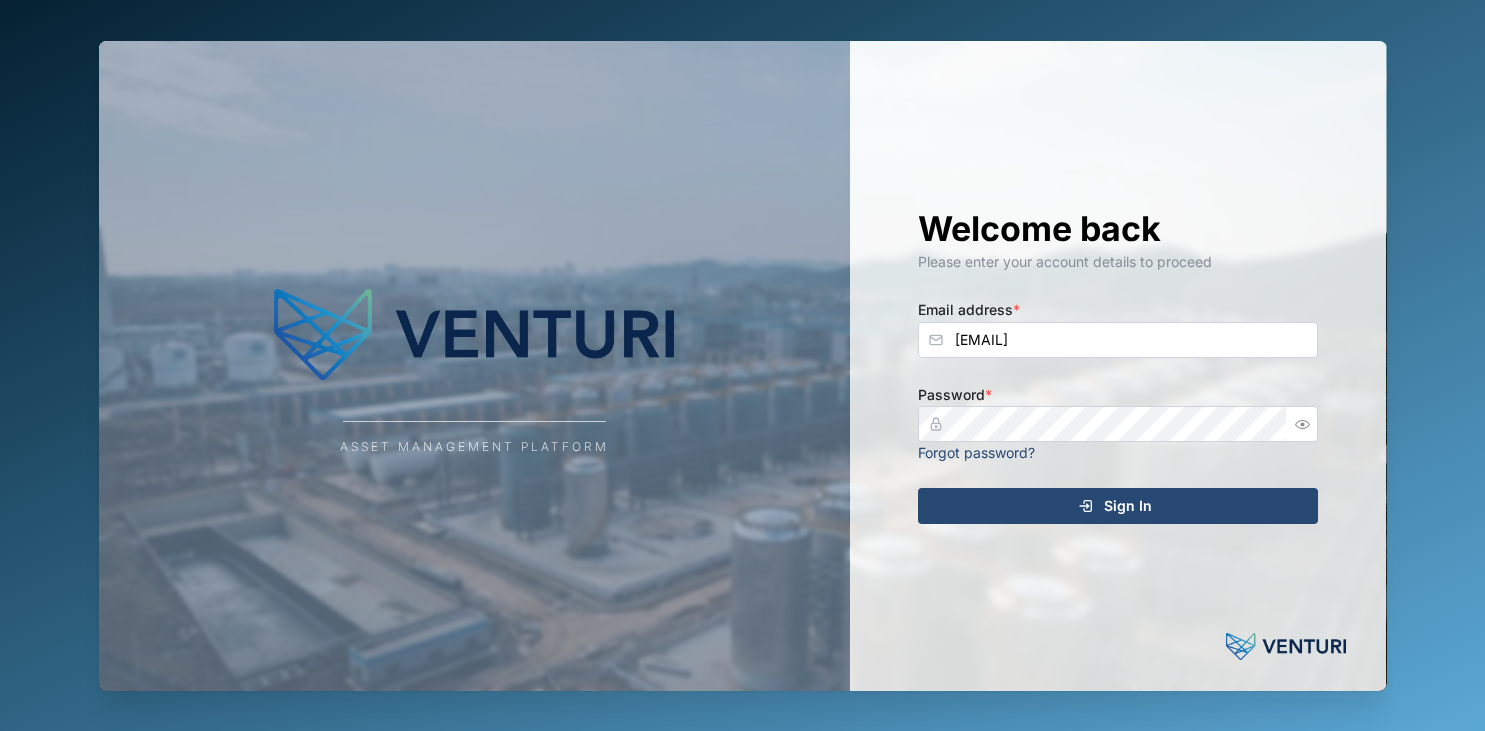 scroll, scrollTop: 0, scrollLeft: 0, axis: both 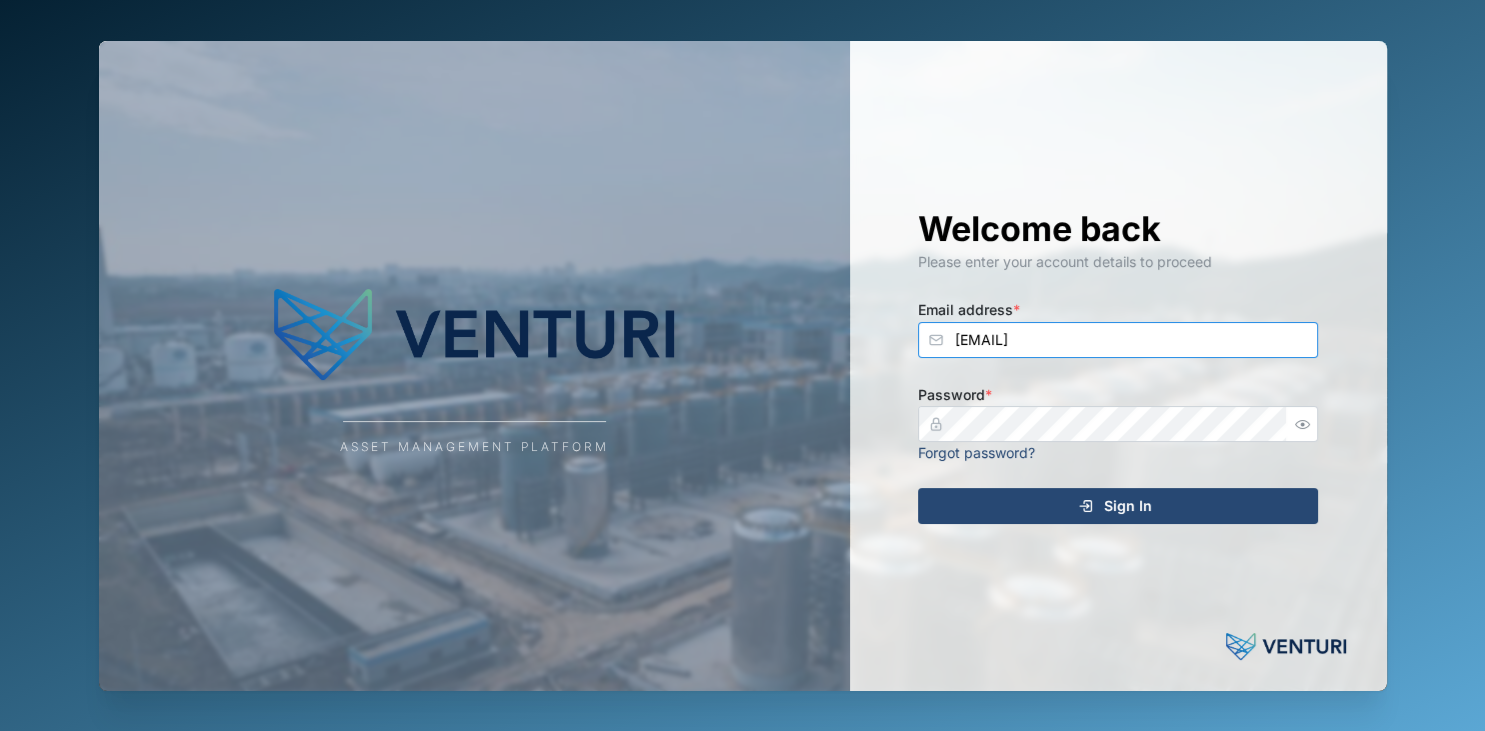 click on "[EMAIL]" at bounding box center [1118, 340] 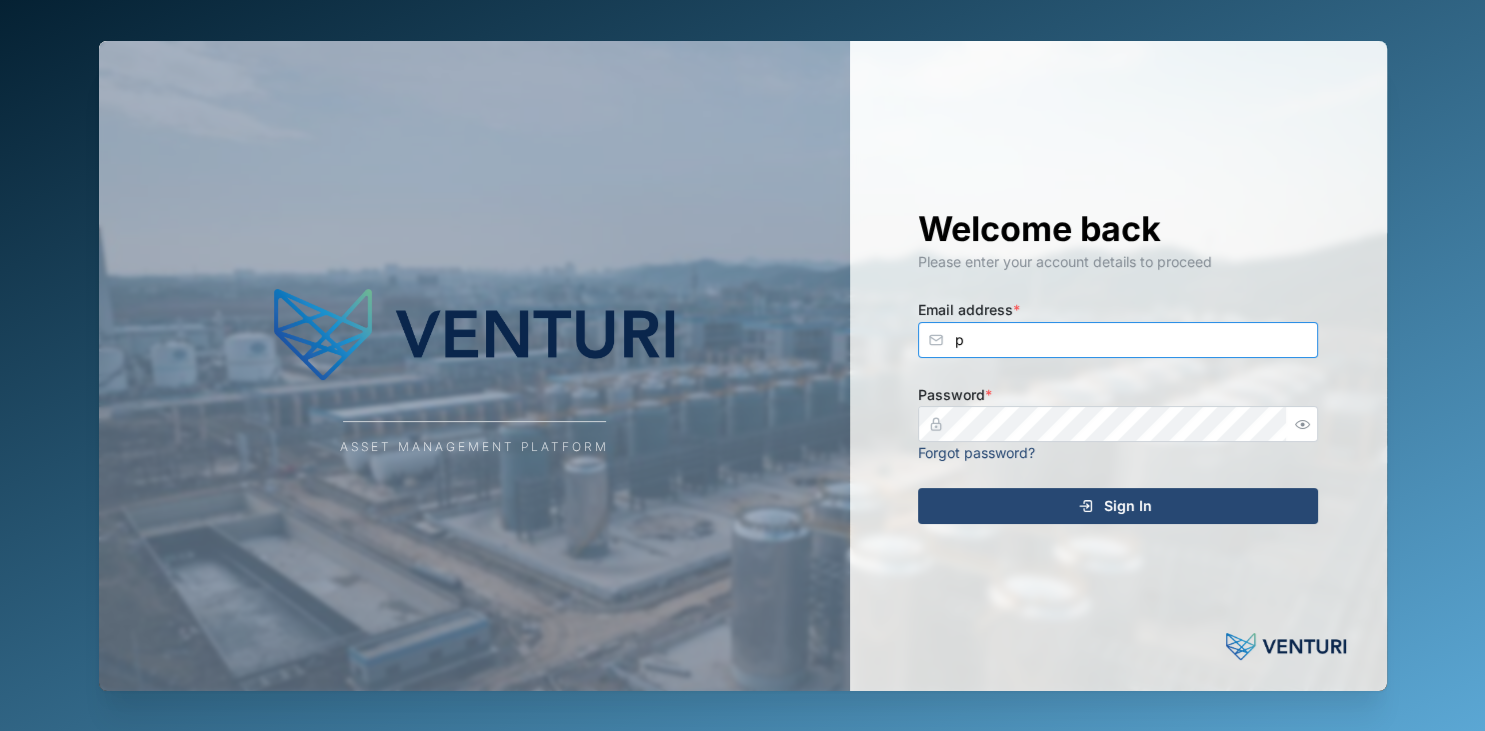 scroll, scrollTop: 0, scrollLeft: 0, axis: both 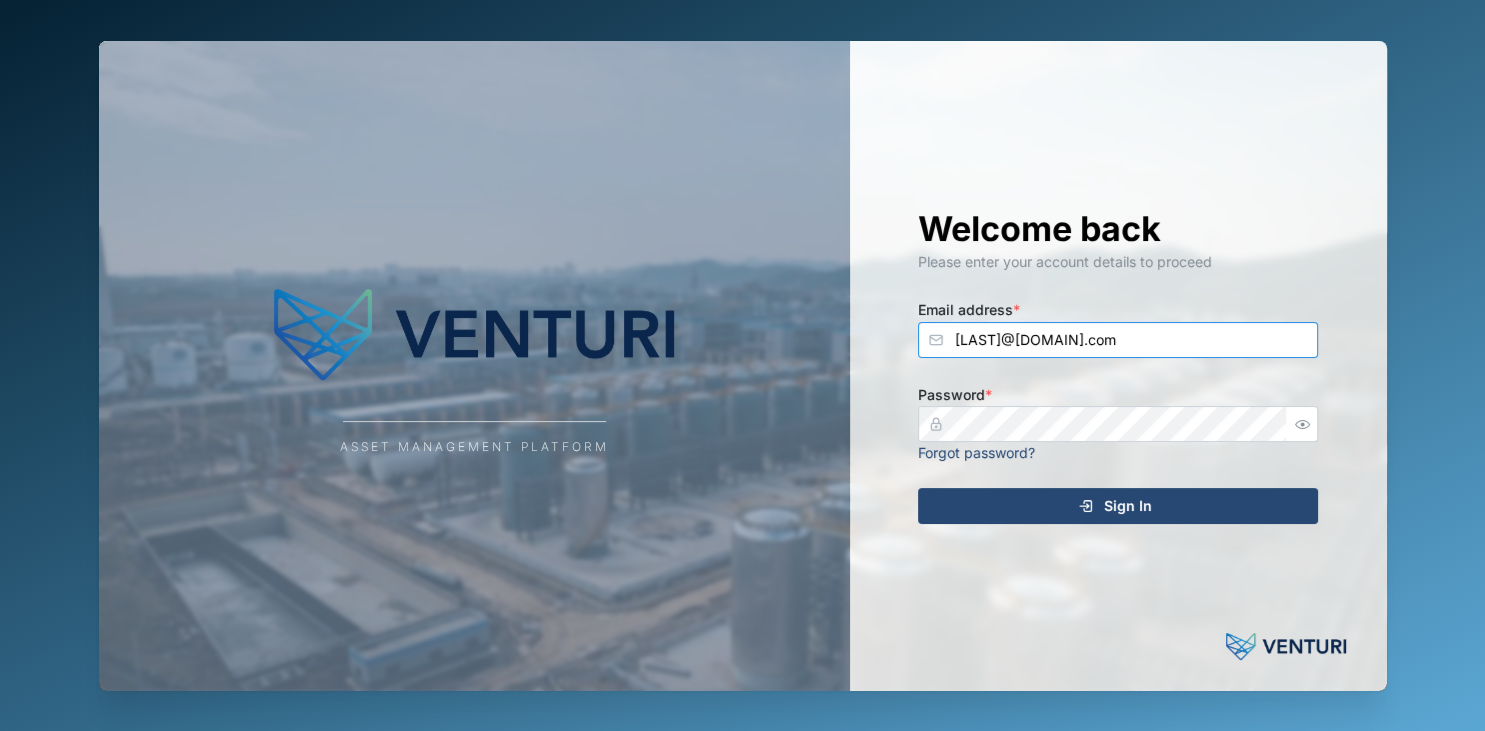 type on "[LAST]@[DOMAIN].com" 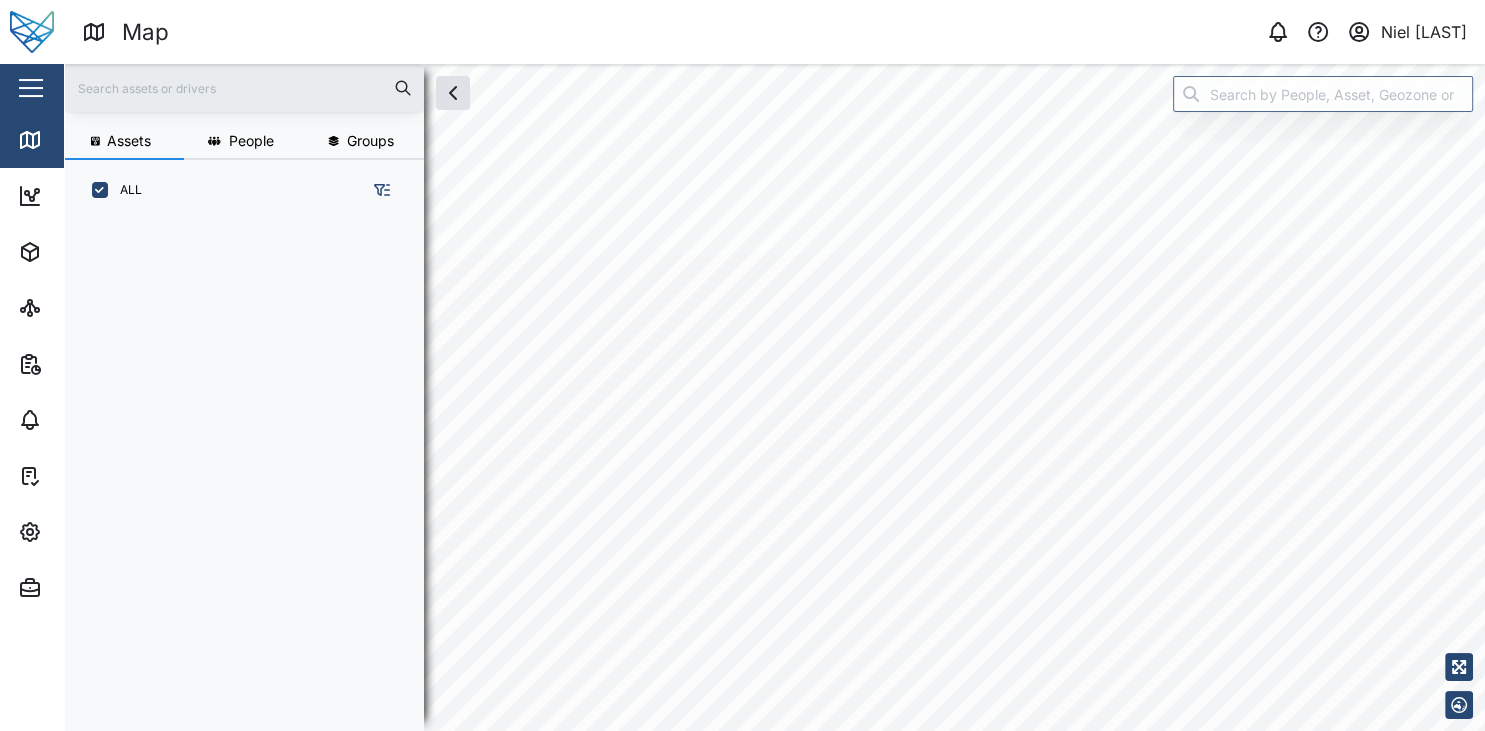 click at bounding box center [31, 88] 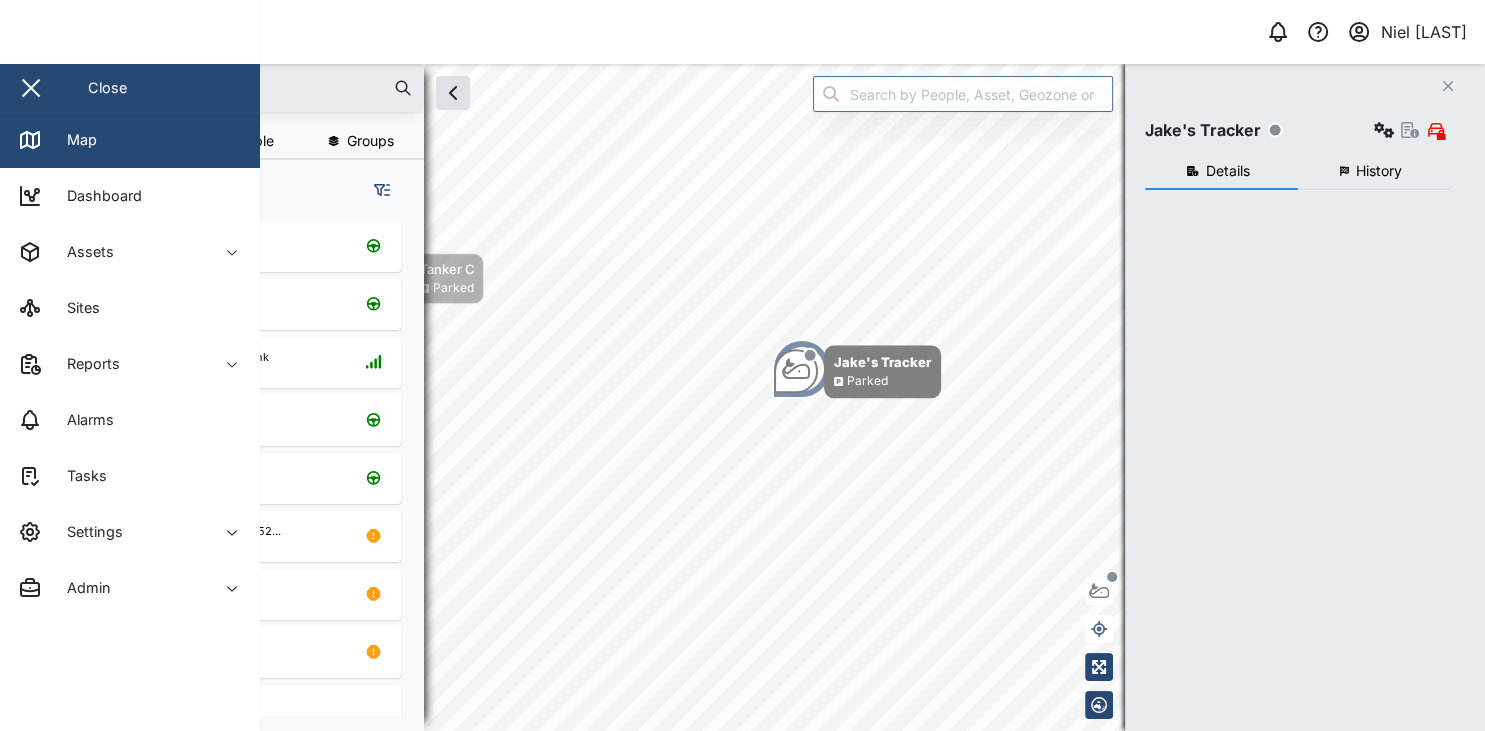 checkbox on "true" 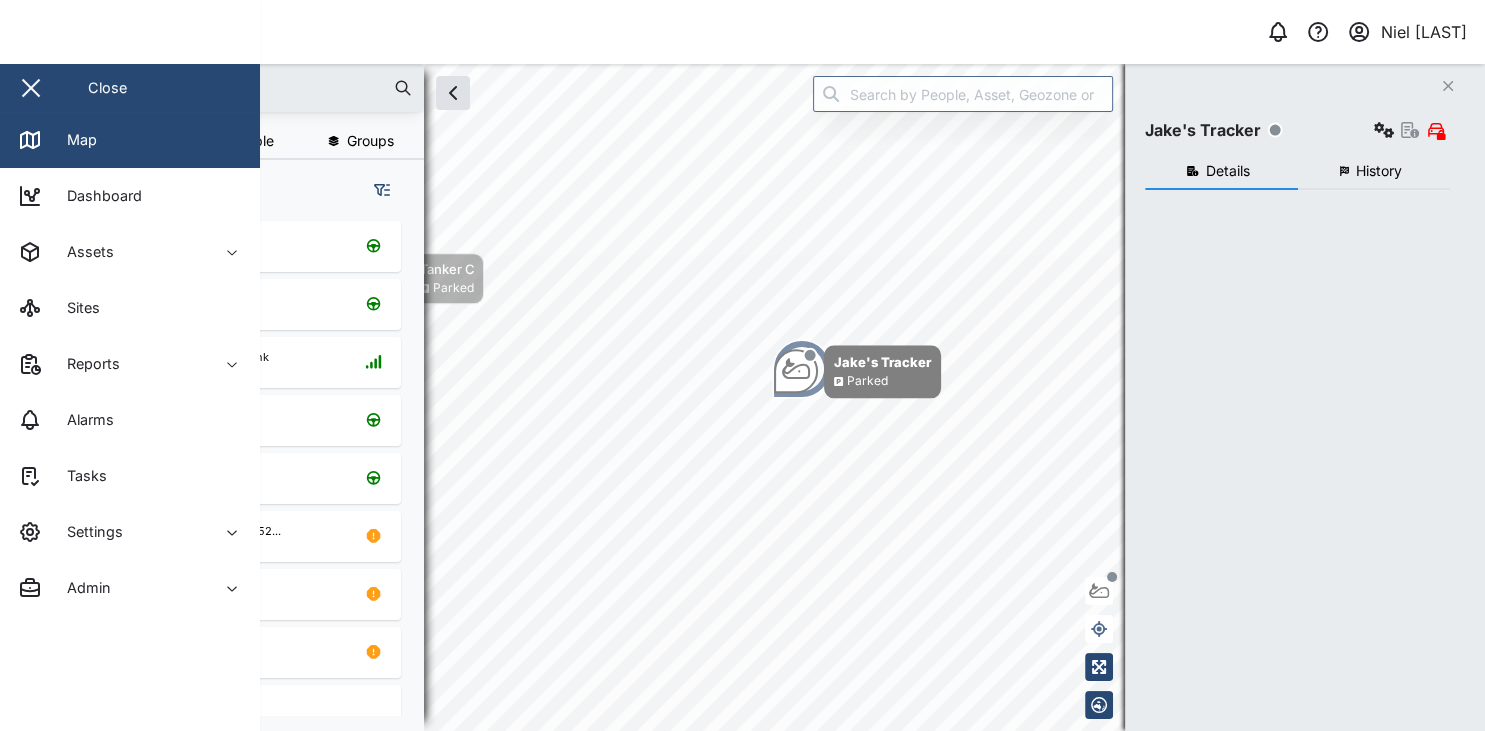checkbox on "true" 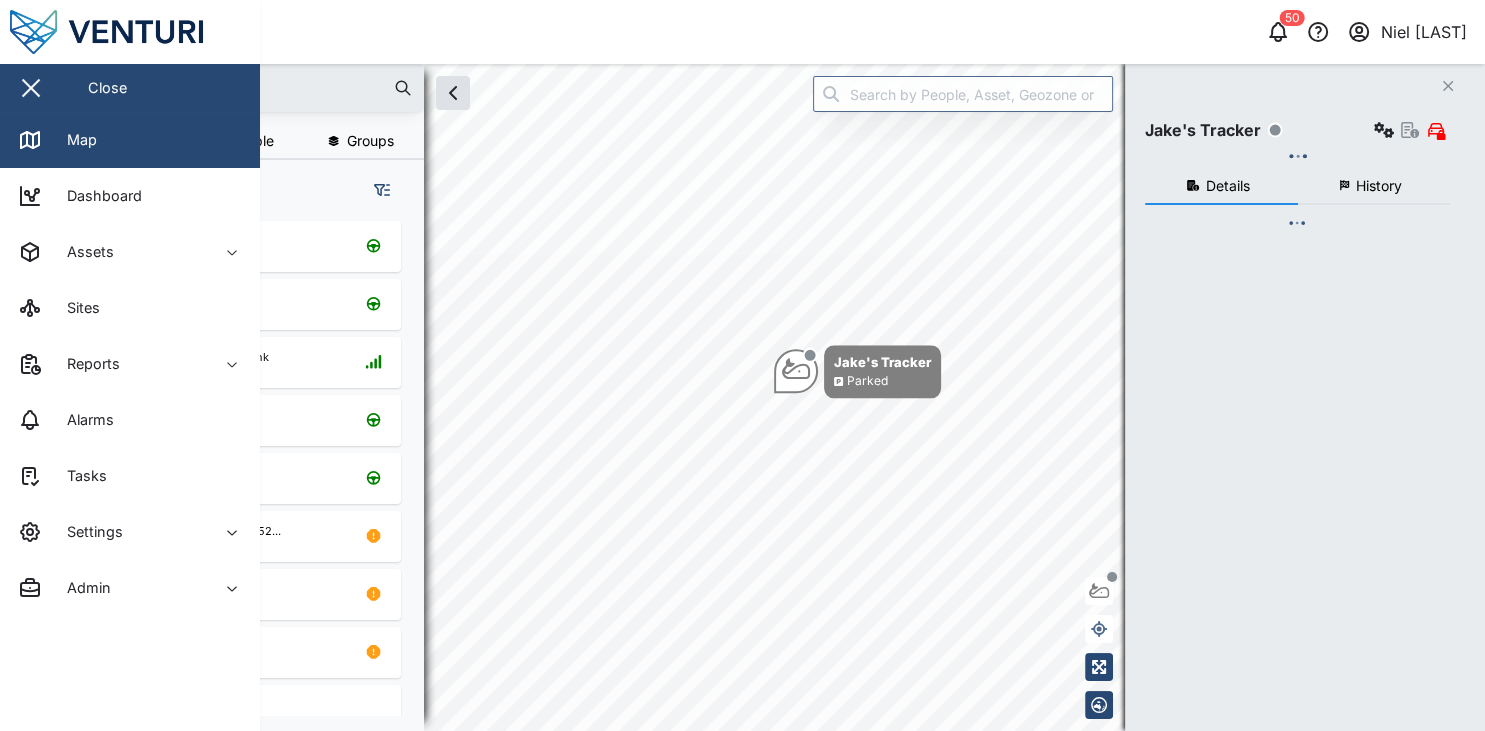 scroll, scrollTop: 0, scrollLeft: 0, axis: both 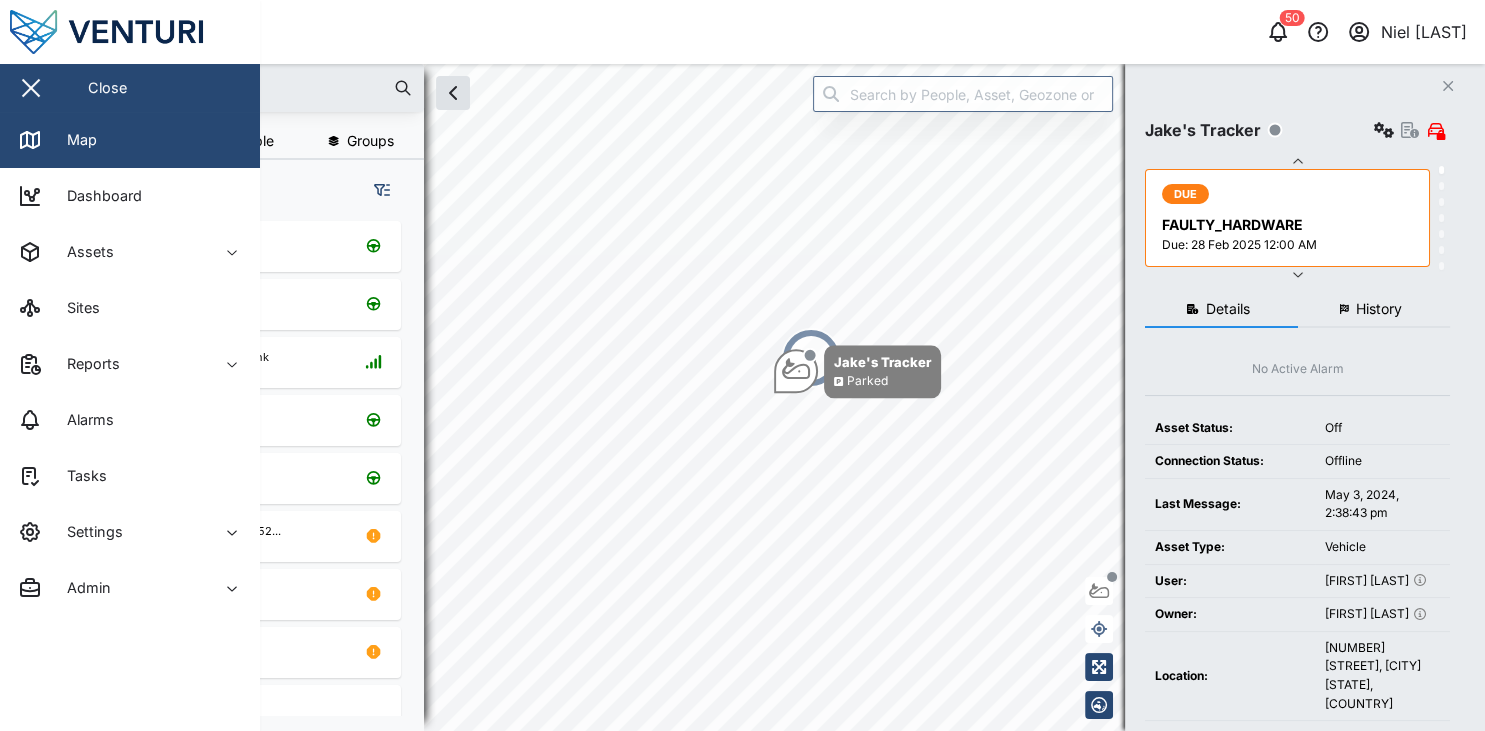 click at bounding box center (31, 88) 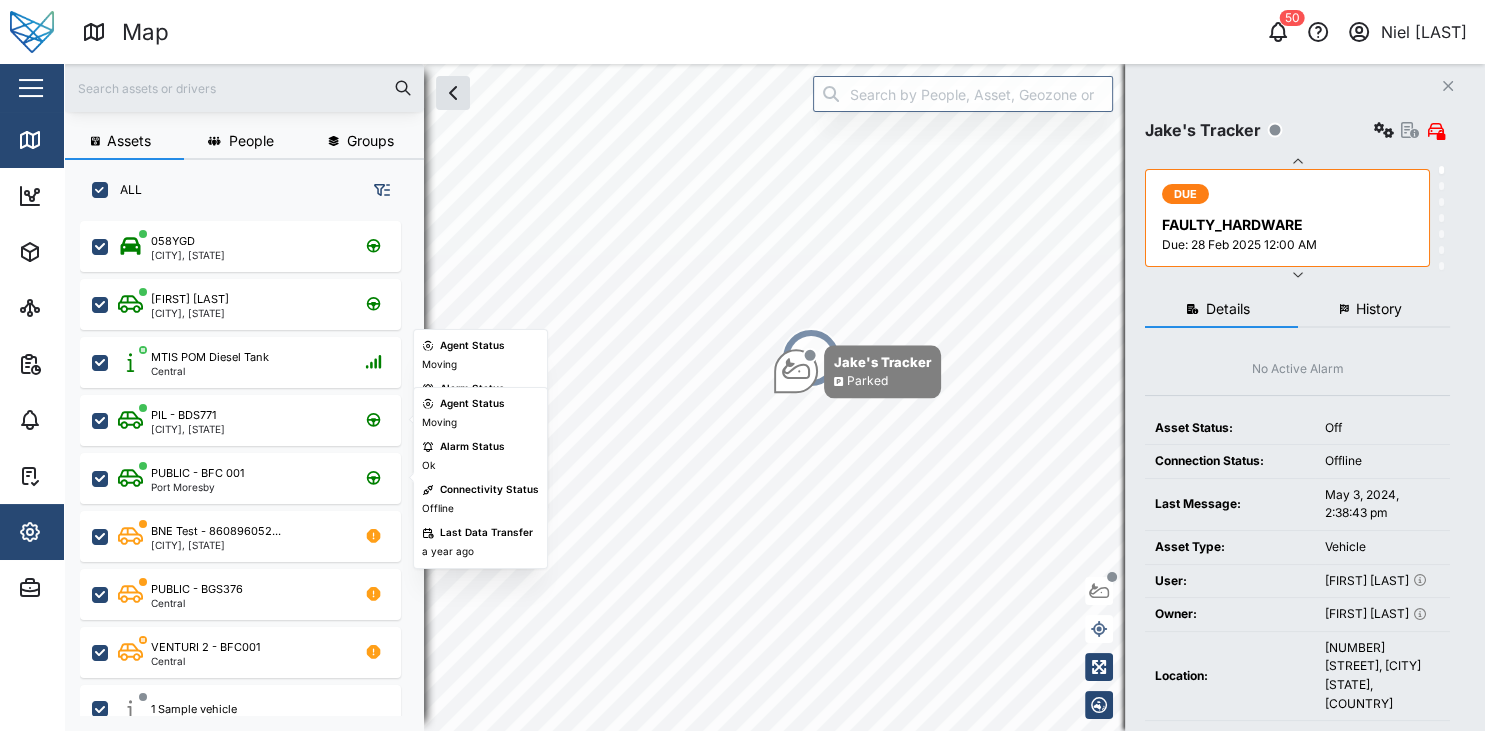 click 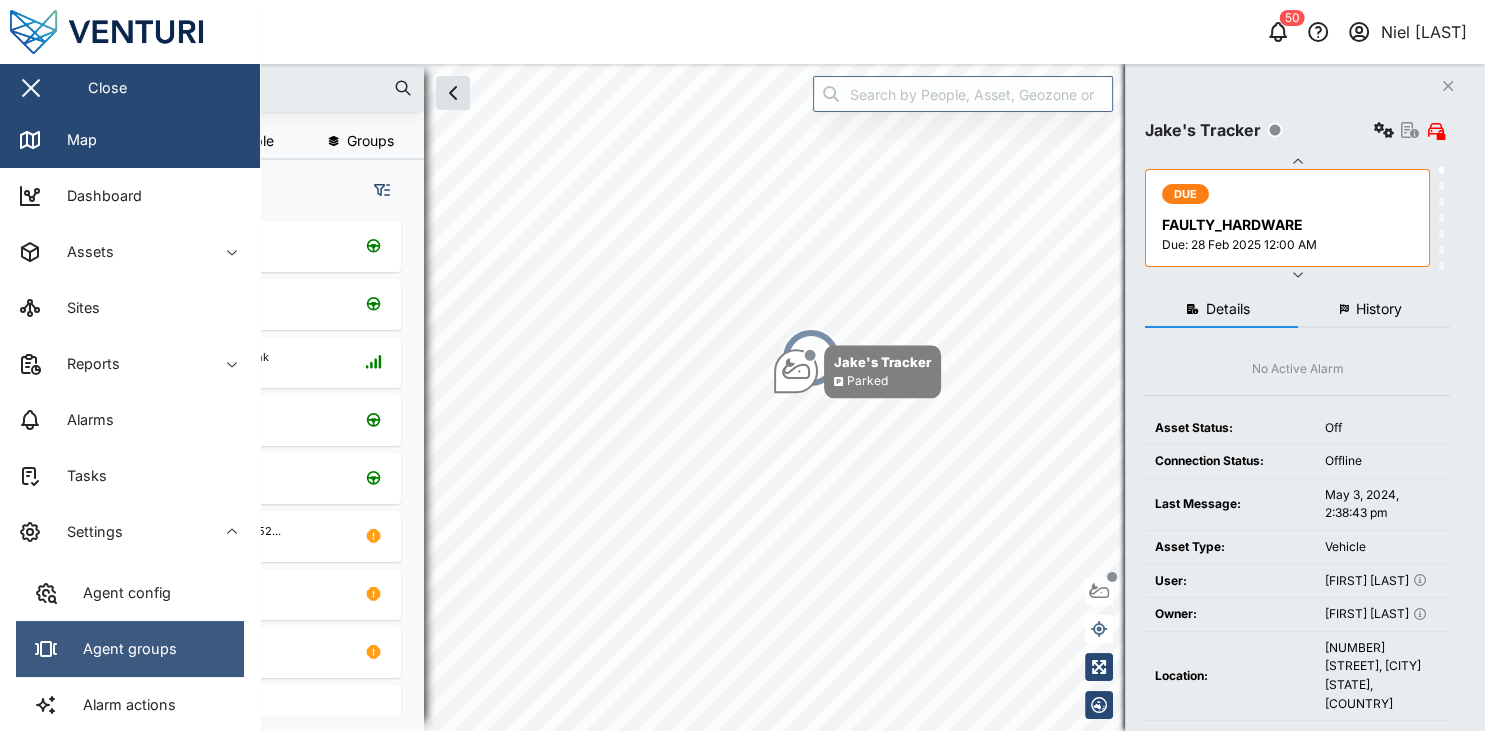 scroll, scrollTop: 353, scrollLeft: 0, axis: vertical 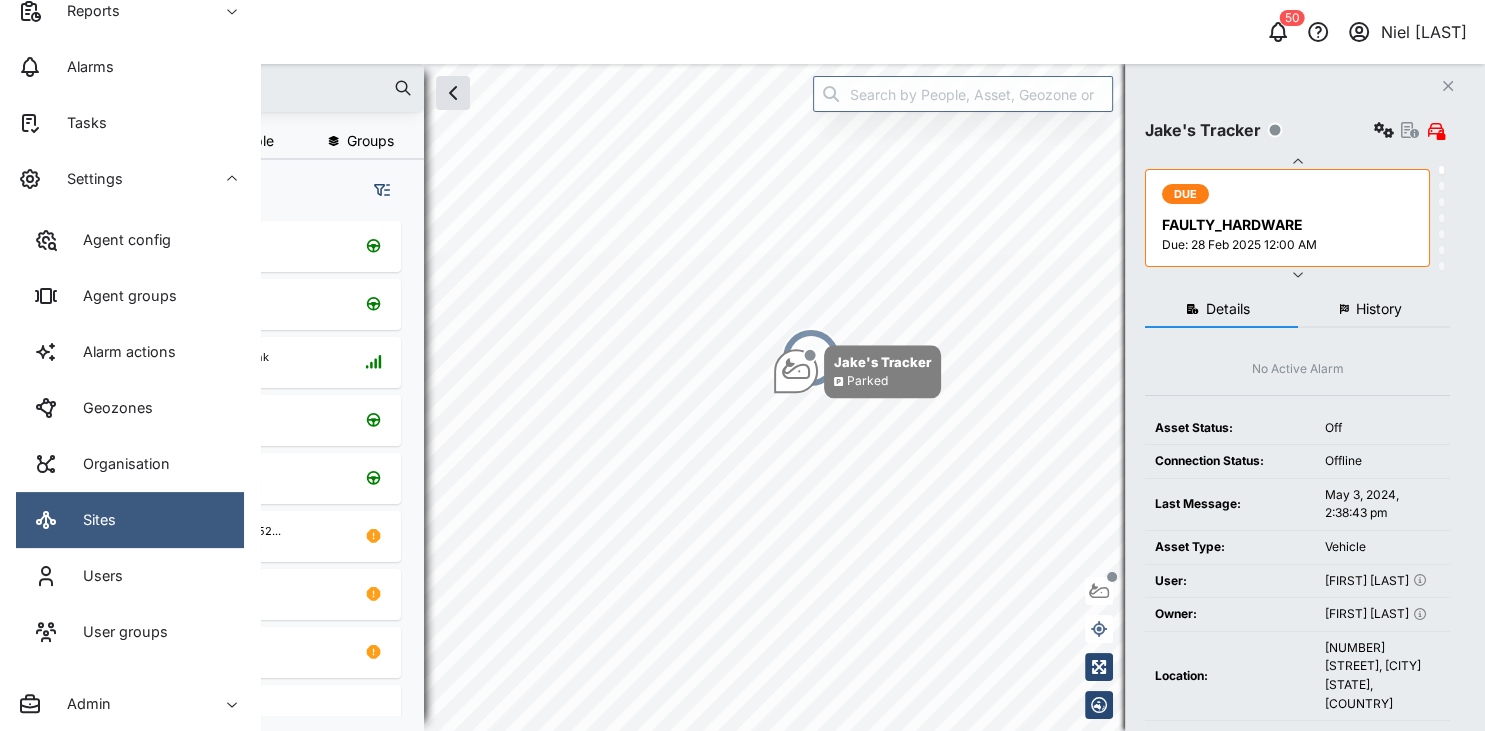 click on "Sites" at bounding box center [130, 520] 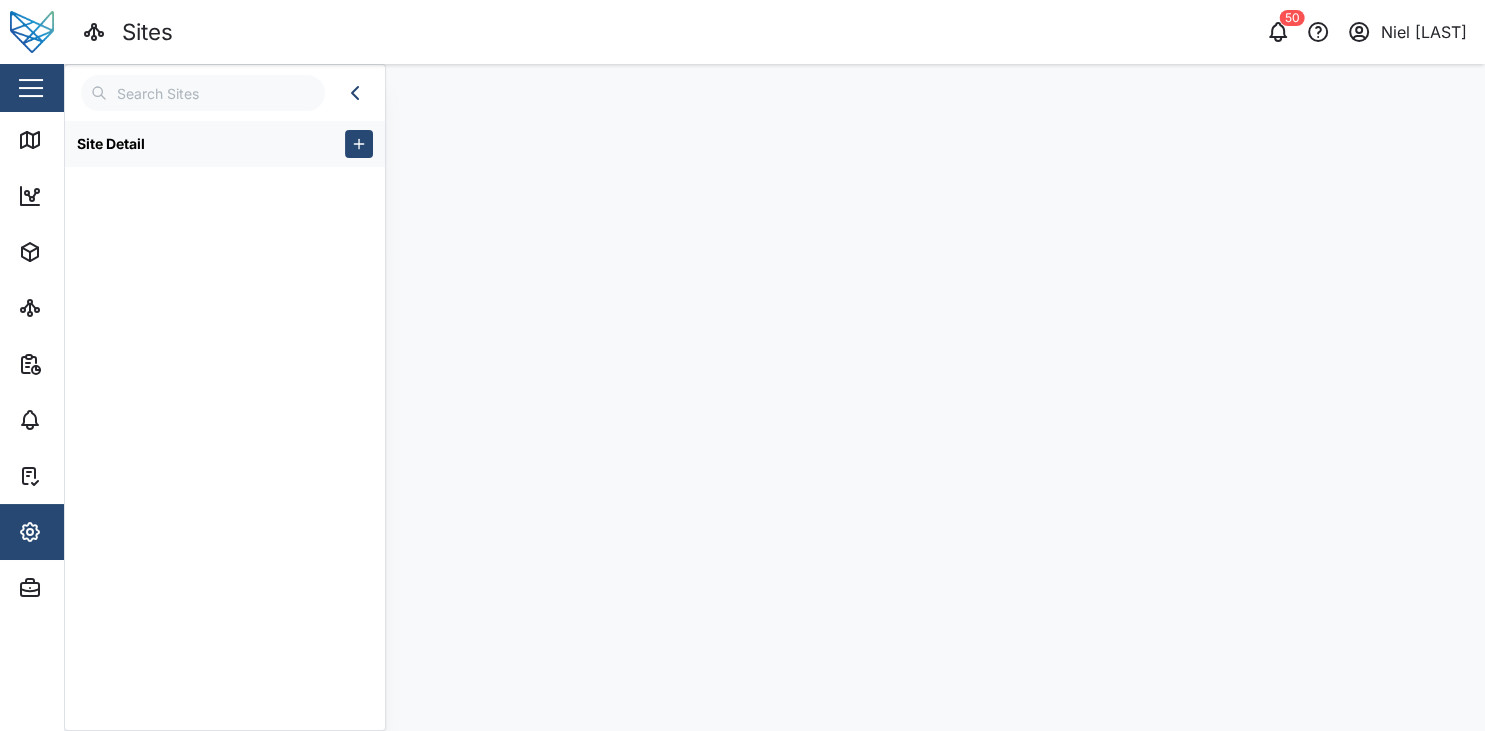 scroll, scrollTop: 0, scrollLeft: 0, axis: both 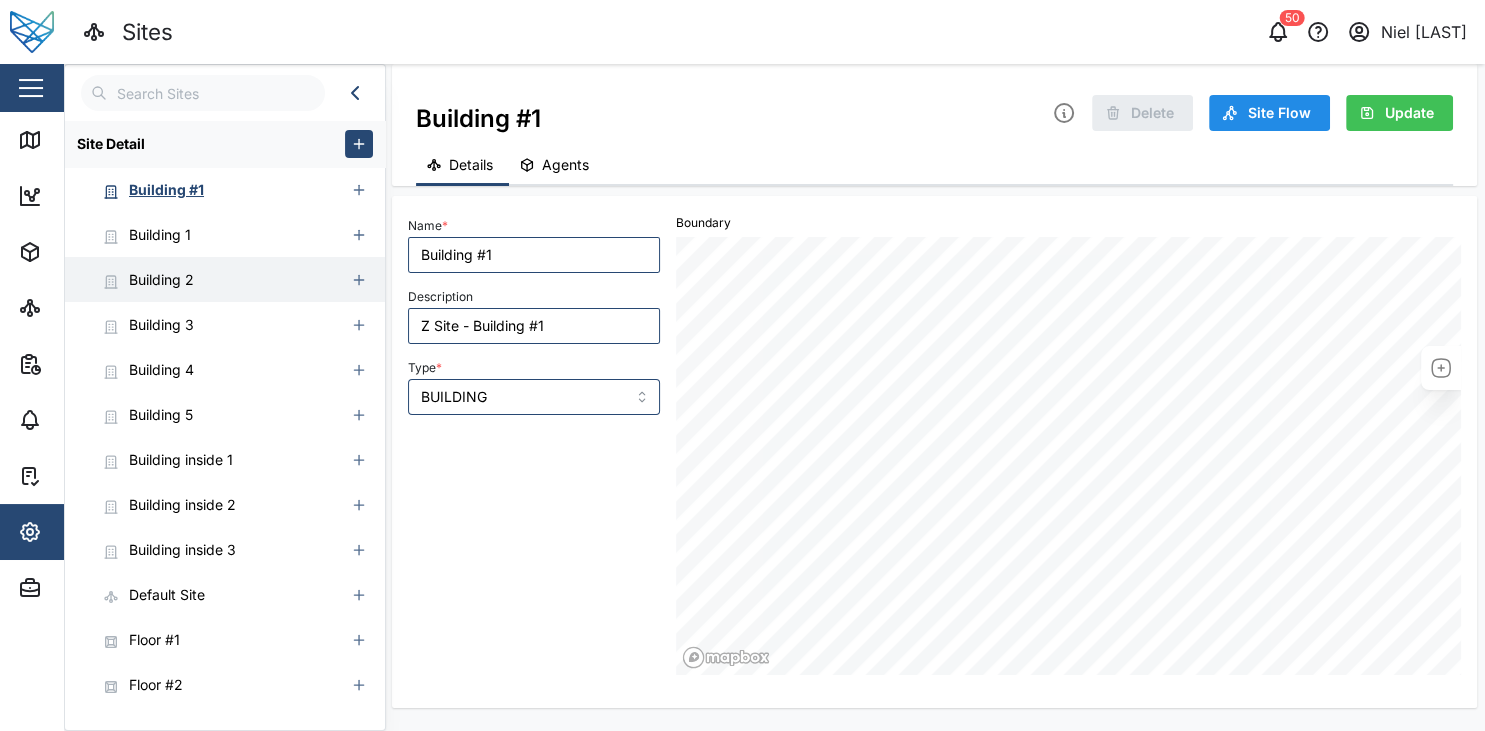 type on "Building #1" 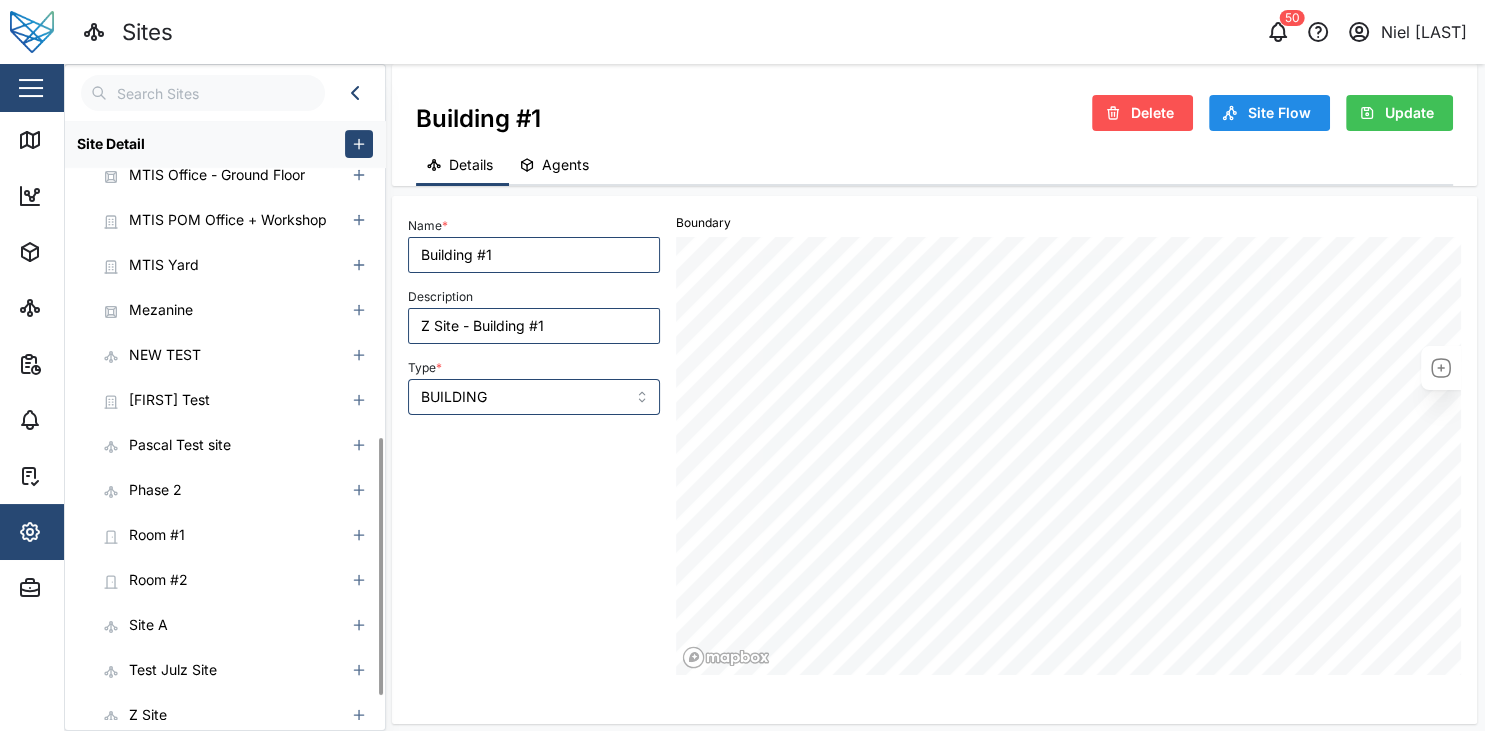 scroll, scrollTop: 796, scrollLeft: 0, axis: vertical 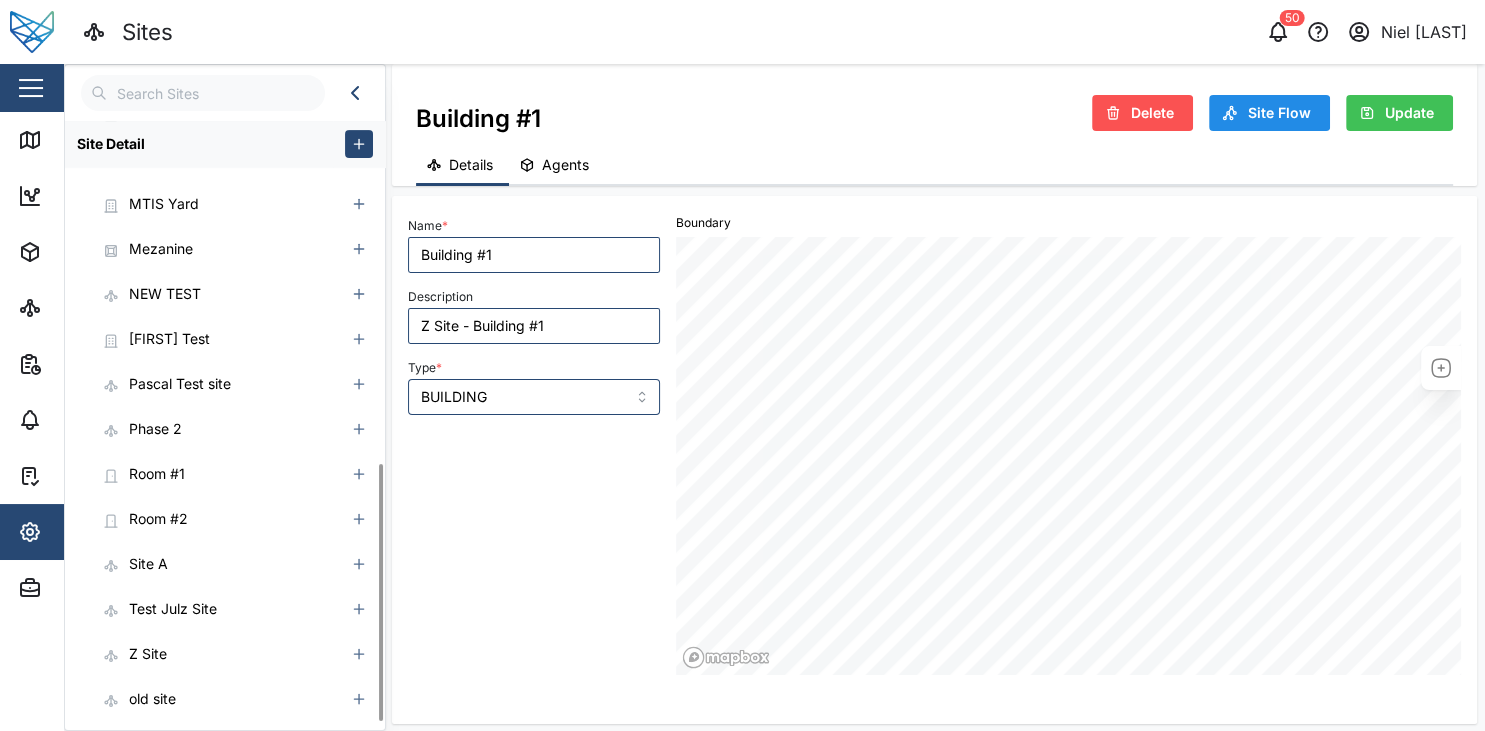 click at bounding box center [203, 93] 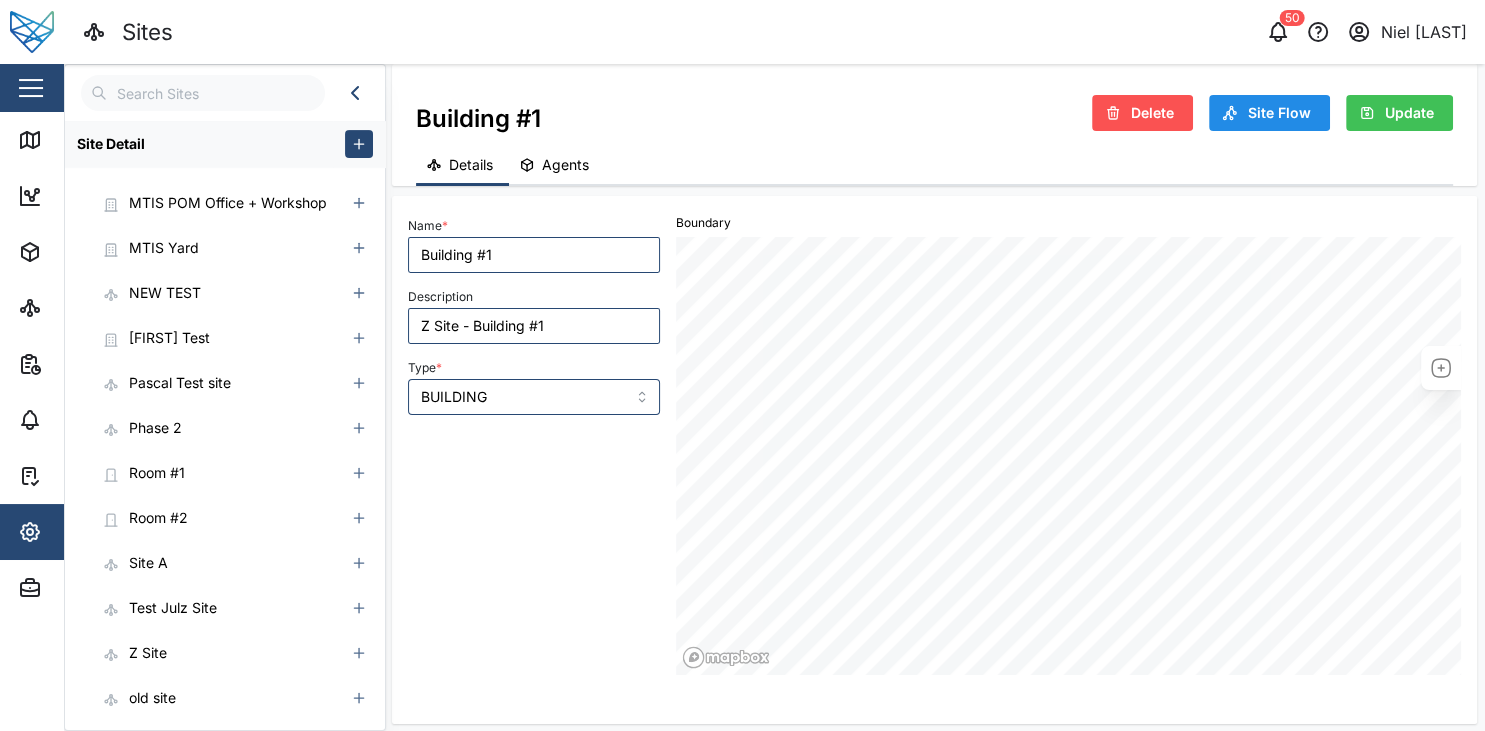 scroll, scrollTop: 751, scrollLeft: 0, axis: vertical 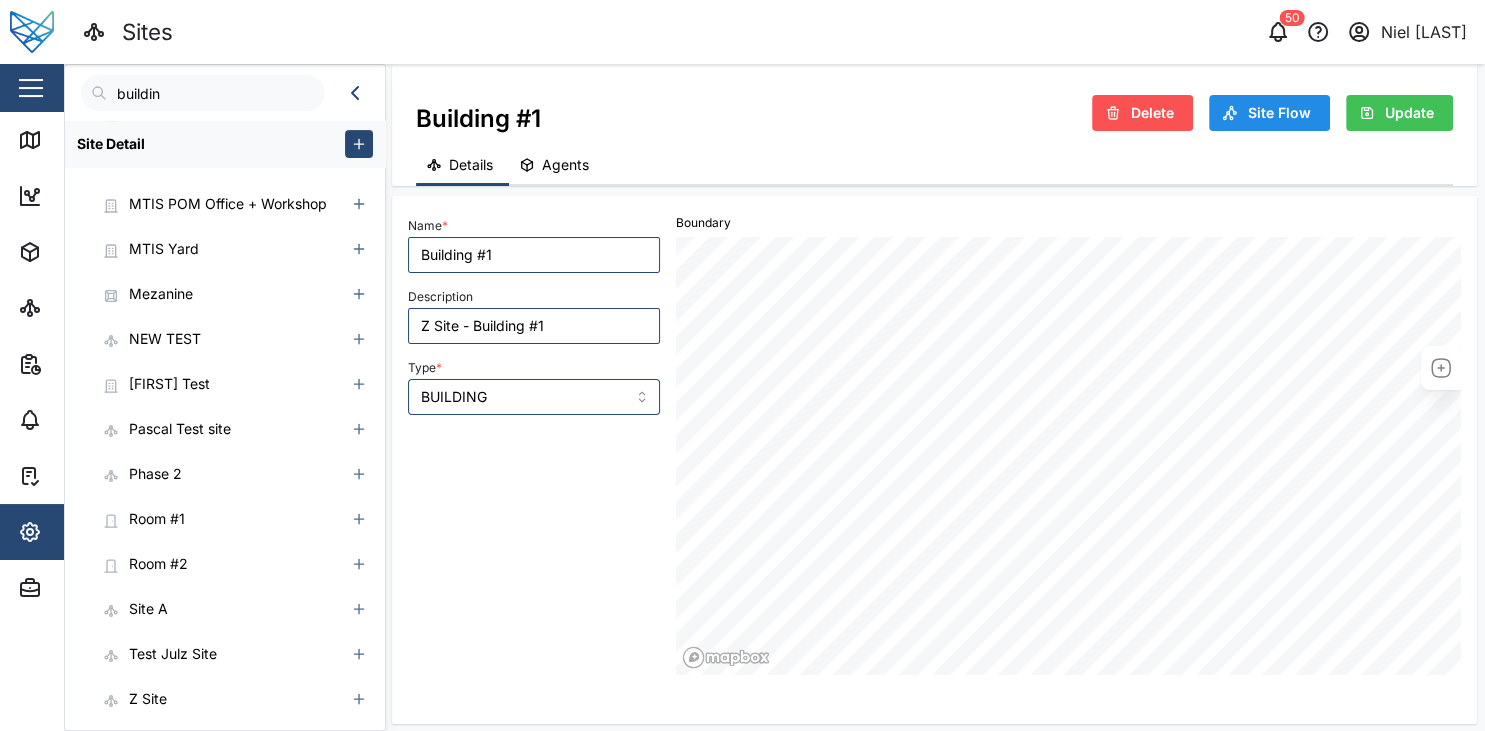 type on "building" 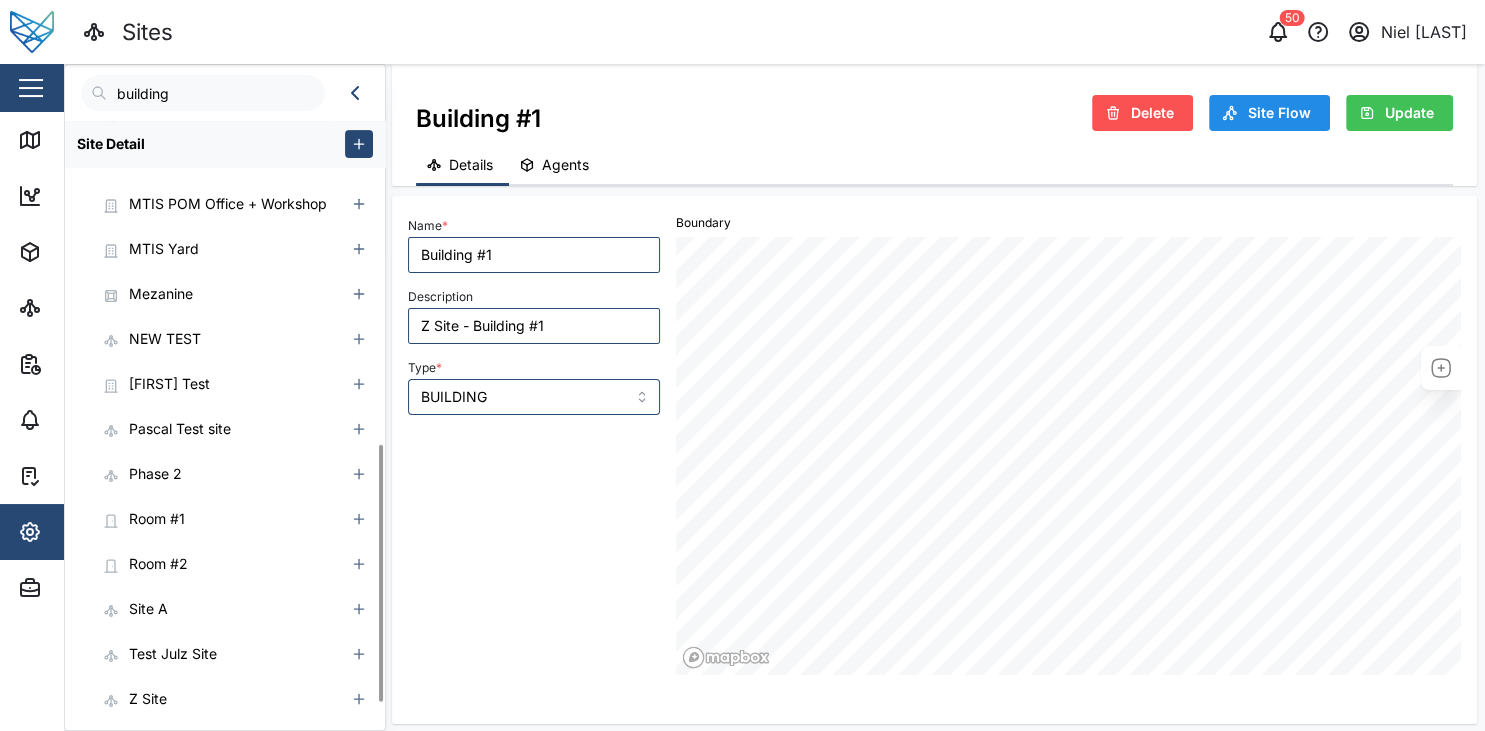 scroll, scrollTop: 0, scrollLeft: 0, axis: both 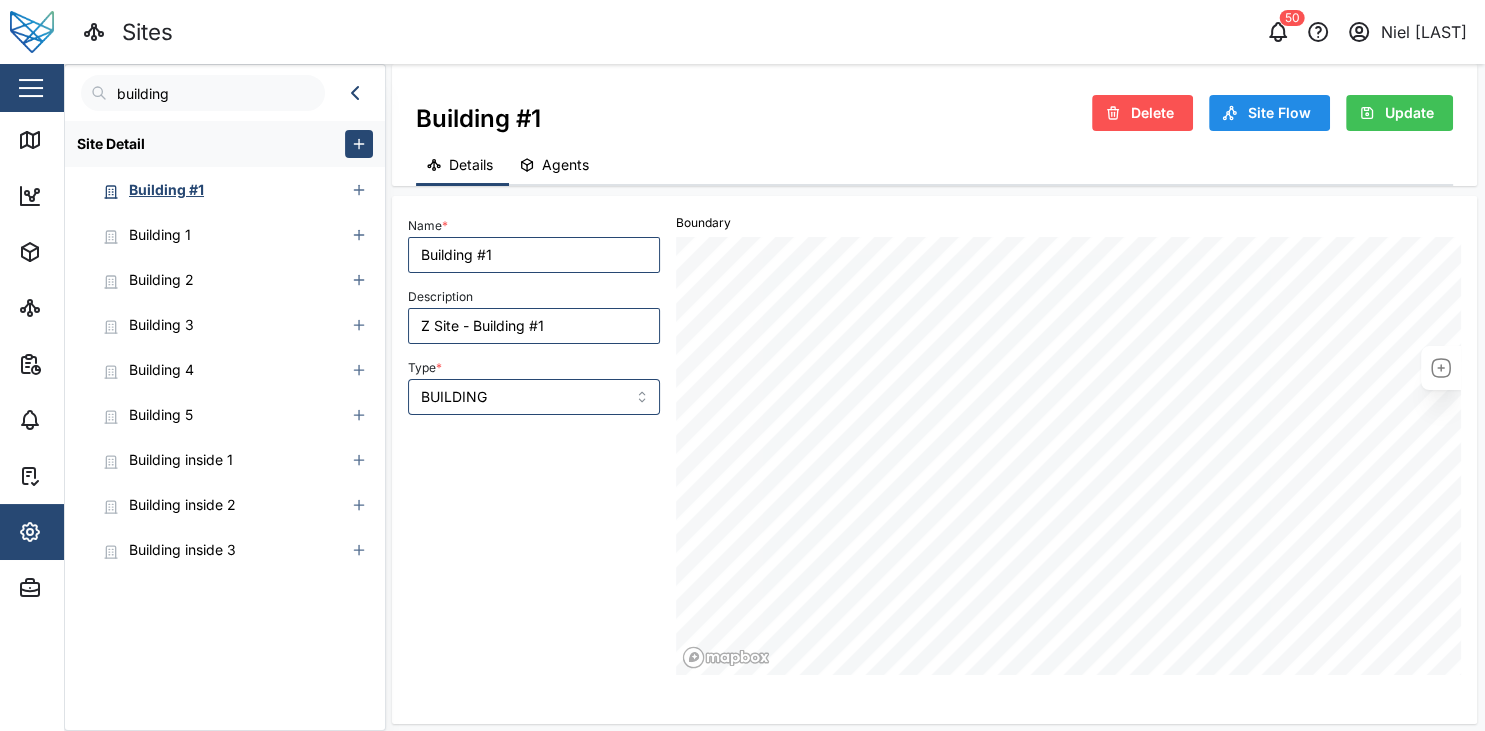 click on "building" at bounding box center (203, 93) 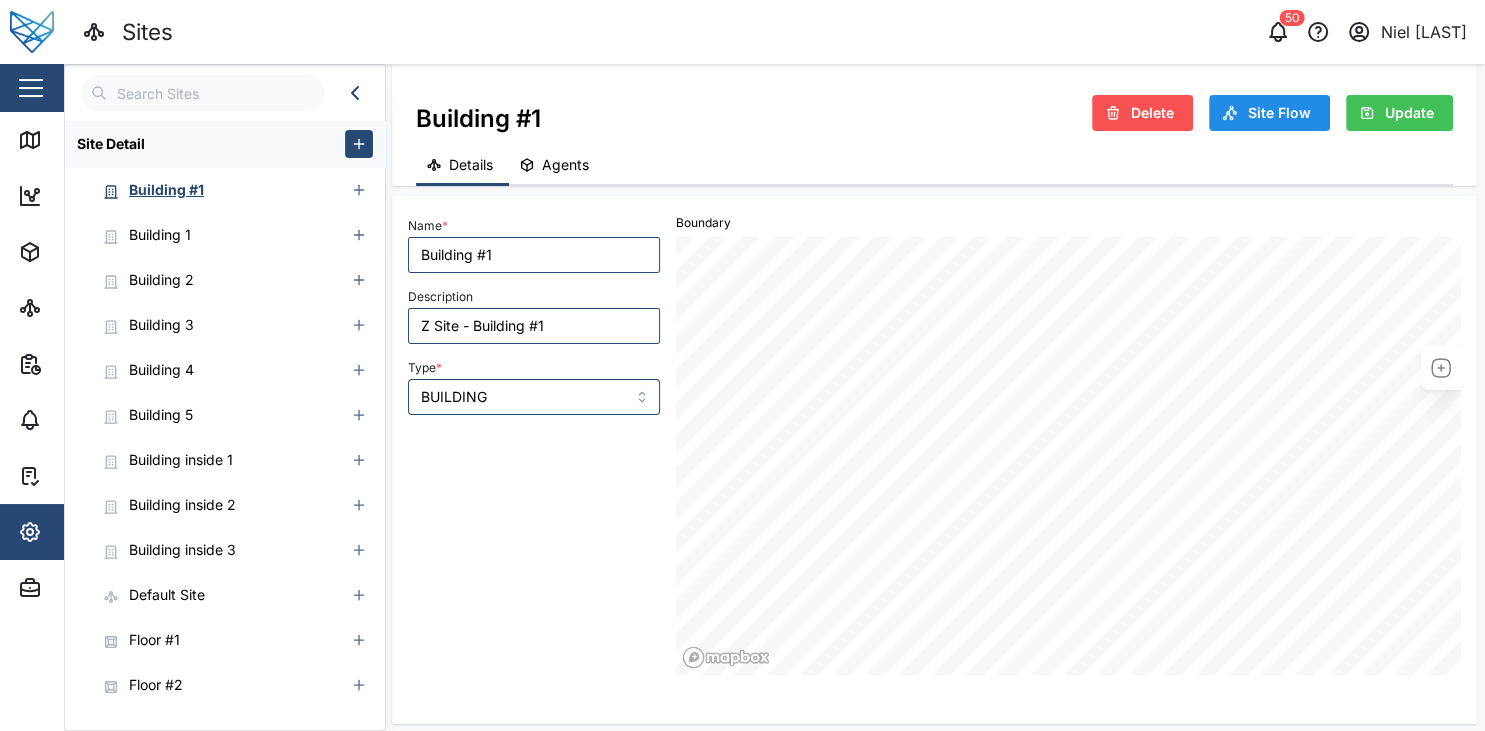 click 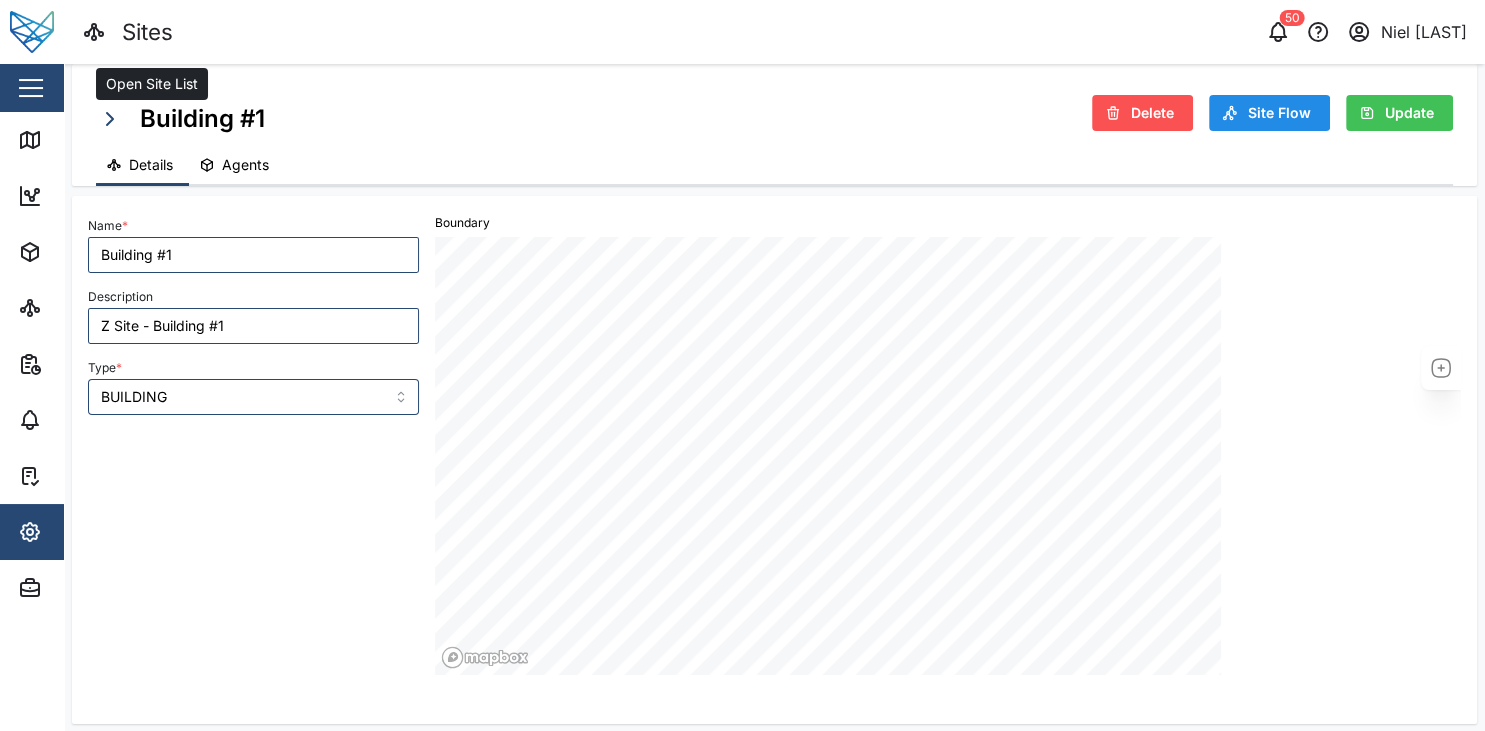 click at bounding box center [110, 119] 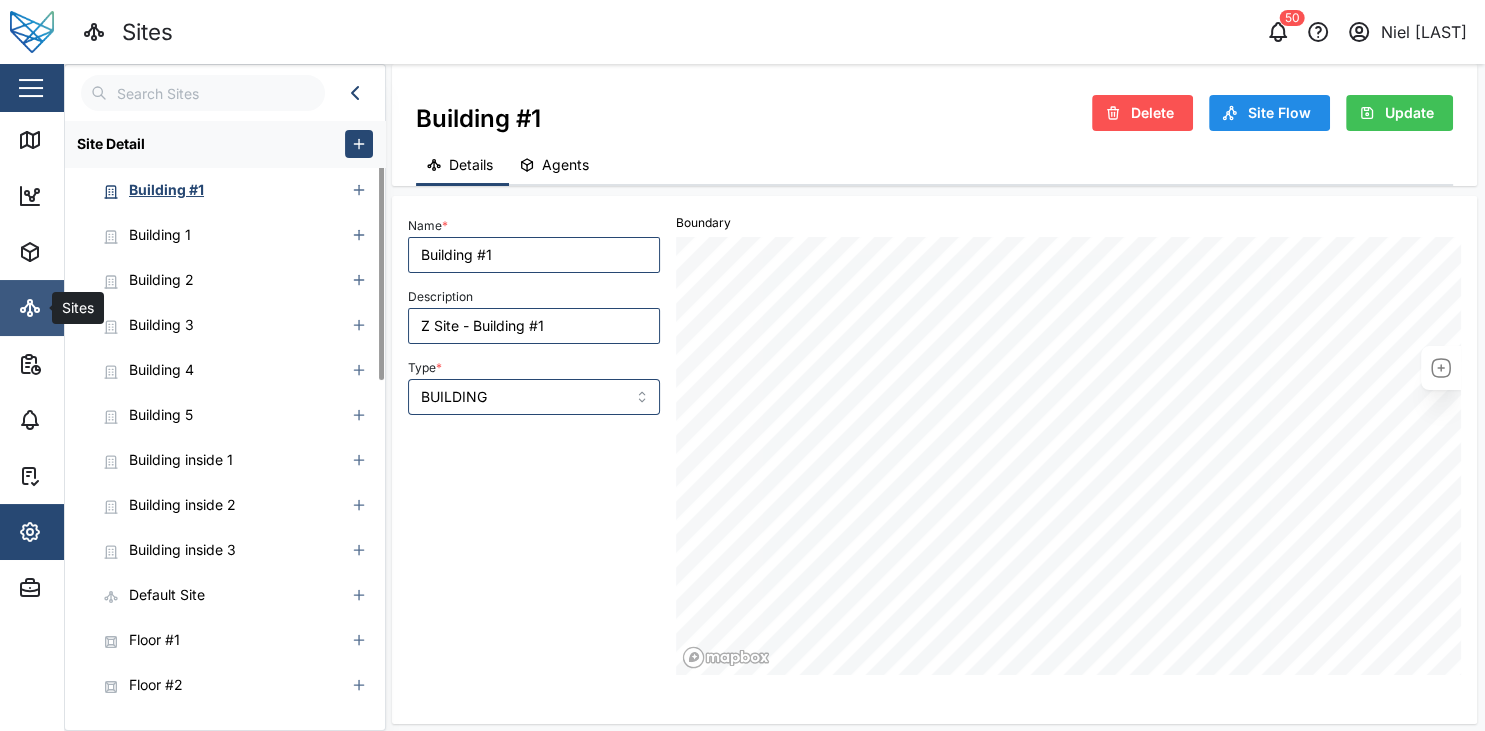 click 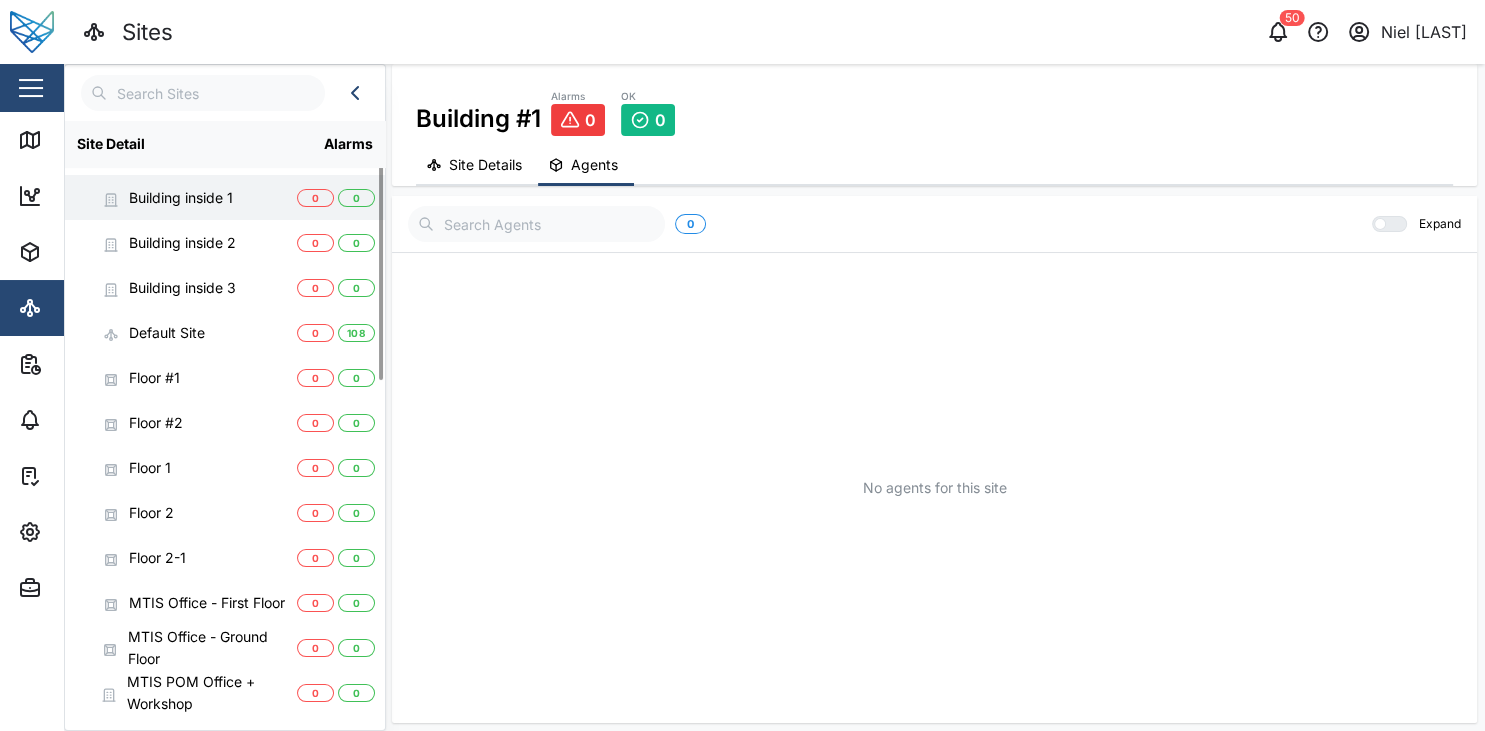 scroll, scrollTop: 0, scrollLeft: 0, axis: both 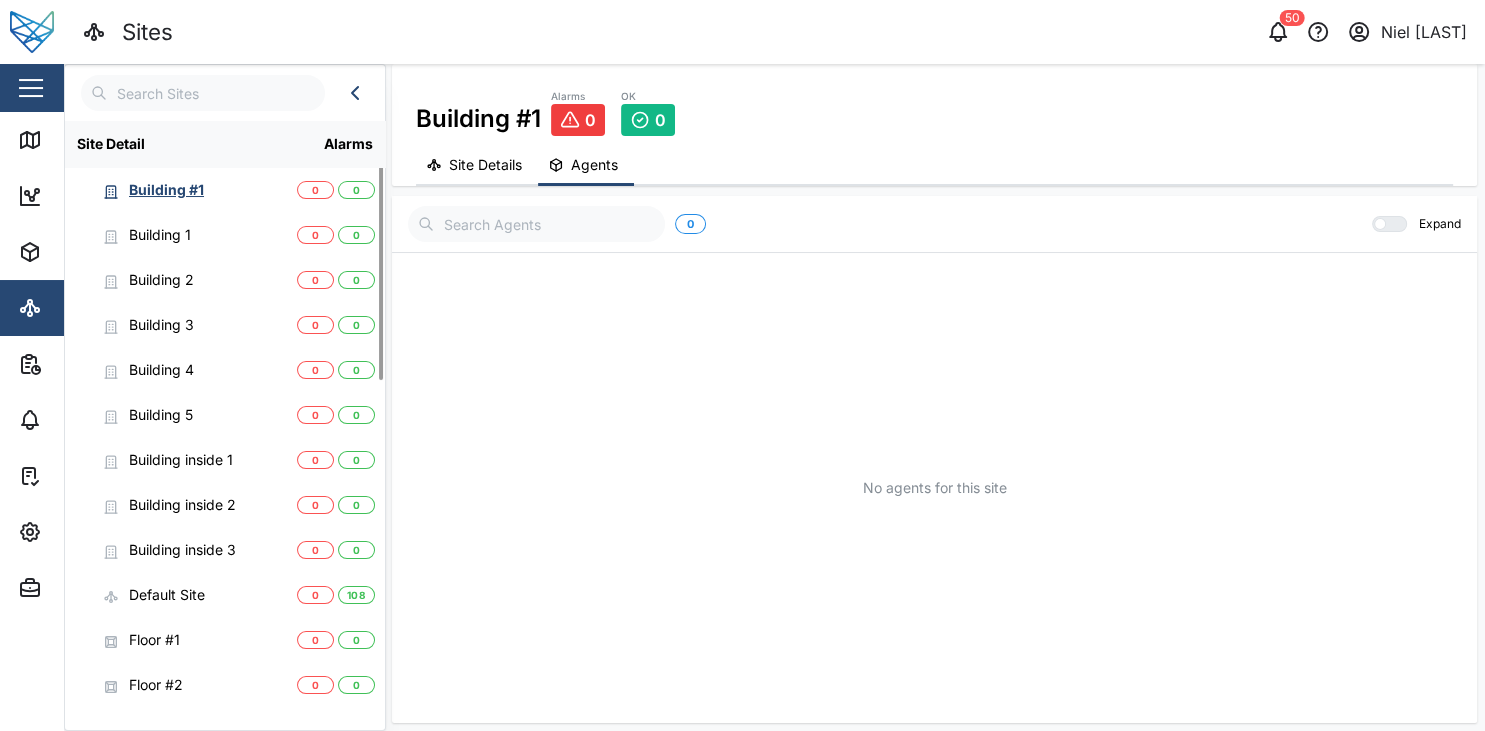 click on "Close" at bounding box center (130, 88) 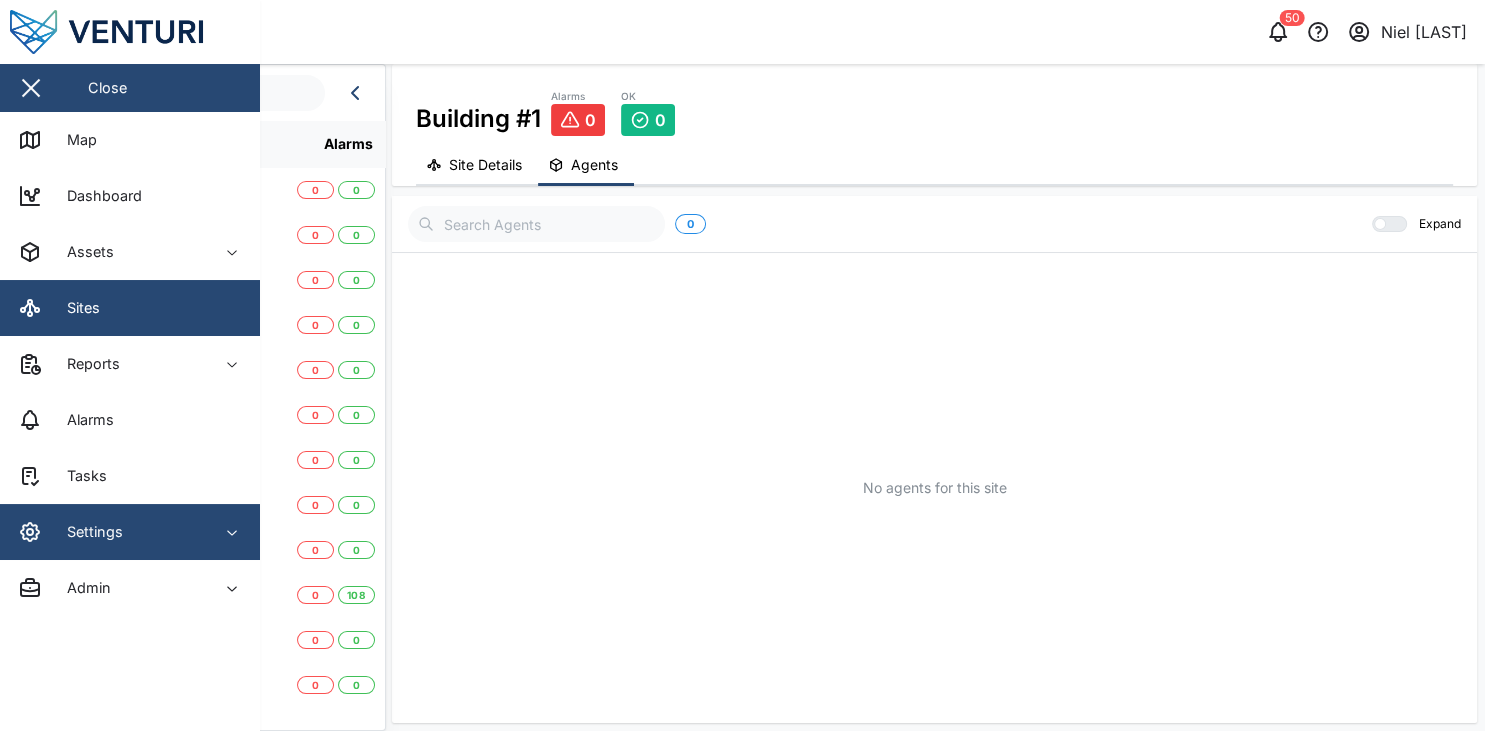 click on "Settings" at bounding box center (87, 532) 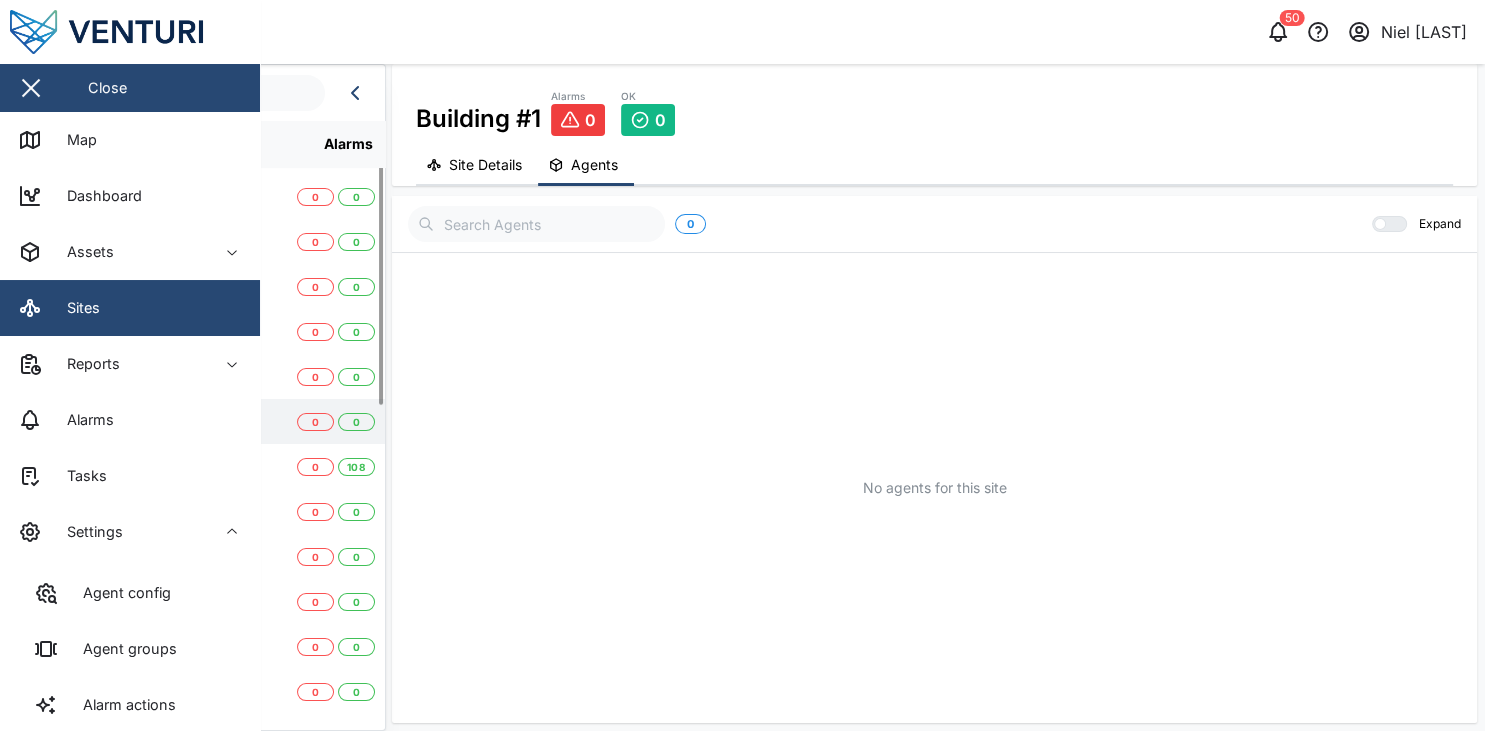 scroll, scrollTop: 141, scrollLeft: 0, axis: vertical 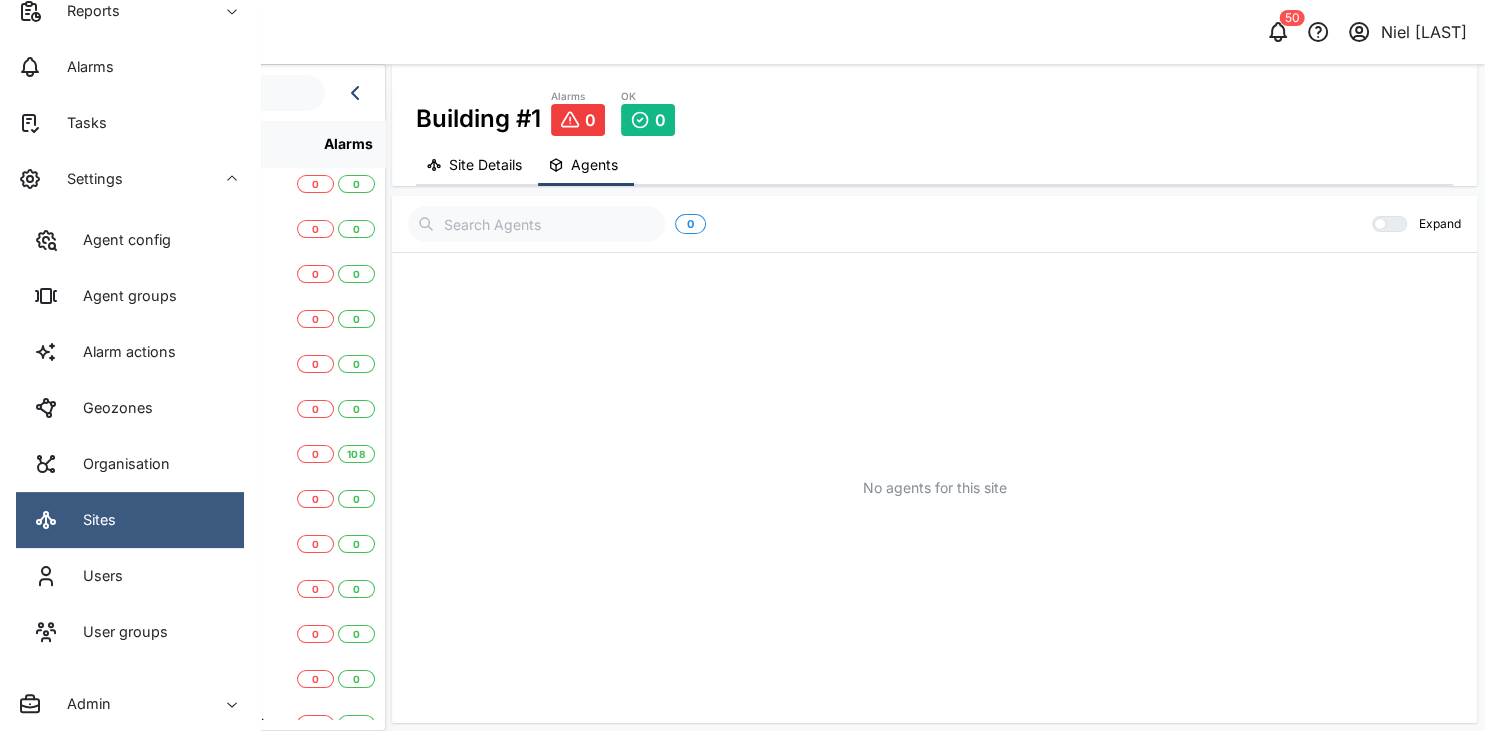 click on "Sites" at bounding box center (130, 520) 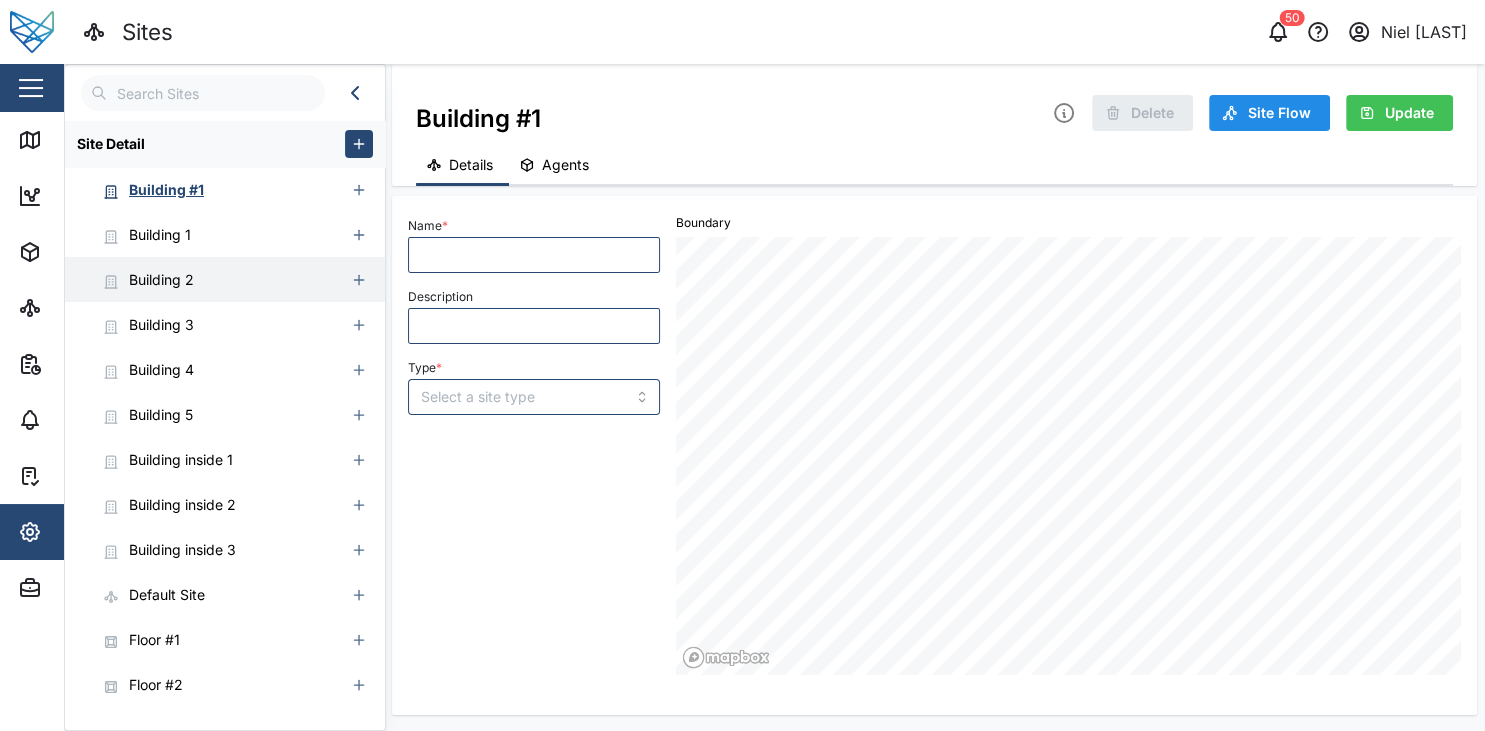 scroll, scrollTop: 0, scrollLeft: 0, axis: both 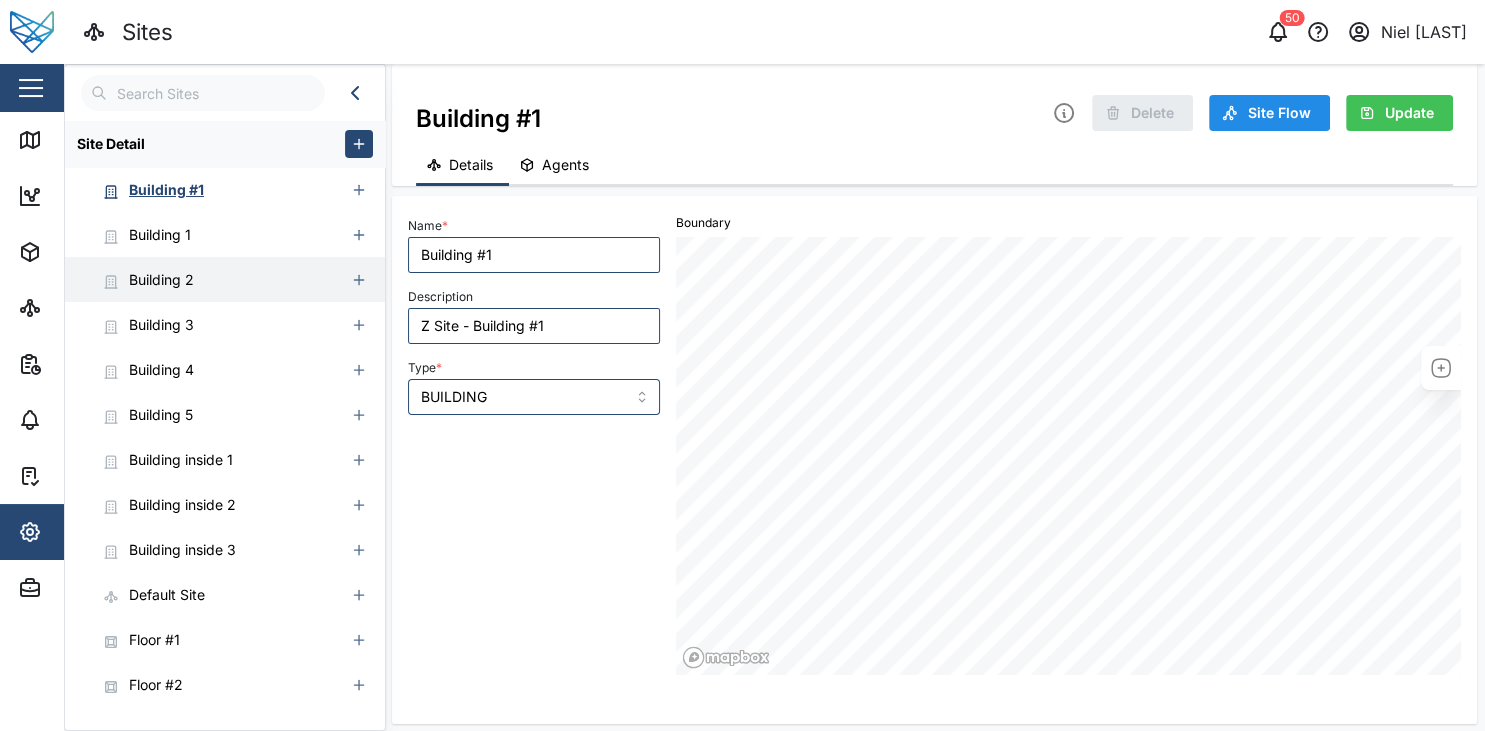 type on "Building #1" 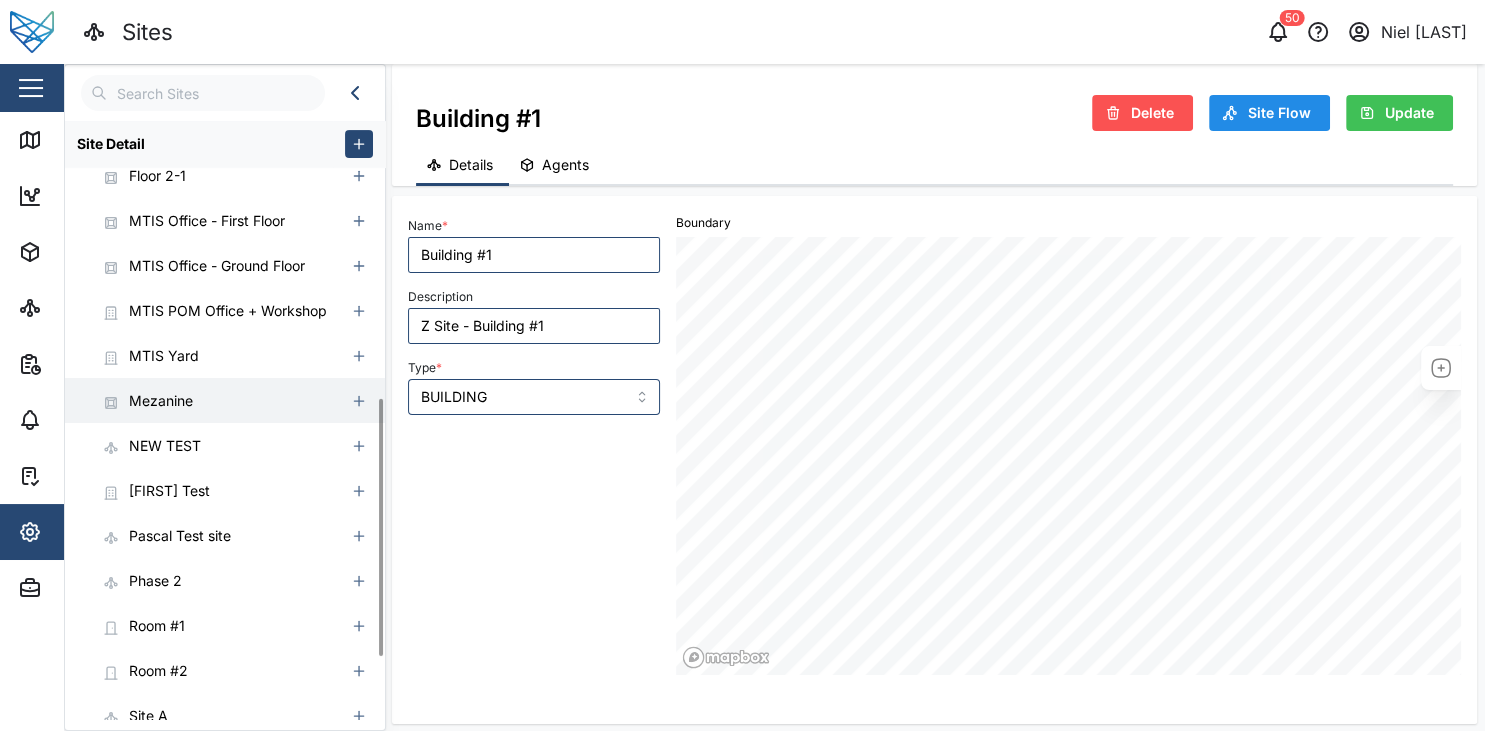 scroll, scrollTop: 645, scrollLeft: 0, axis: vertical 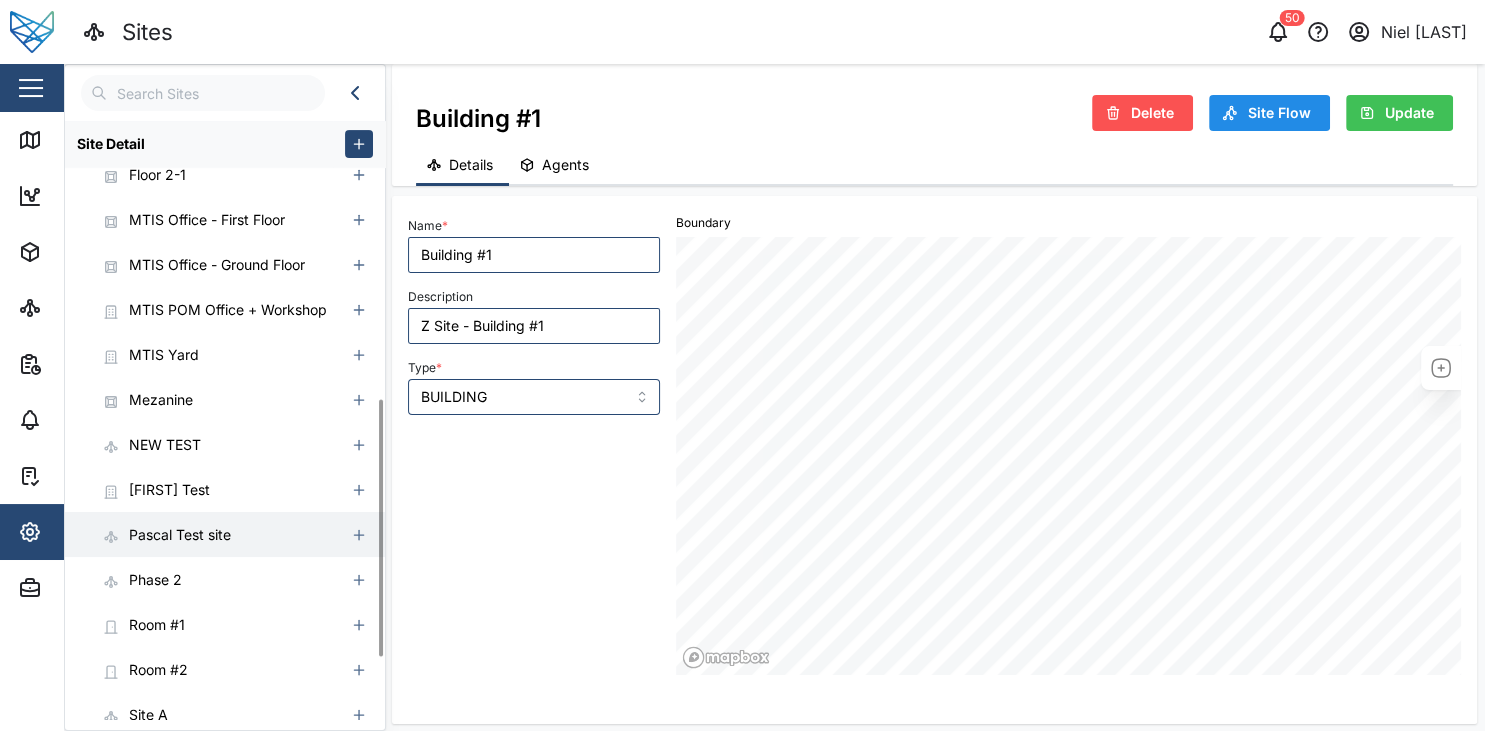click on "Pascal Test site" at bounding box center [180, 535] 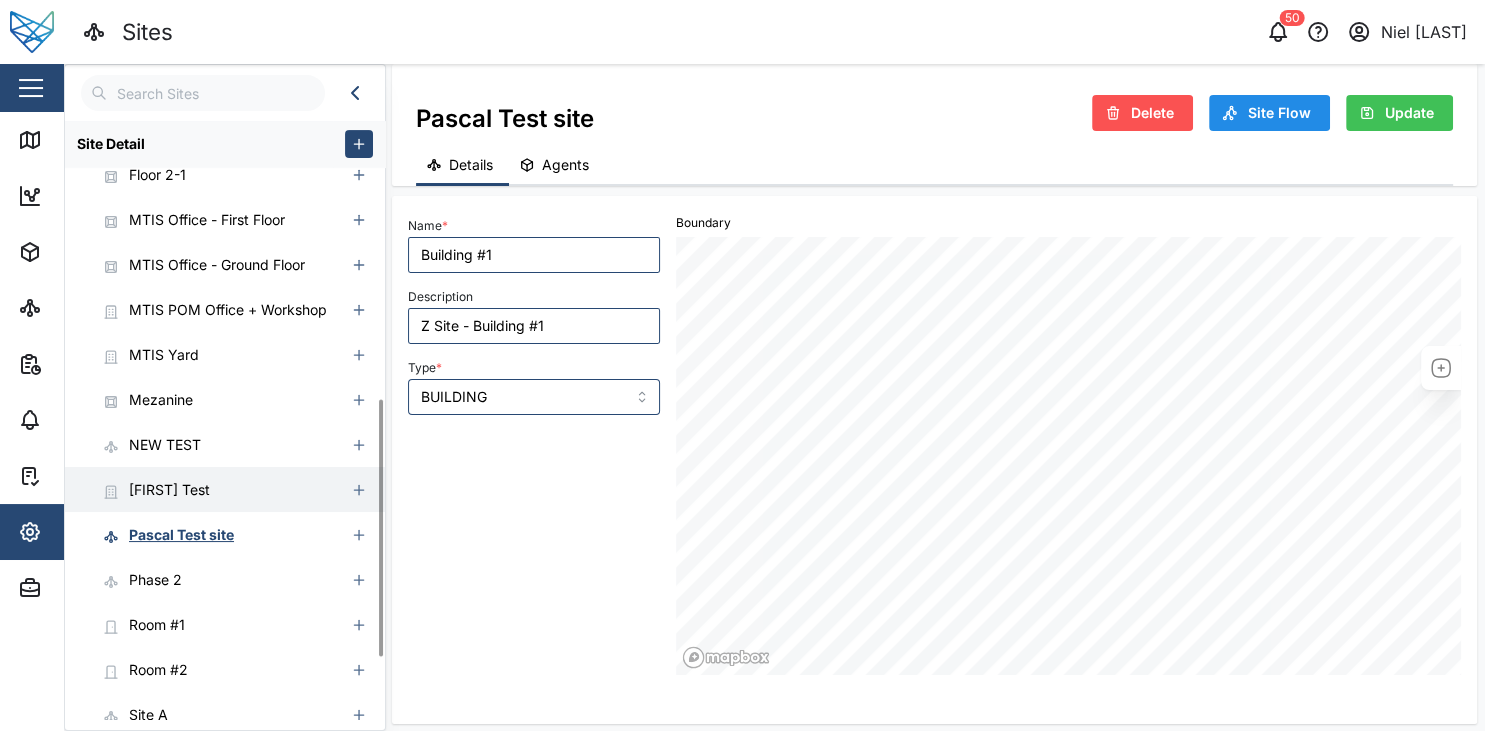 type on "Pascal Test site" 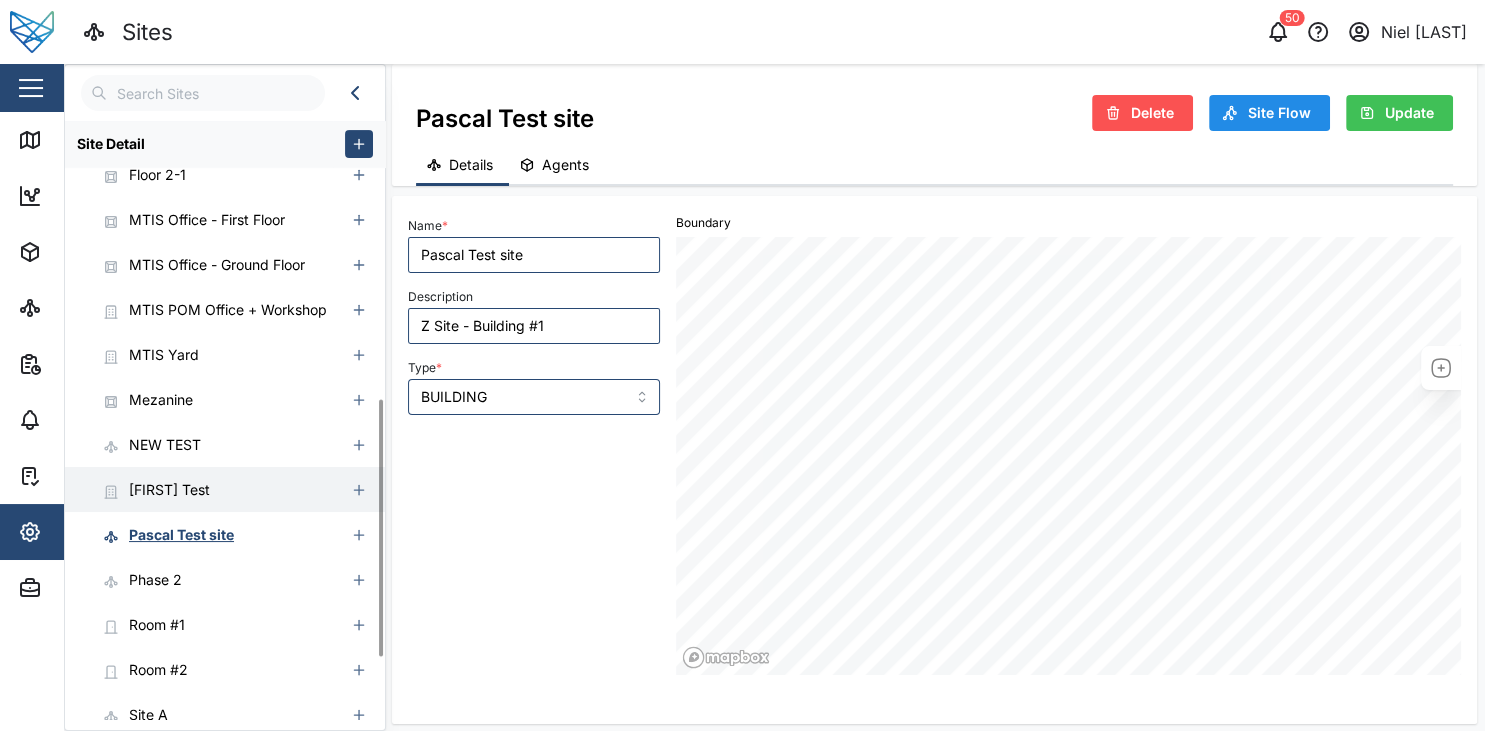 type on "test update" 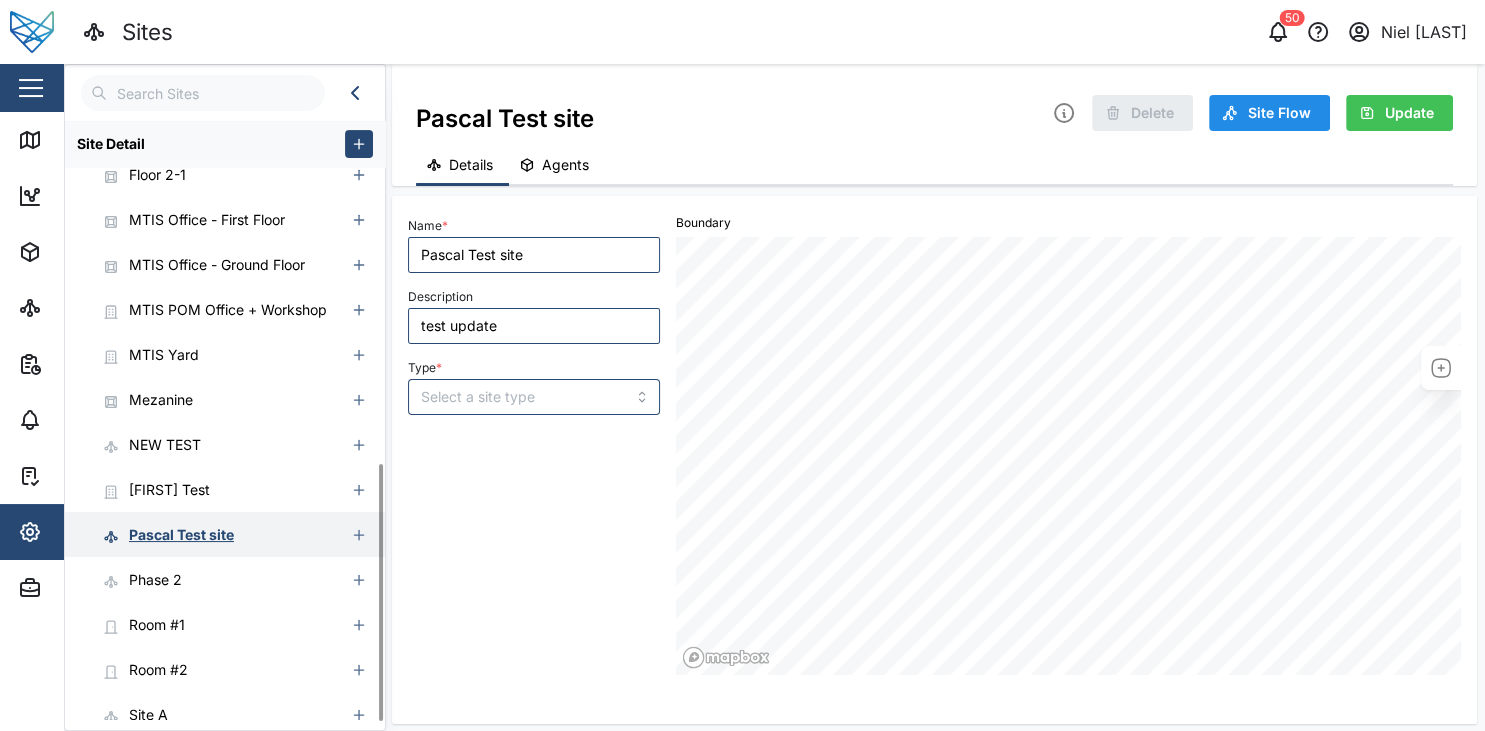 scroll, scrollTop: 796, scrollLeft: 0, axis: vertical 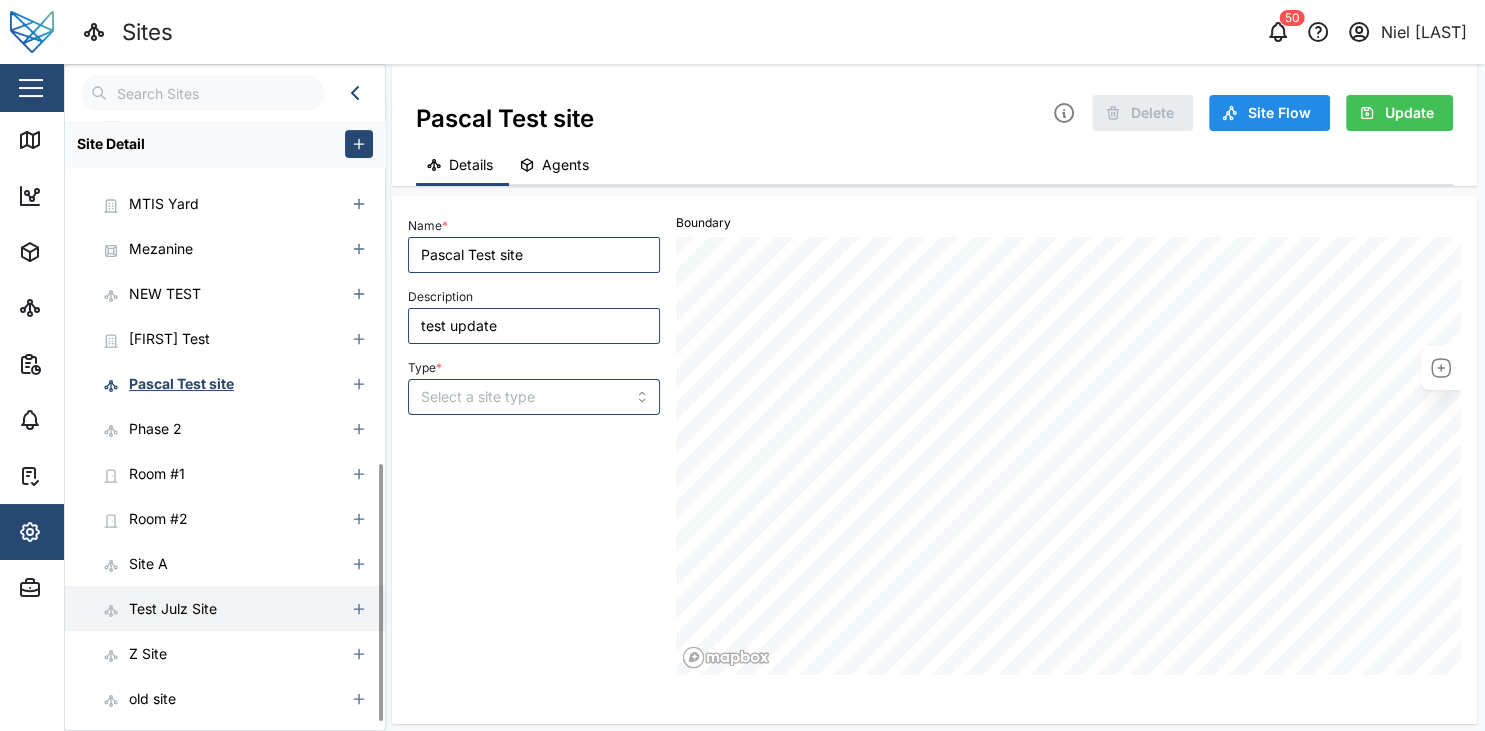 click on "Test Julz Site" at bounding box center [173, 609] 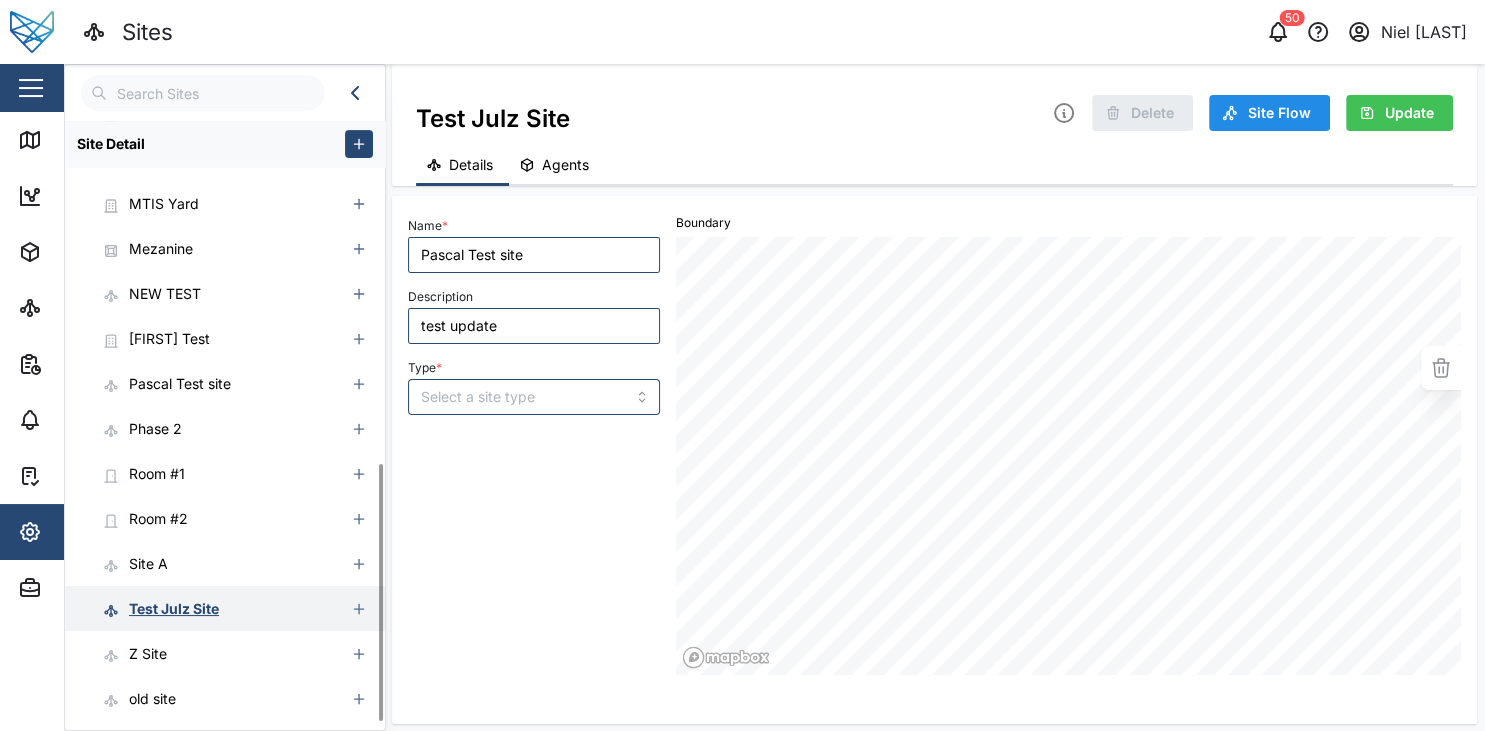 type on "Test Julz Site" 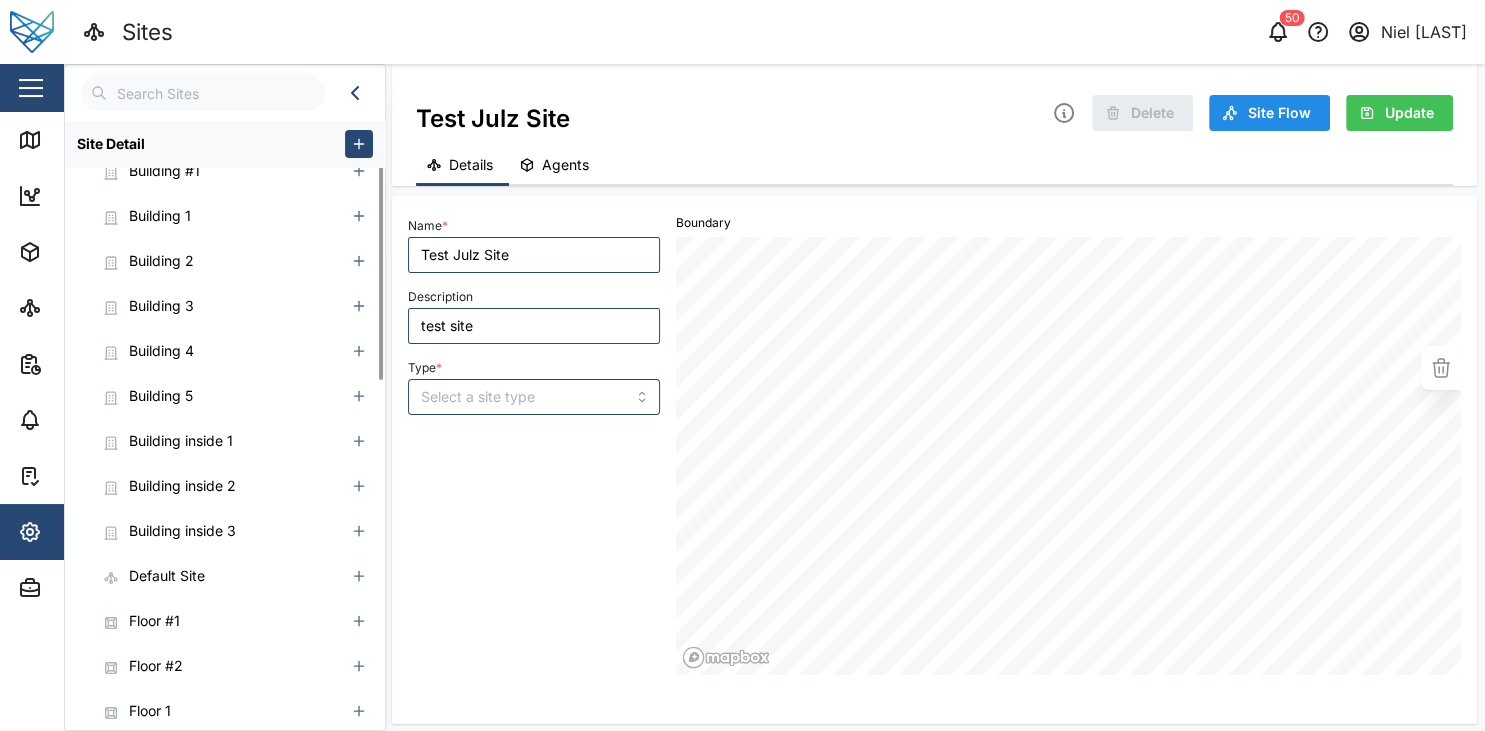 scroll, scrollTop: 0, scrollLeft: 0, axis: both 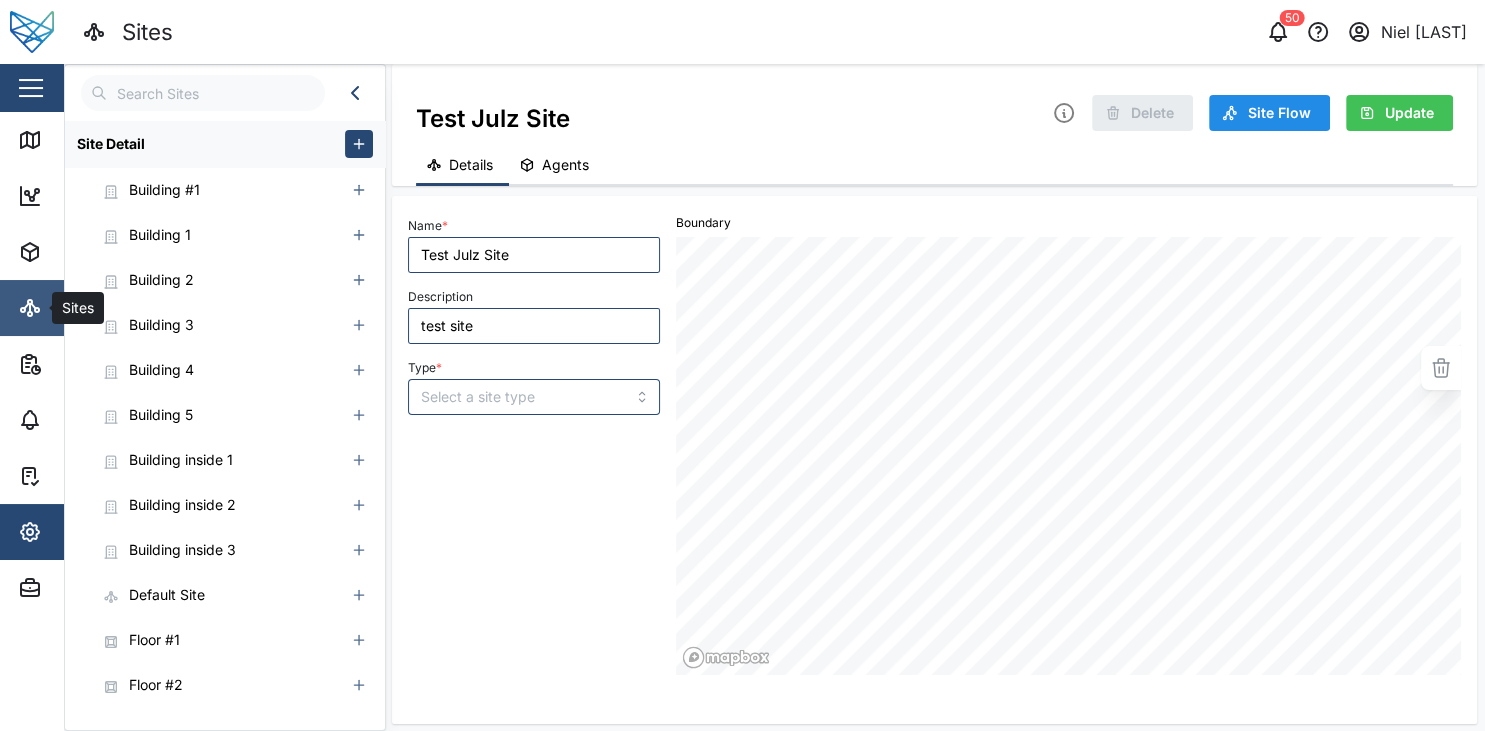 click 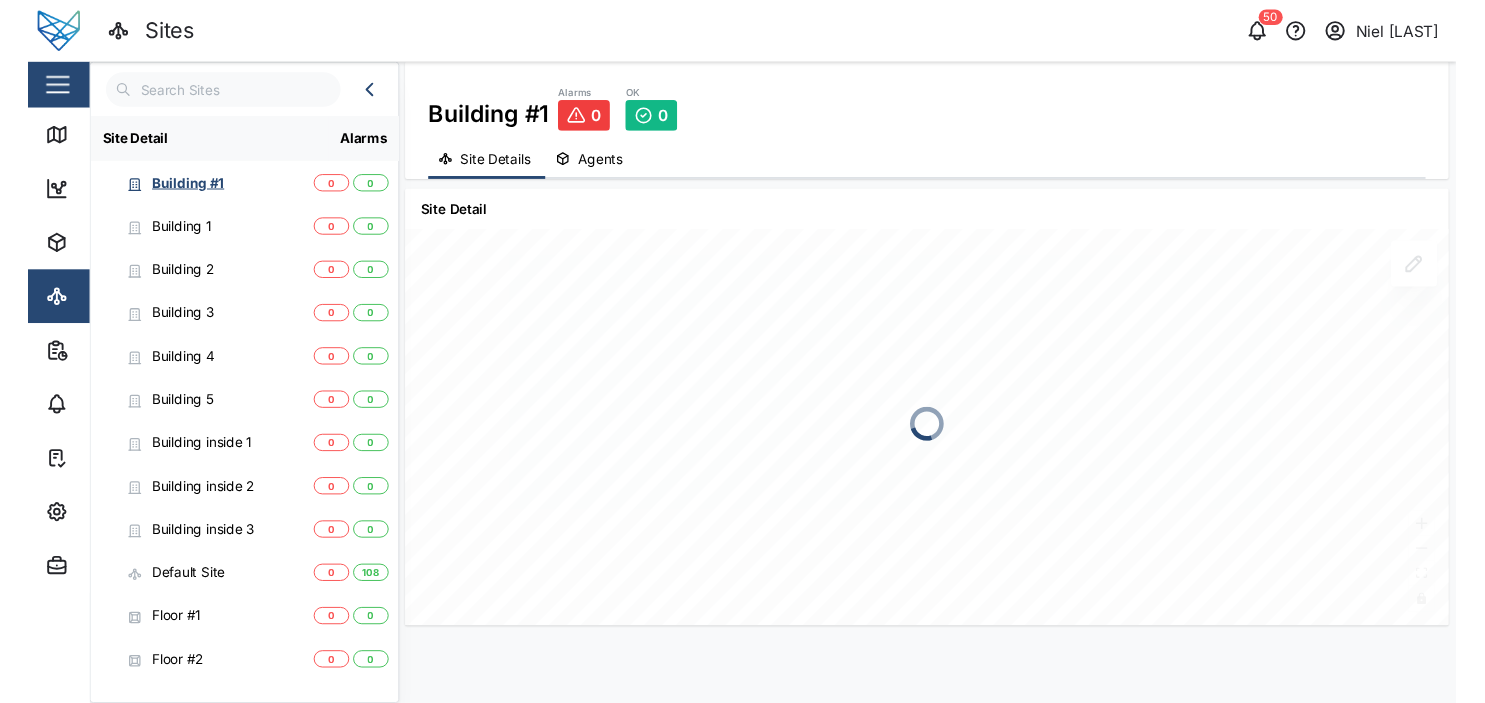 scroll, scrollTop: 500, scrollLeft: 0, axis: vertical 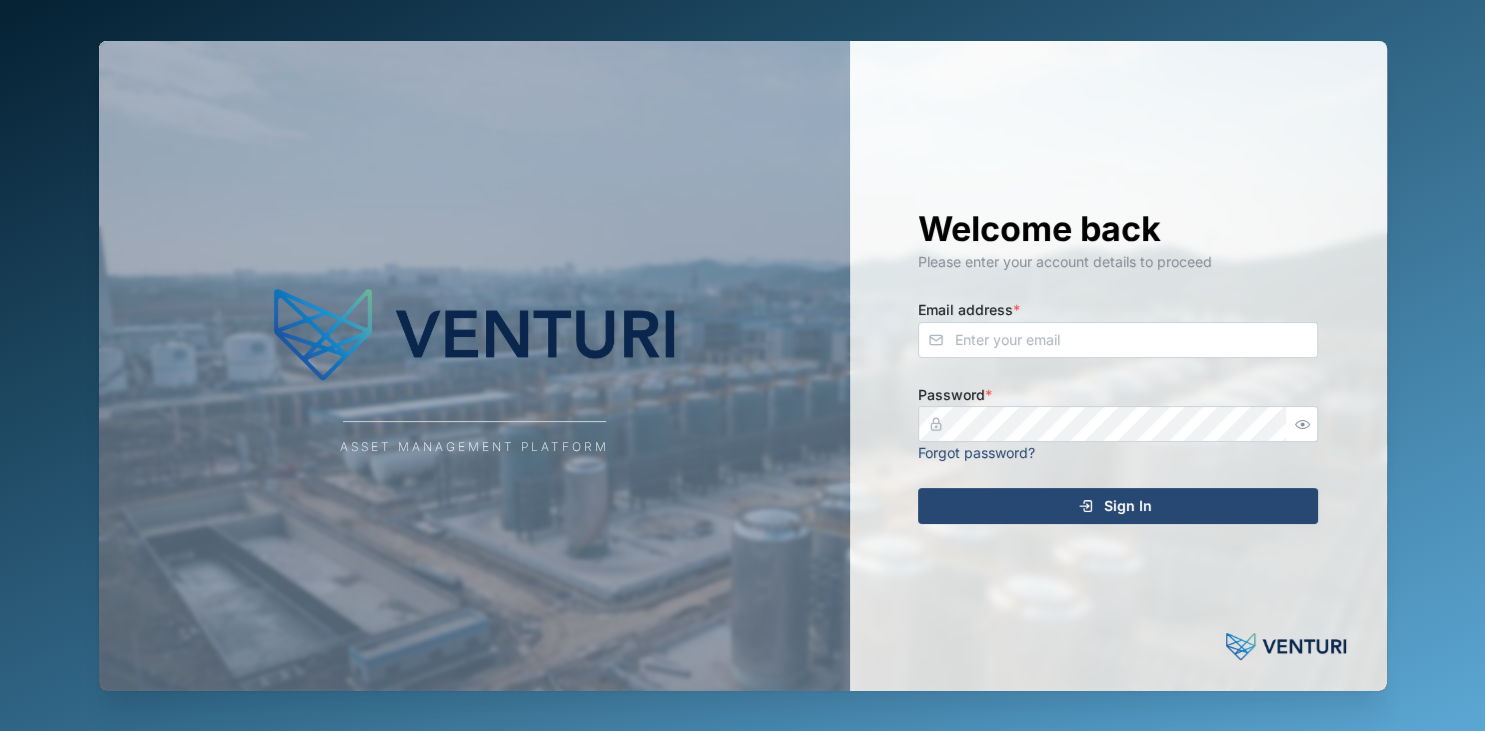 click on "Welcome back Please enter your account details to proceed Email address  * Password  * Forgot password? Sign In" at bounding box center [1118, 366] 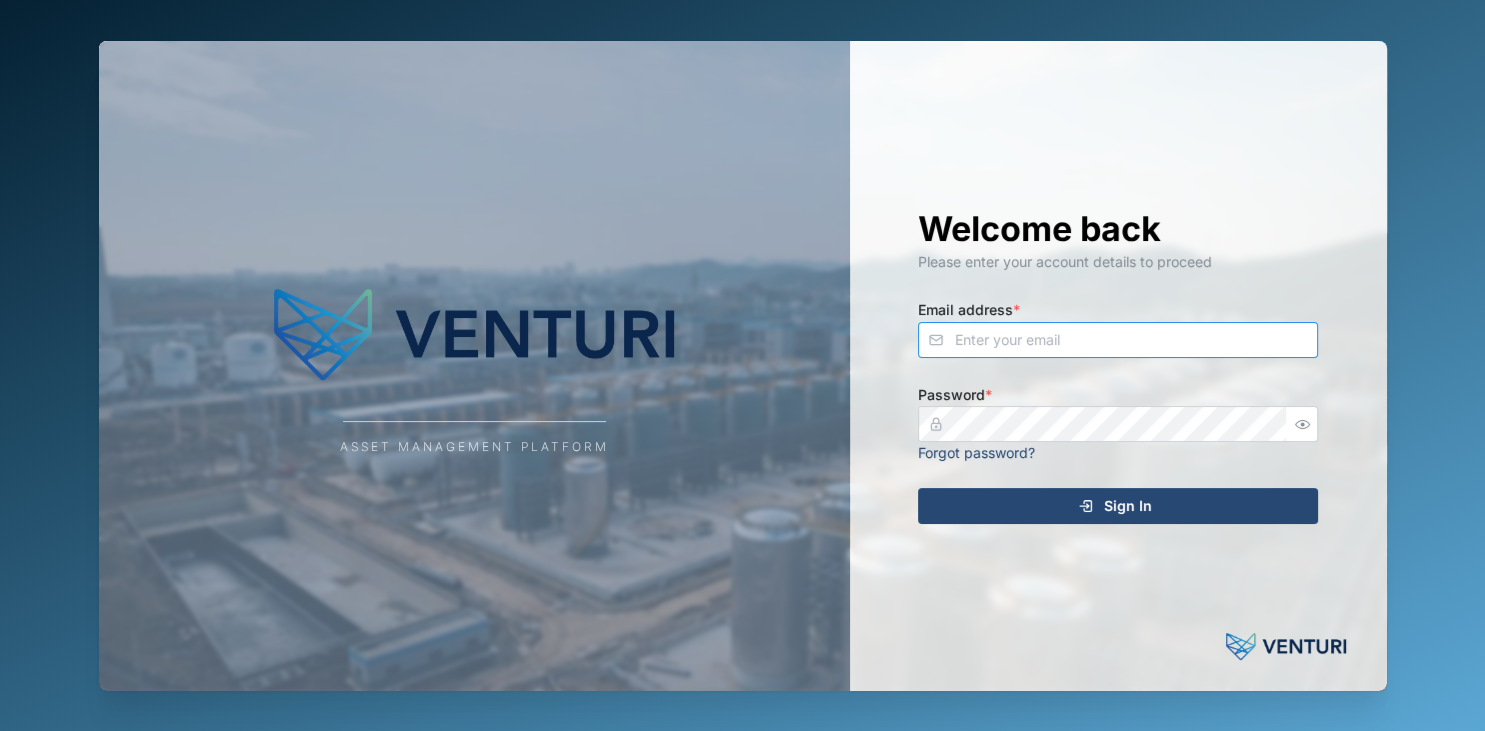 click on "Email address  *" at bounding box center (1118, 340) 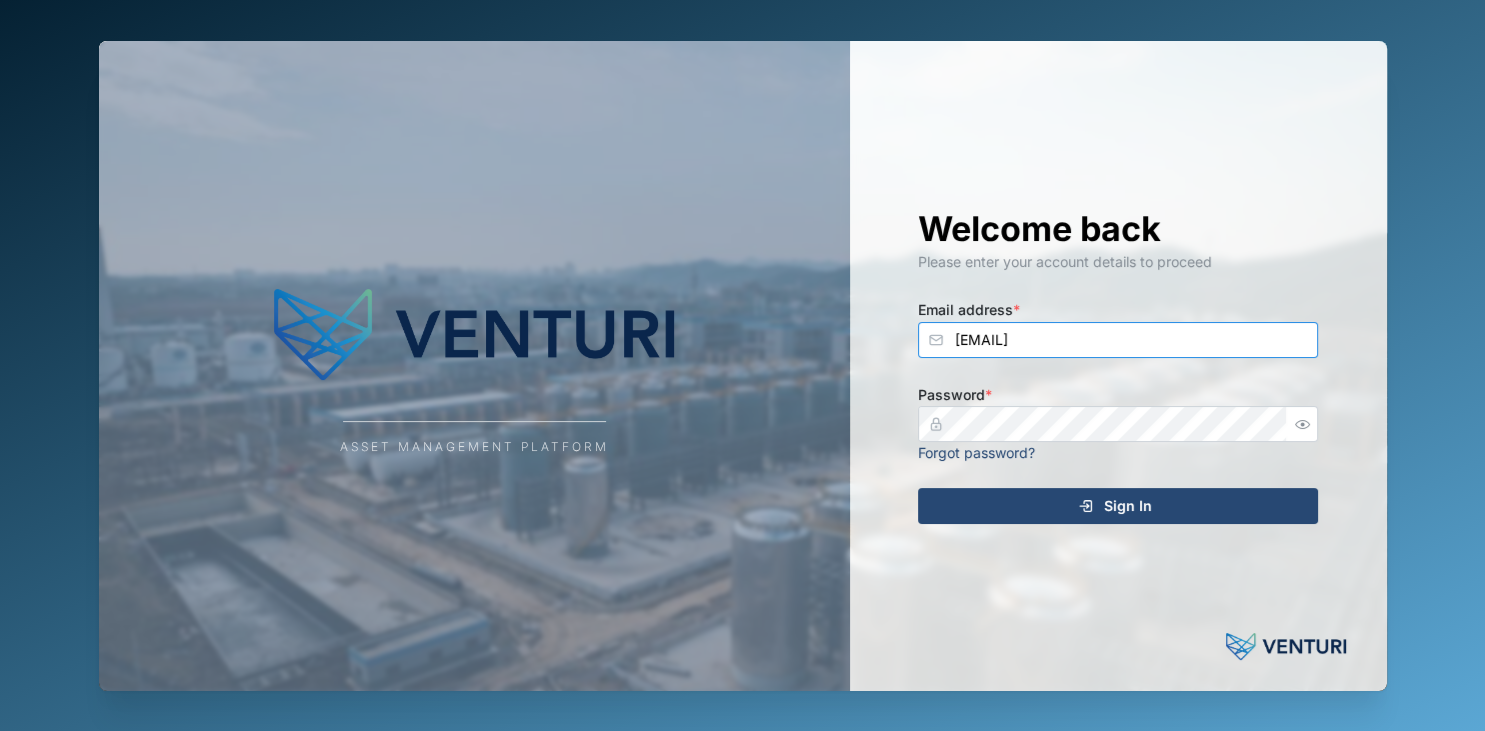 type on "[EMAIL]" 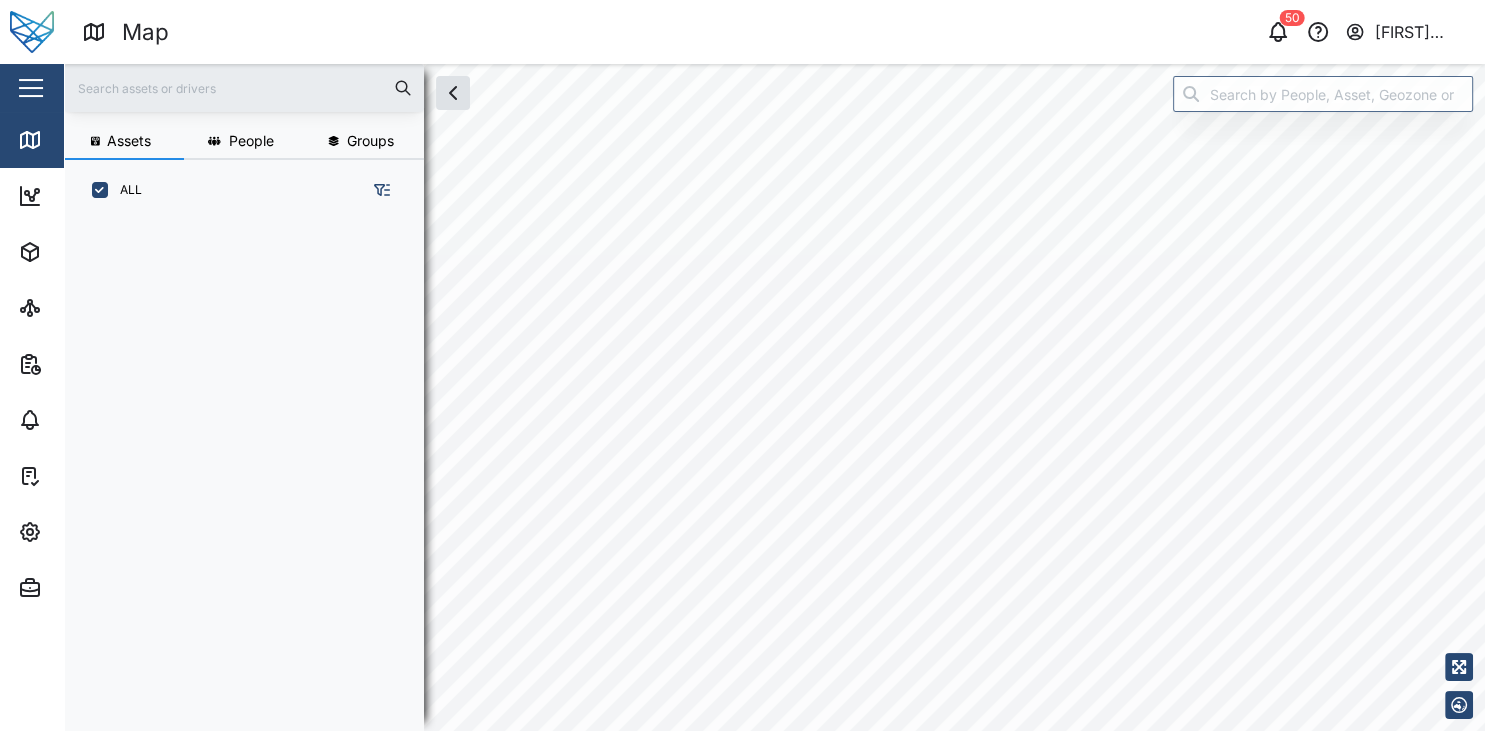click 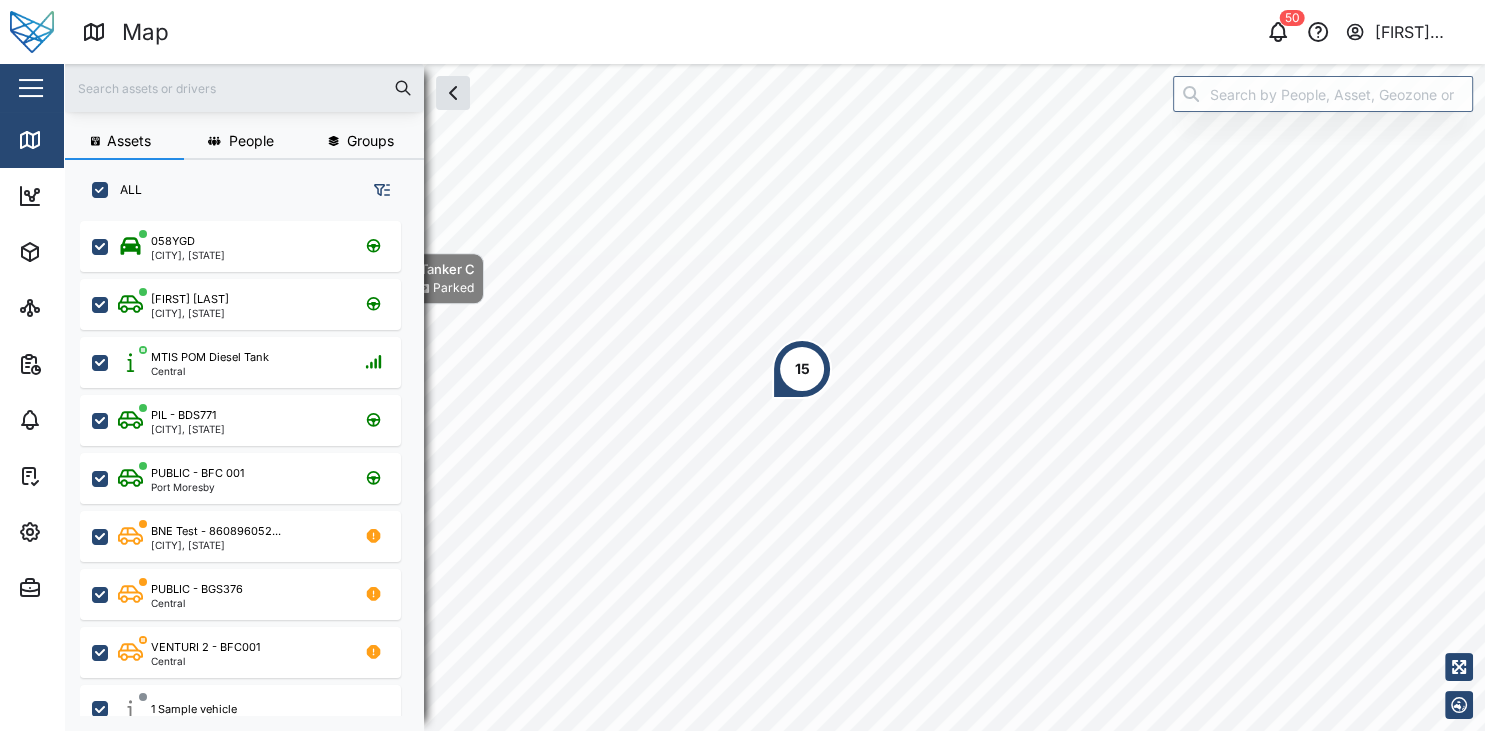 scroll, scrollTop: 0, scrollLeft: 0, axis: both 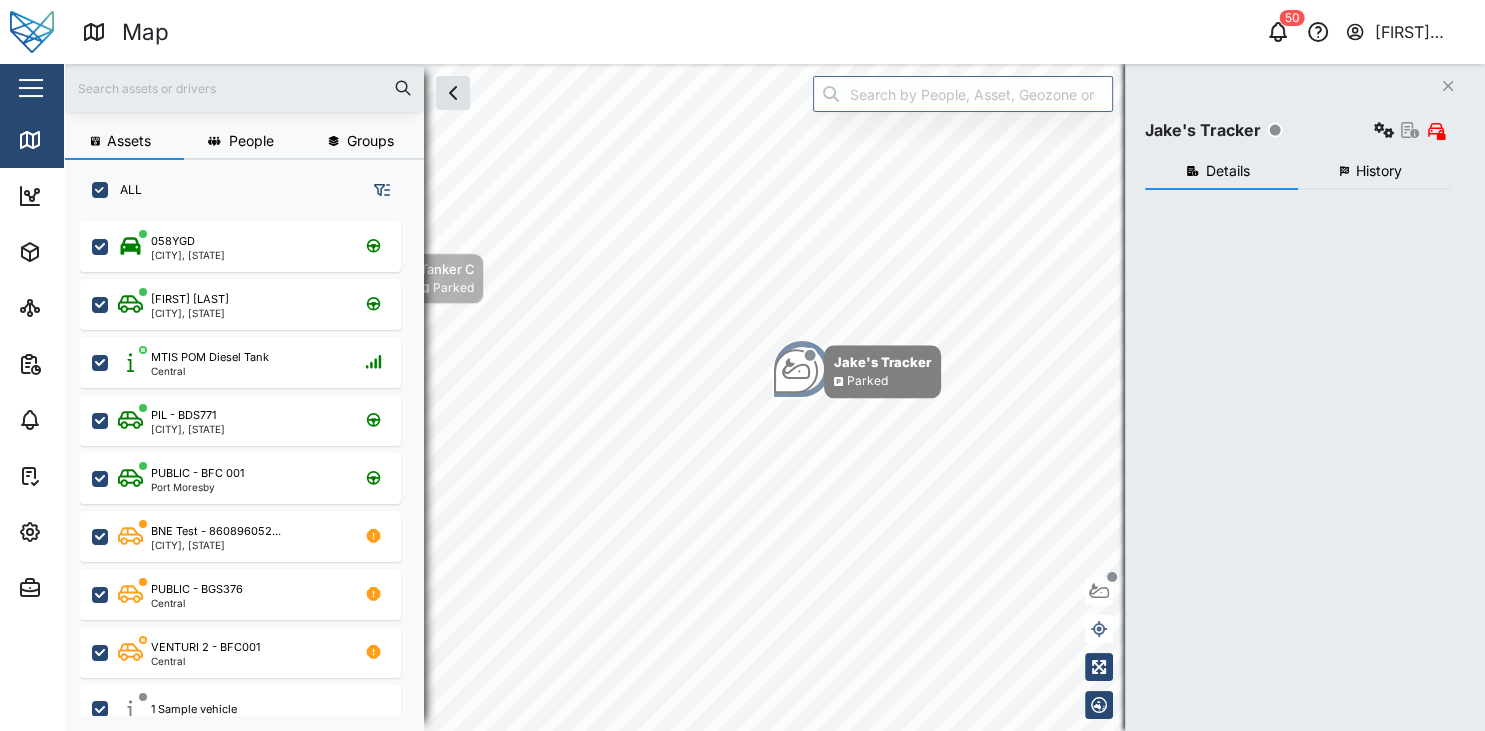 click at bounding box center [742, 365] 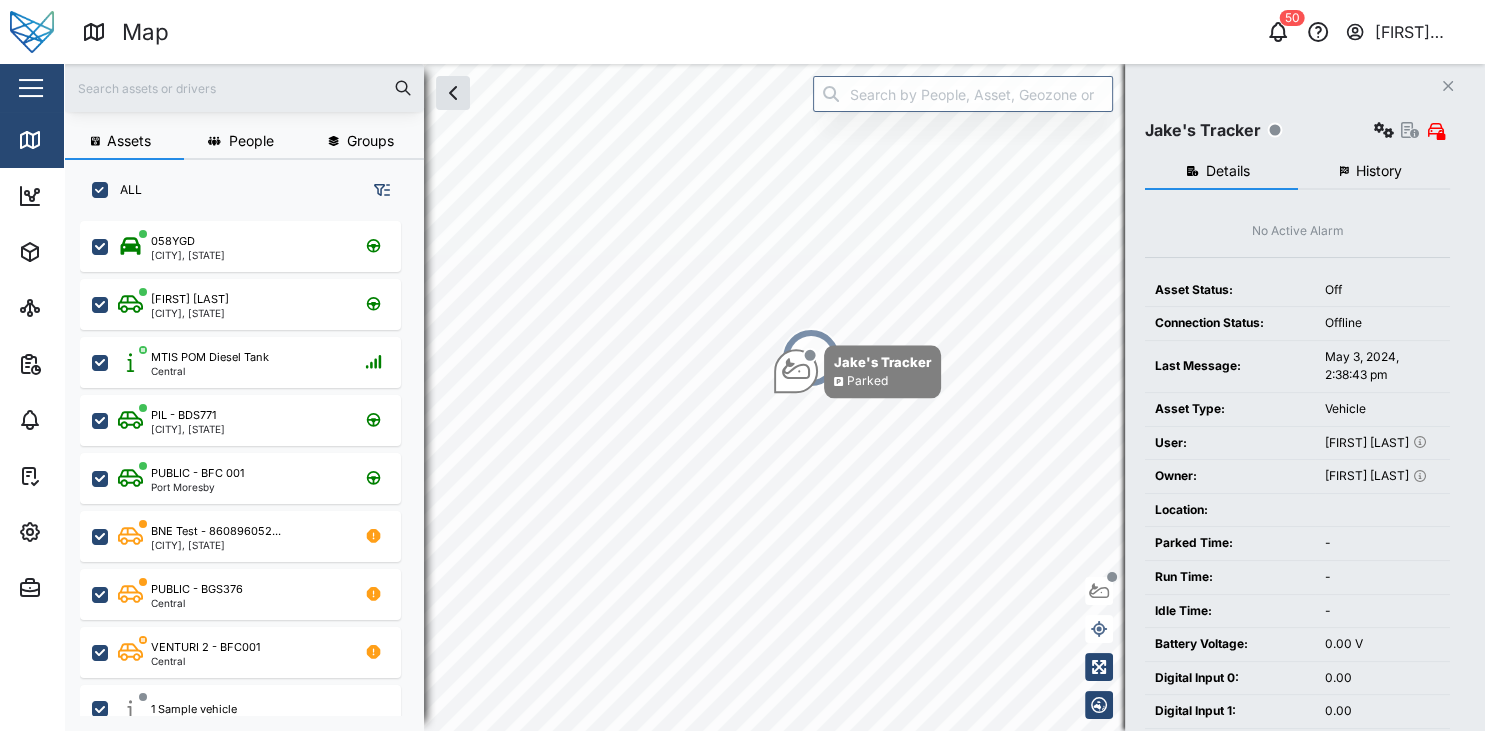 click at bounding box center (742, 365) 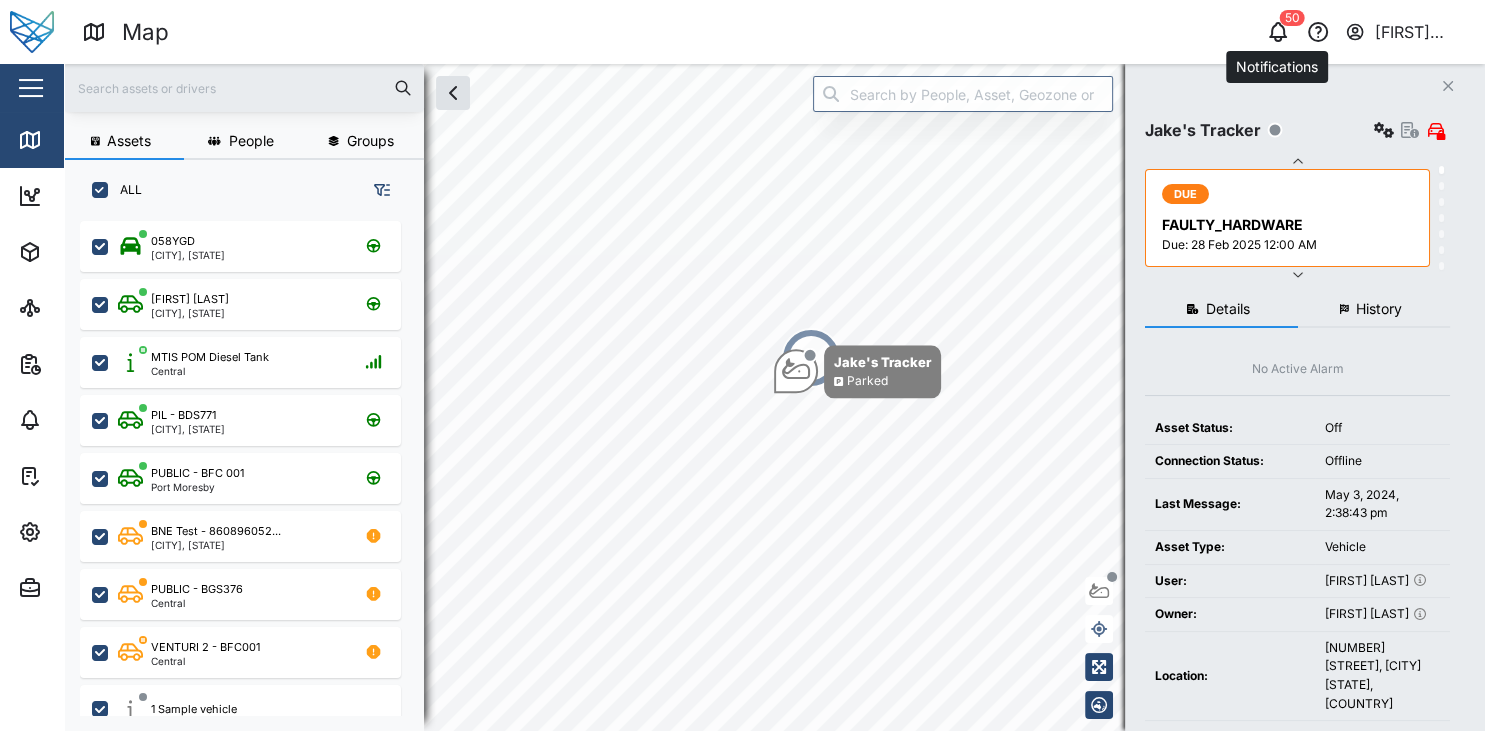 click 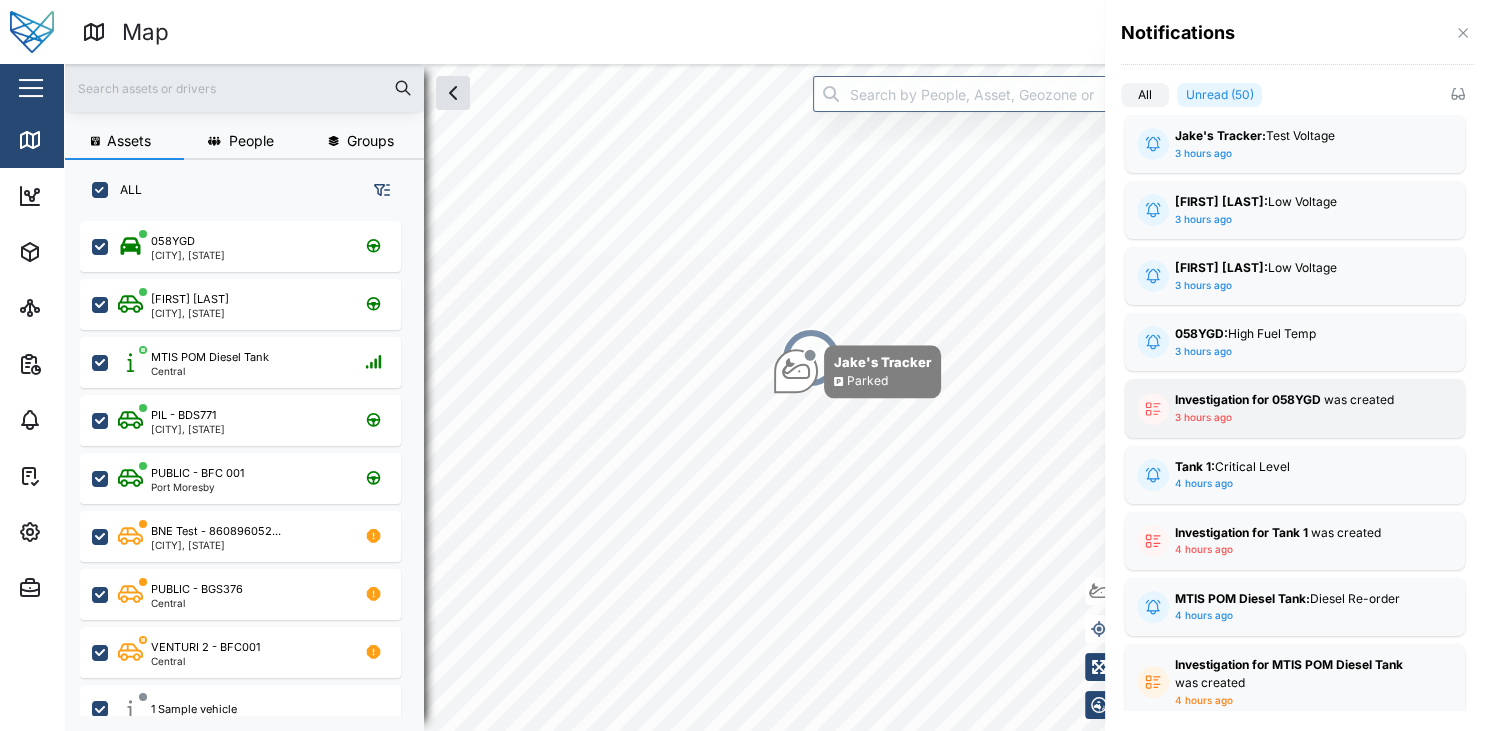 click on "Investigation for 058YGD   was created 3 hours ago" at bounding box center [1295, 408] 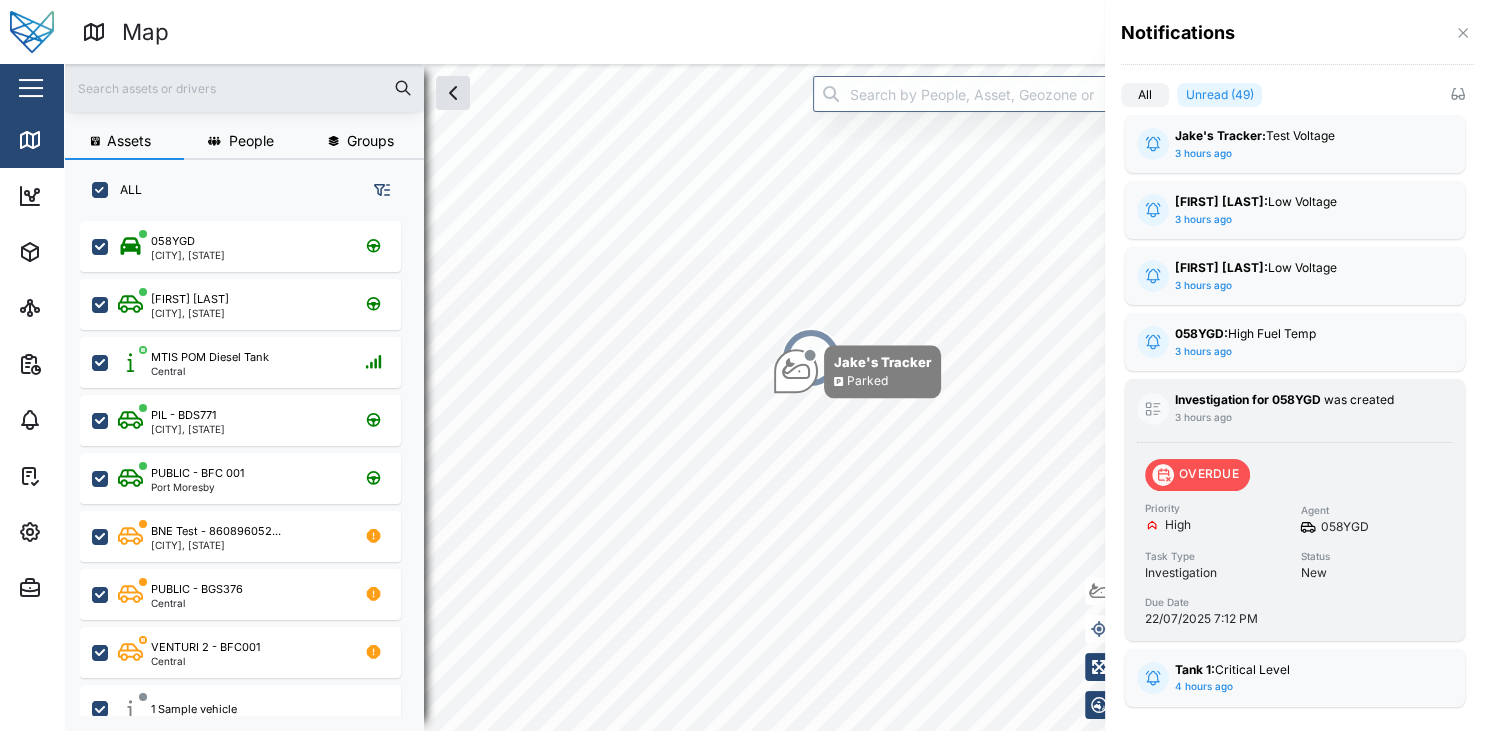 click on "High" at bounding box center [1216, 525] 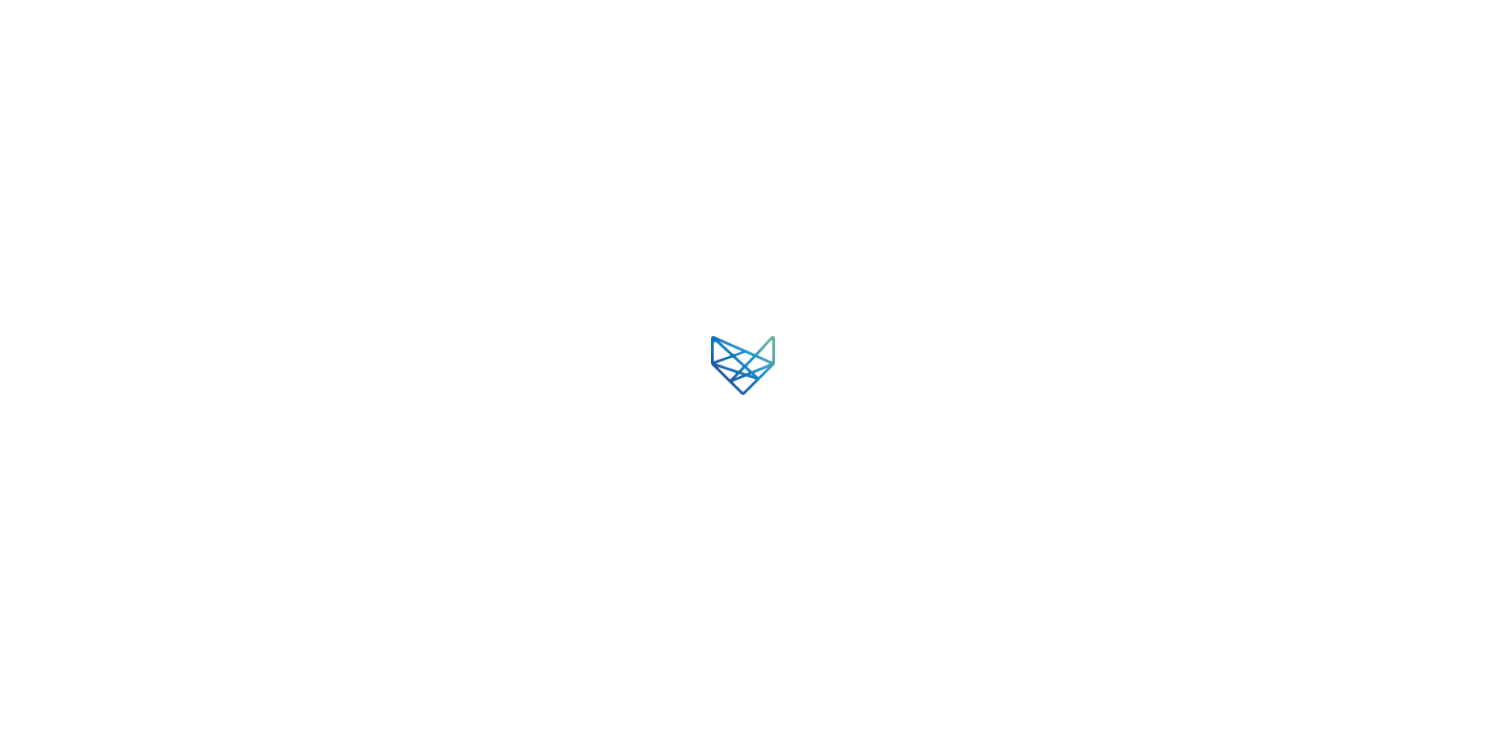 scroll, scrollTop: 0, scrollLeft: 0, axis: both 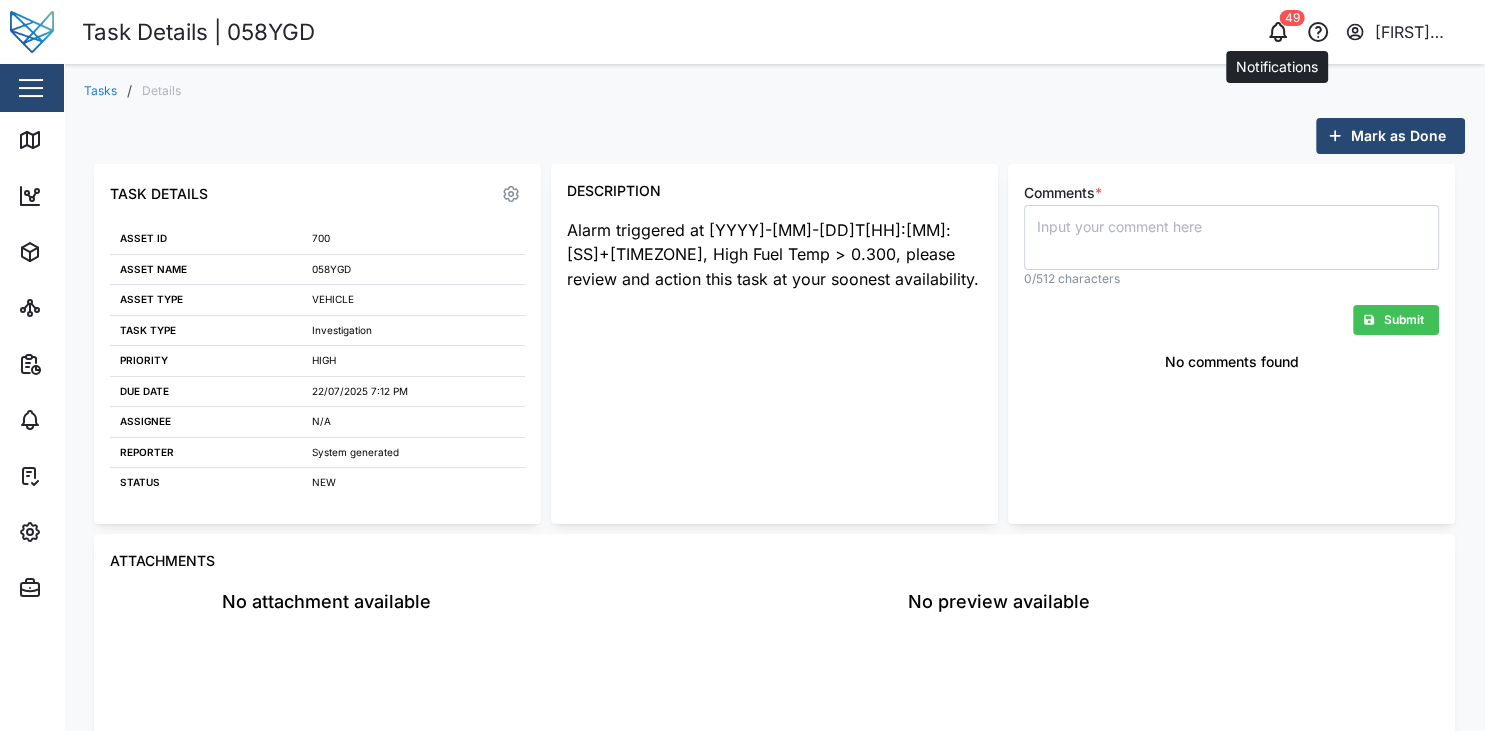 click 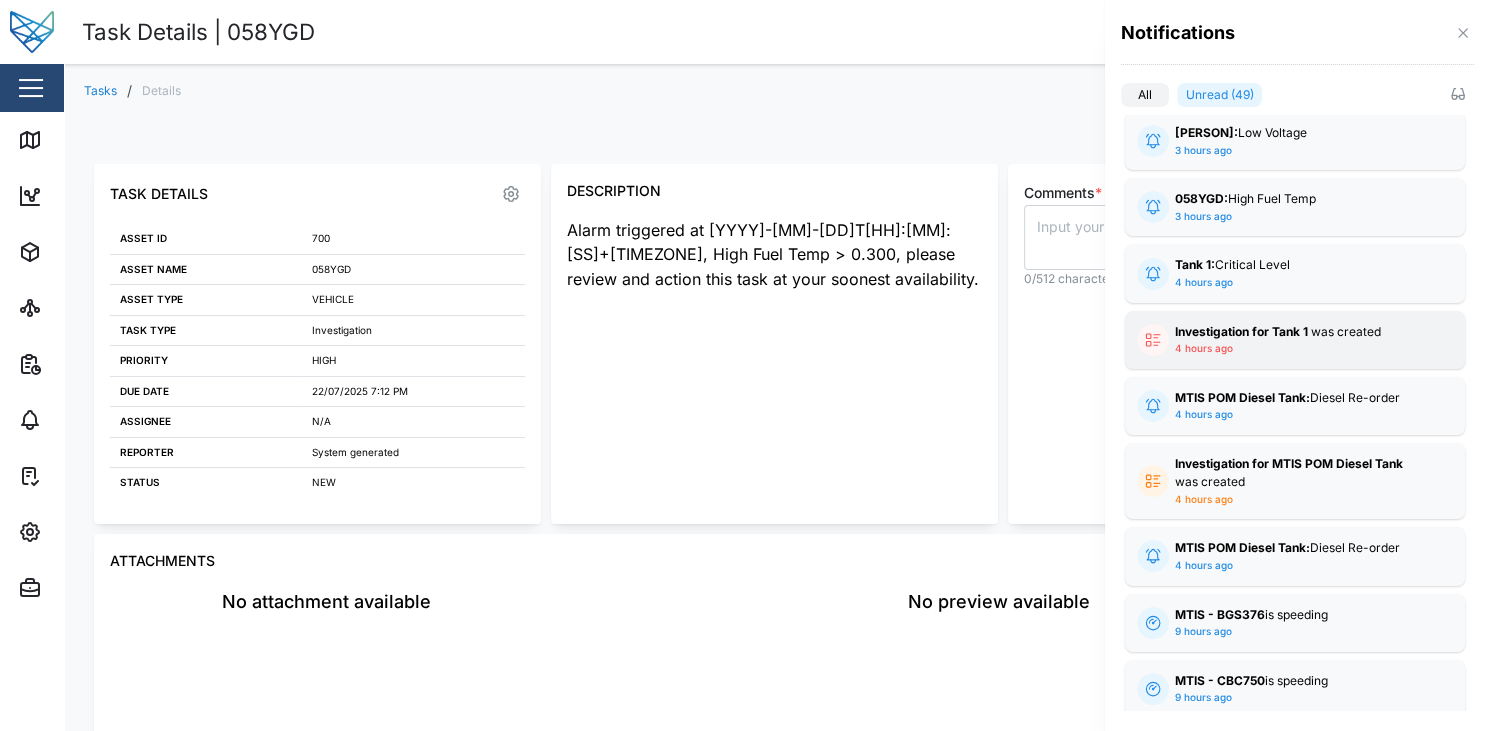 scroll, scrollTop: 156, scrollLeft: 0, axis: vertical 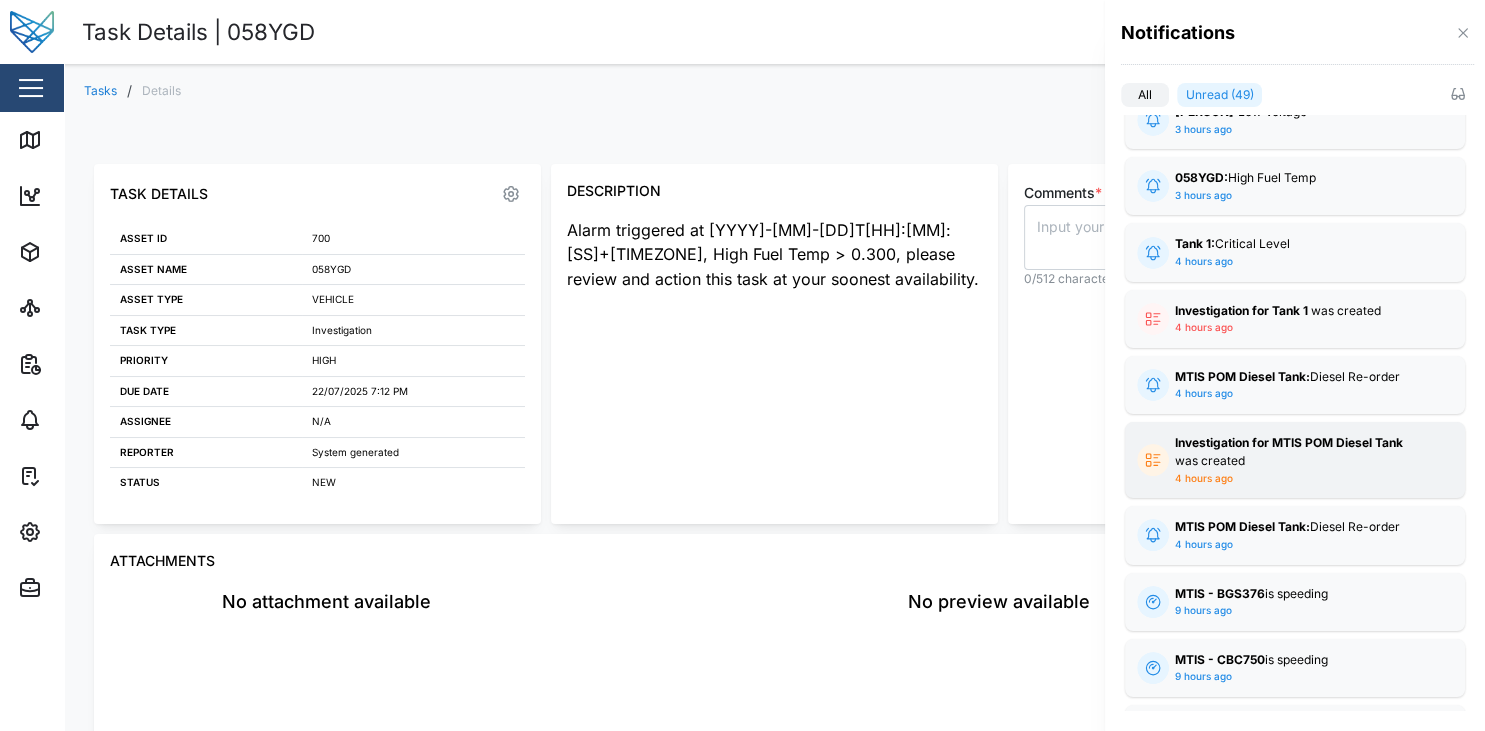 click on "Investigation for MTIS POM Diesel Tank   was created" at bounding box center [1295, 452] 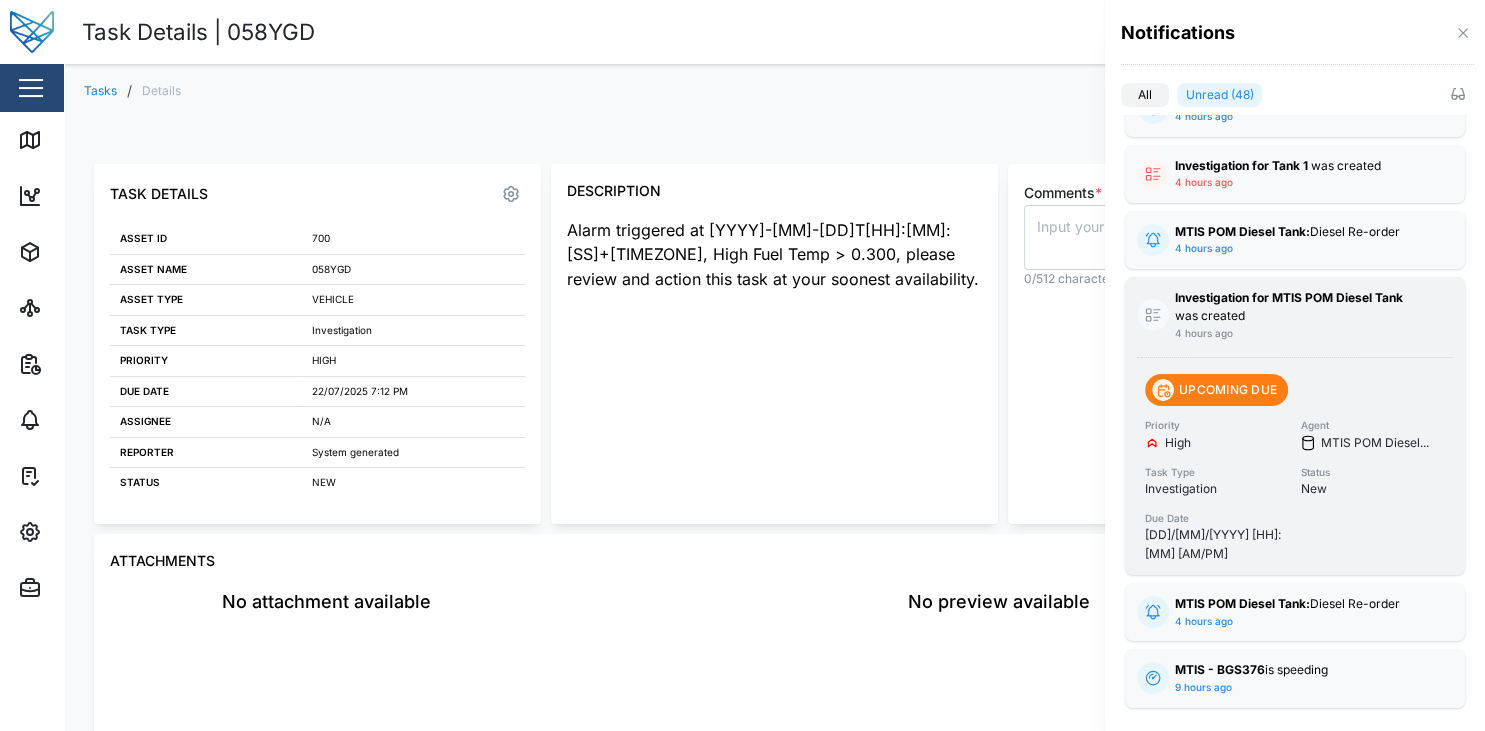 scroll, scrollTop: 302, scrollLeft: 0, axis: vertical 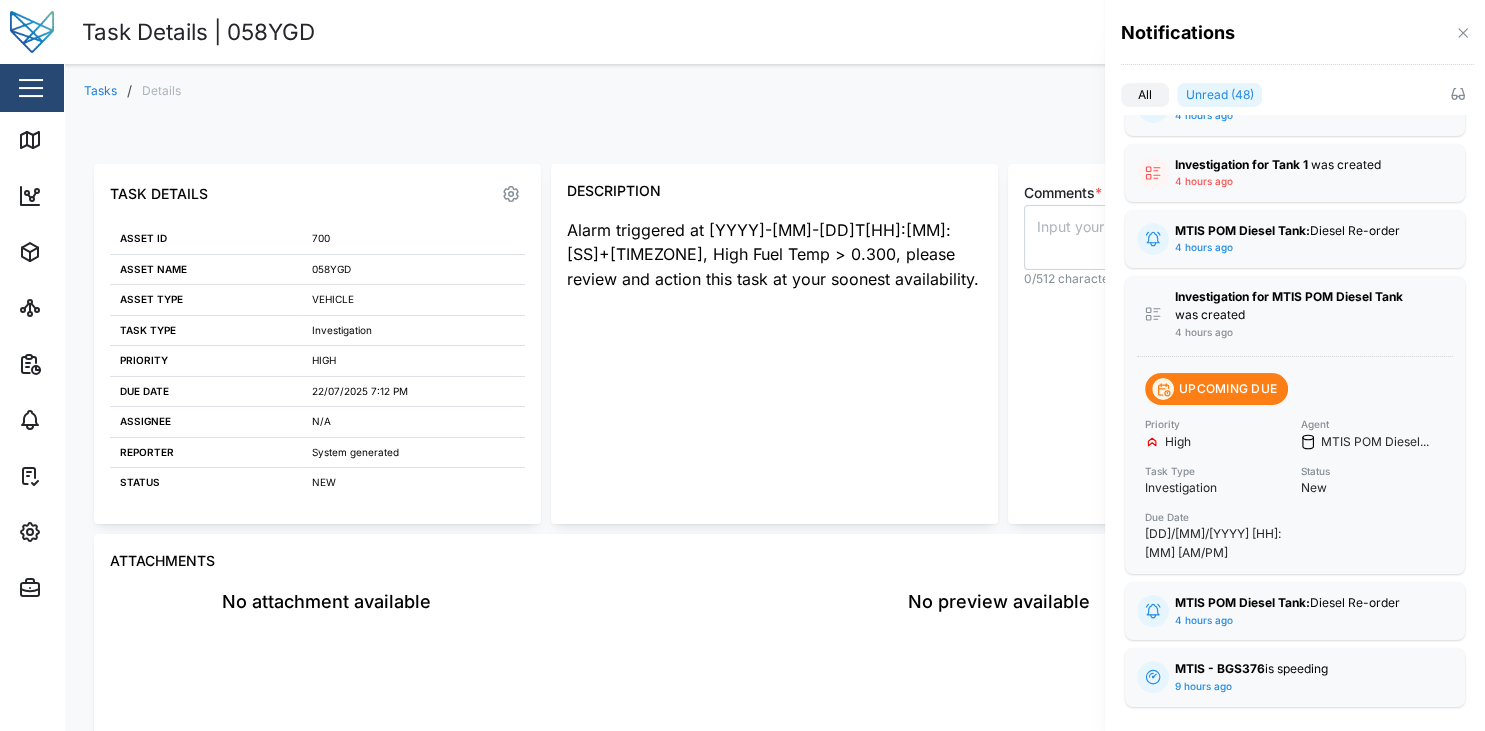 click at bounding box center [742, 365] 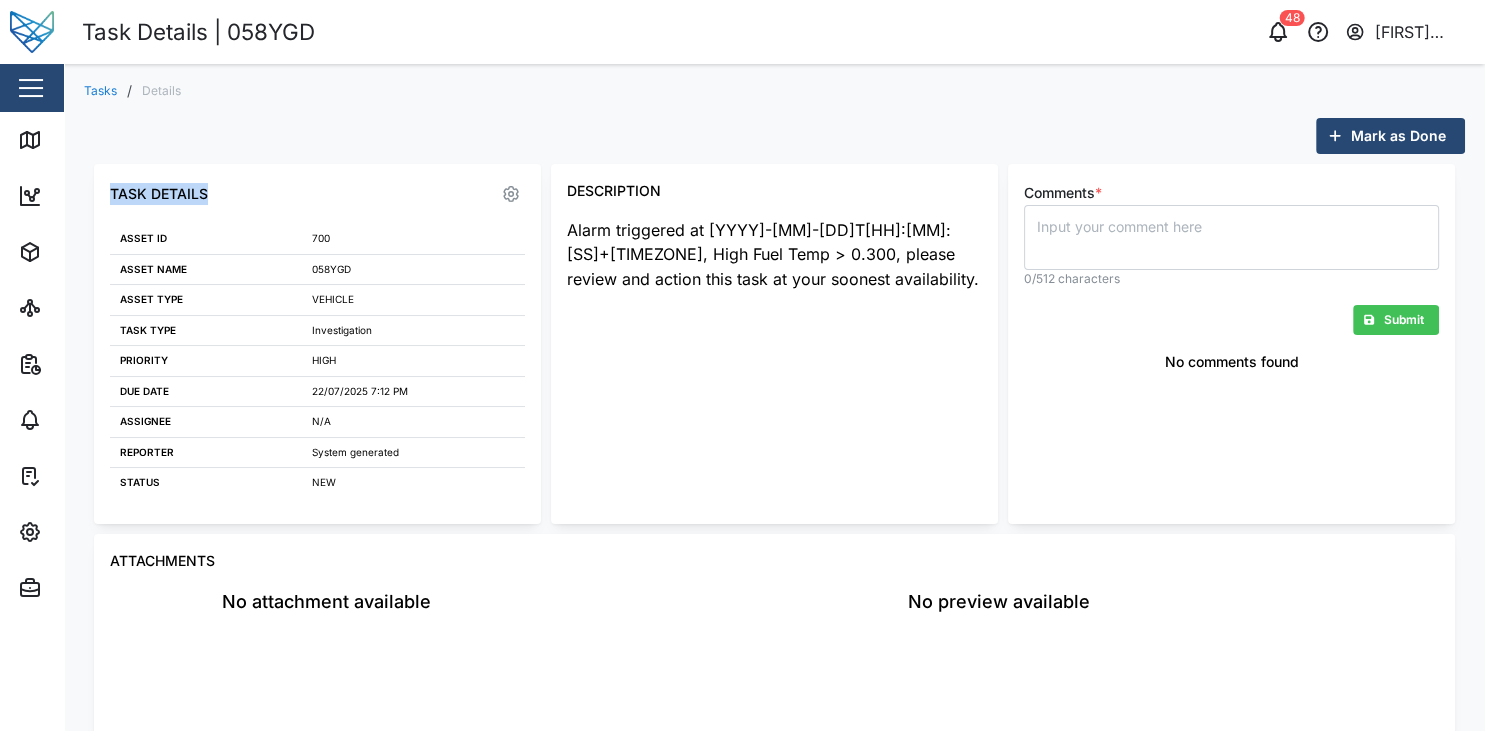 drag, startPoint x: 774, startPoint y: 279, endPoint x: 534, endPoint y: 208, distance: 250.28185 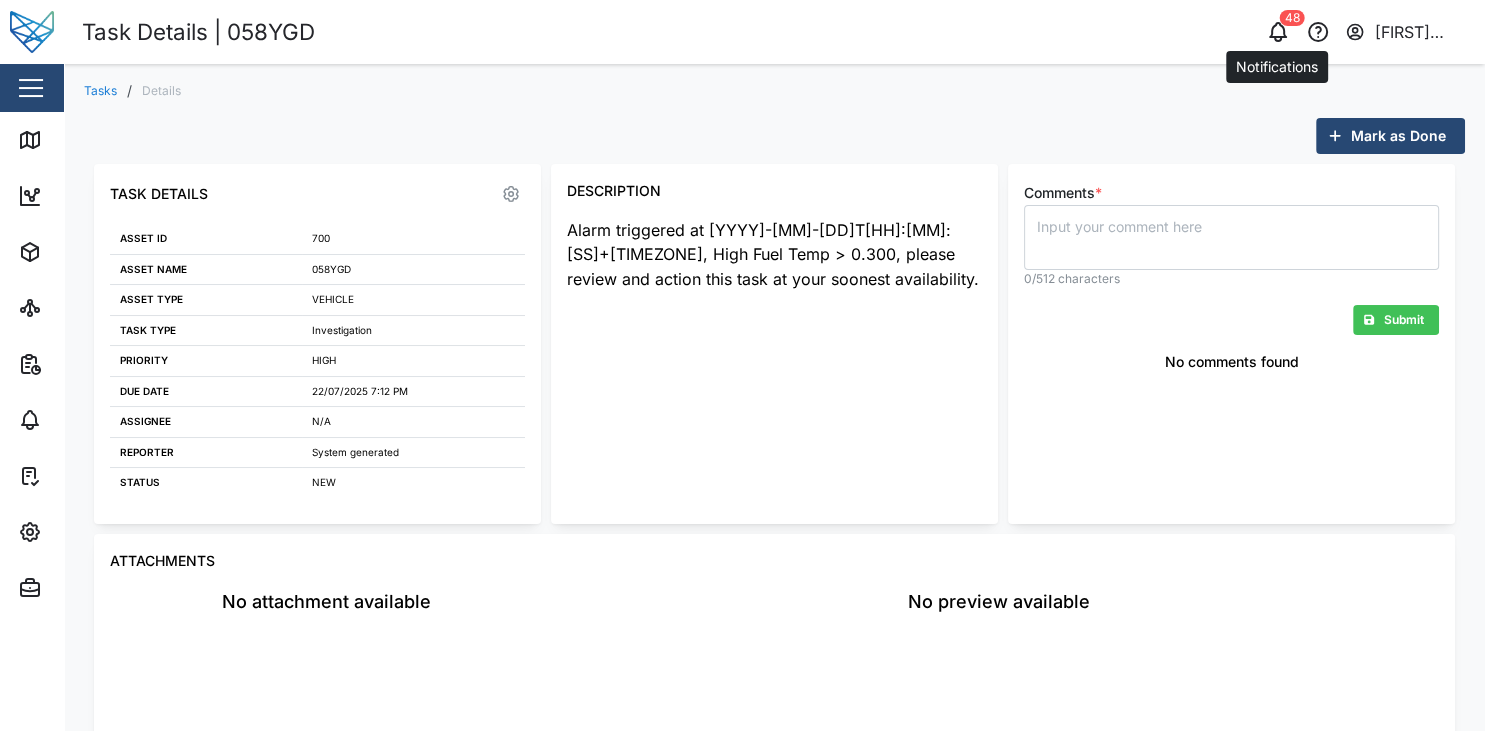 click 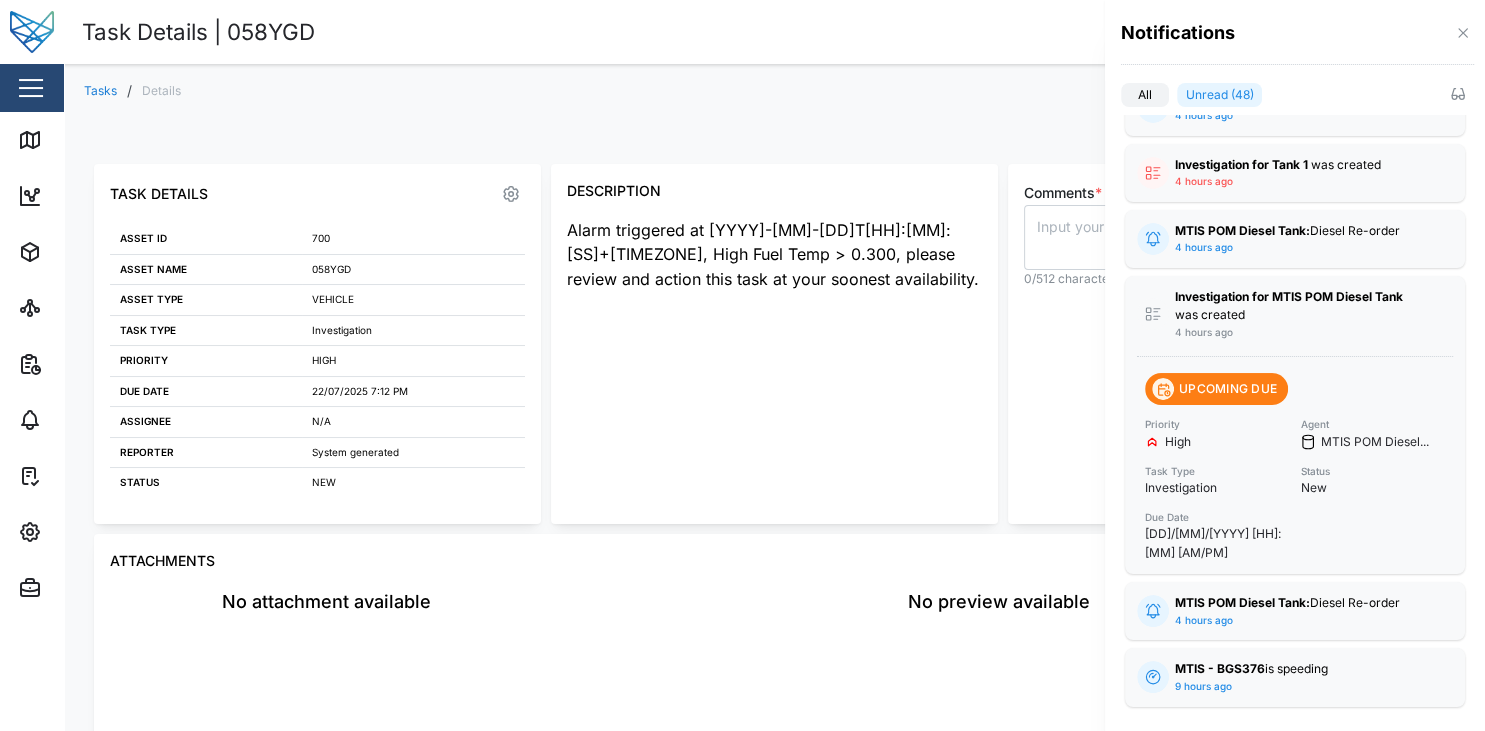 drag, startPoint x: 706, startPoint y: 230, endPoint x: 826, endPoint y: 232, distance: 120.01666 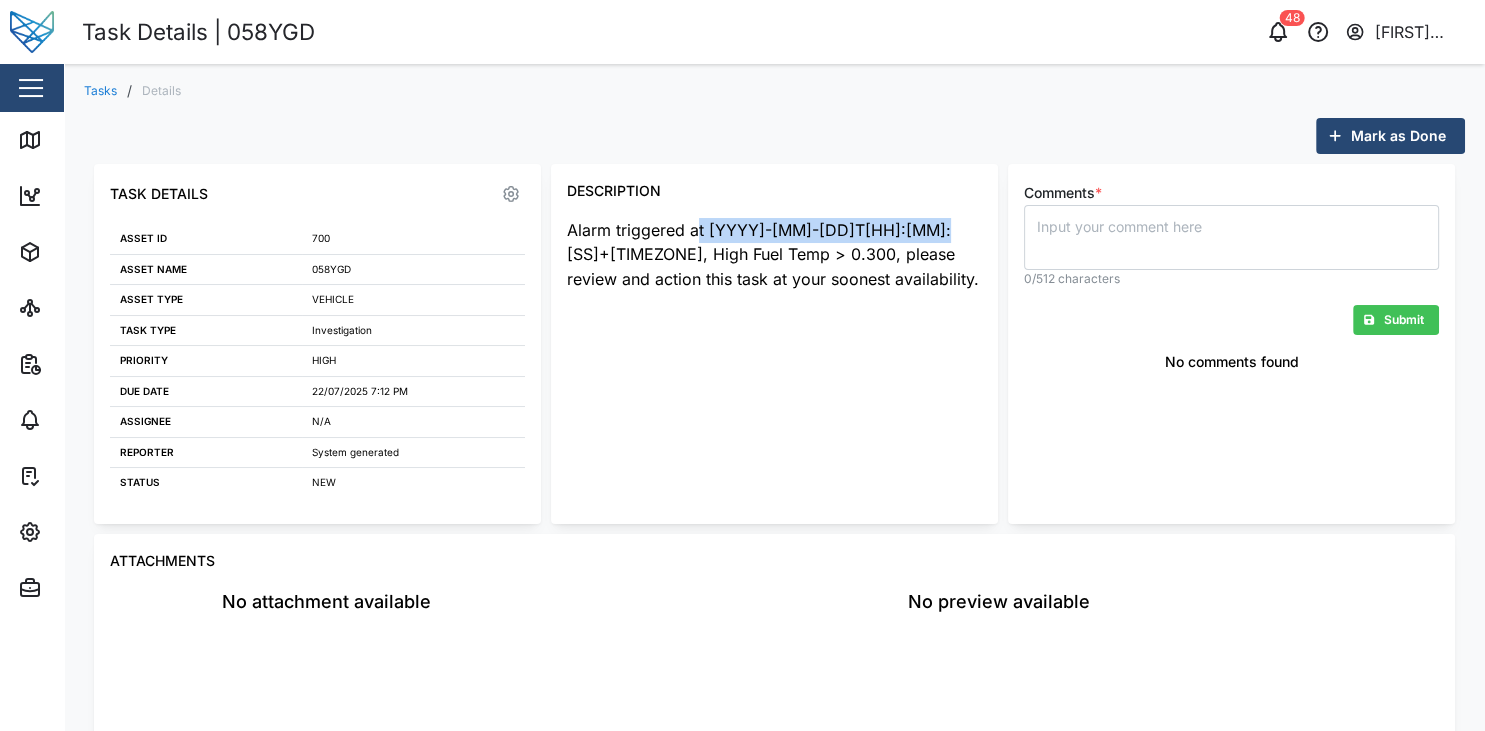 drag, startPoint x: 700, startPoint y: 230, endPoint x: 928, endPoint y: 223, distance: 228.10744 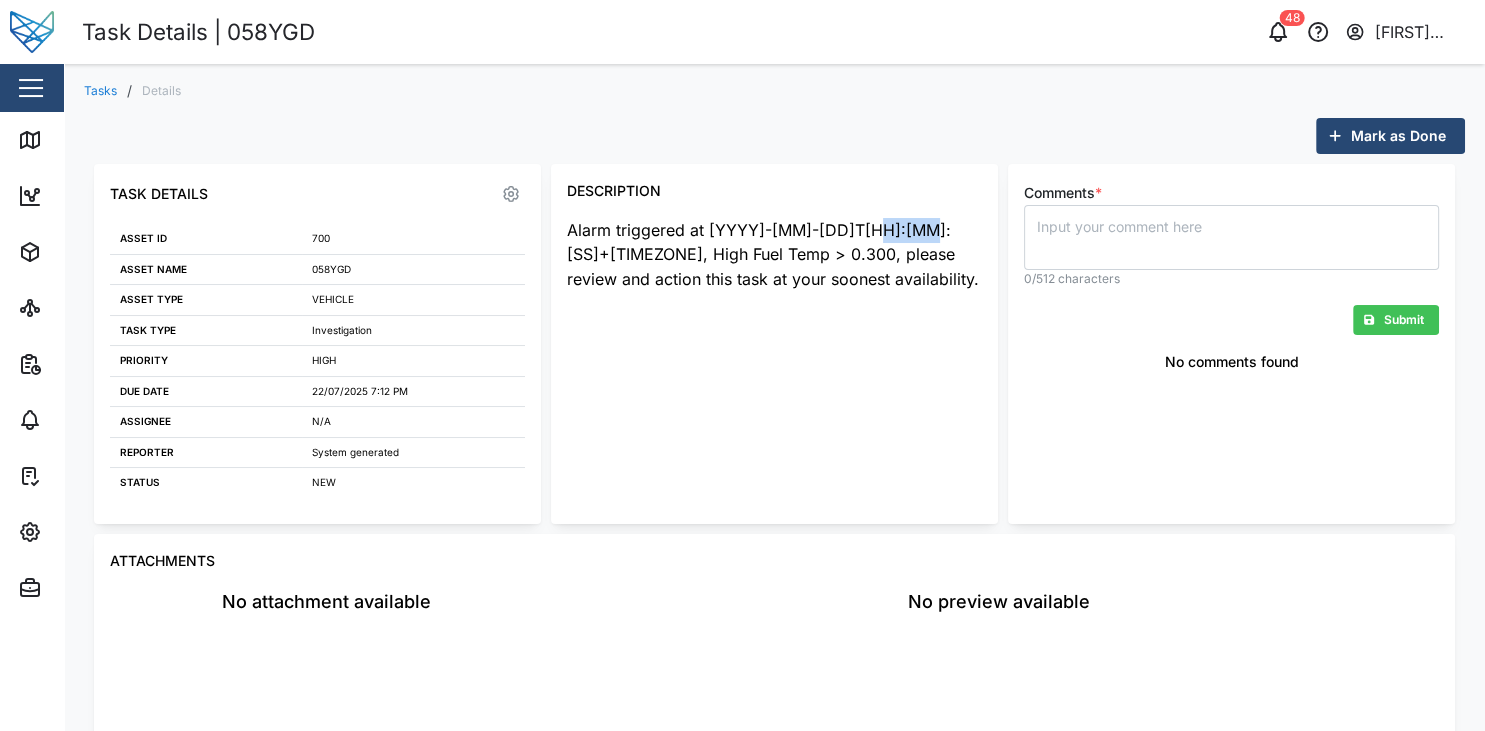 drag, startPoint x: 866, startPoint y: 230, endPoint x: 918, endPoint y: 230, distance: 52 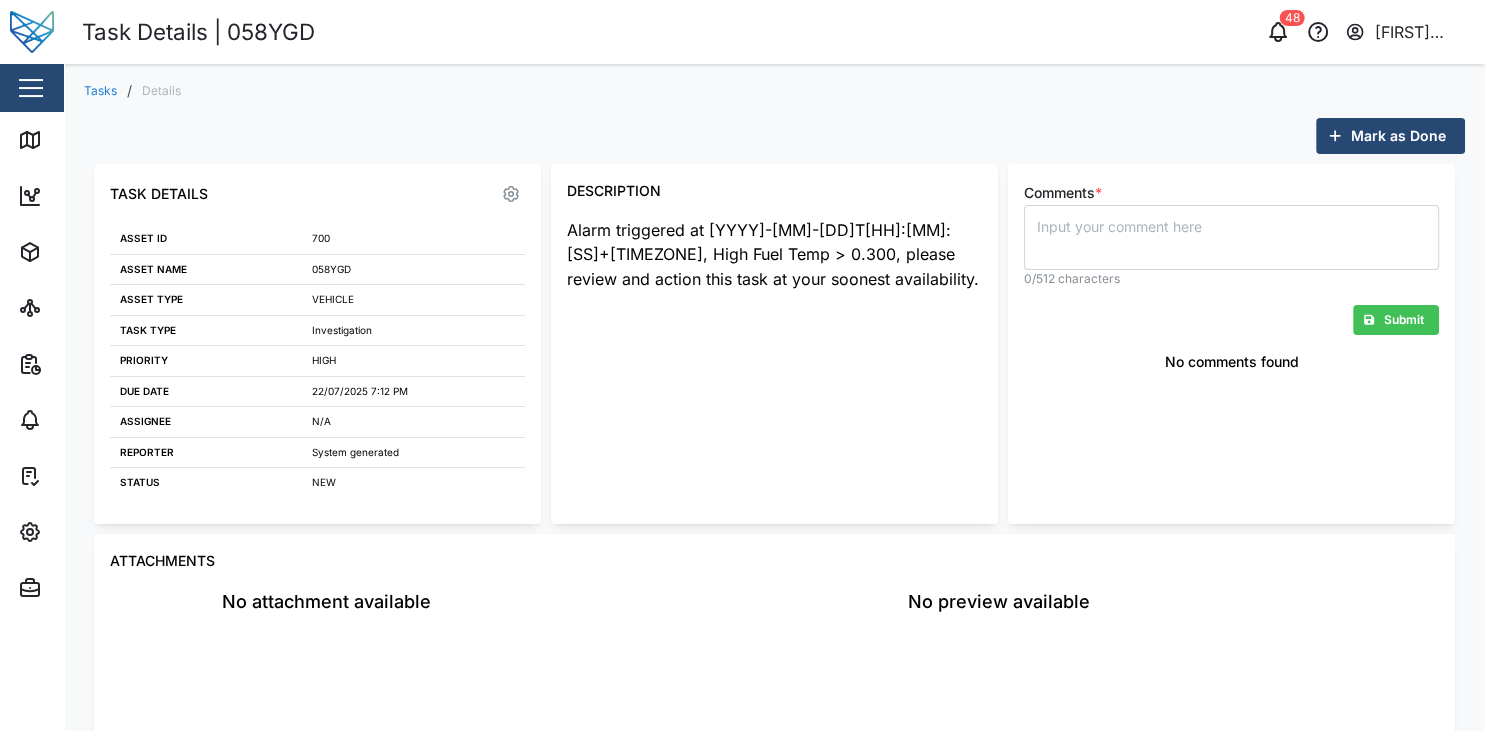 click on "Task Details | 058YGD  48 Niel  Principe" at bounding box center [783, 32] 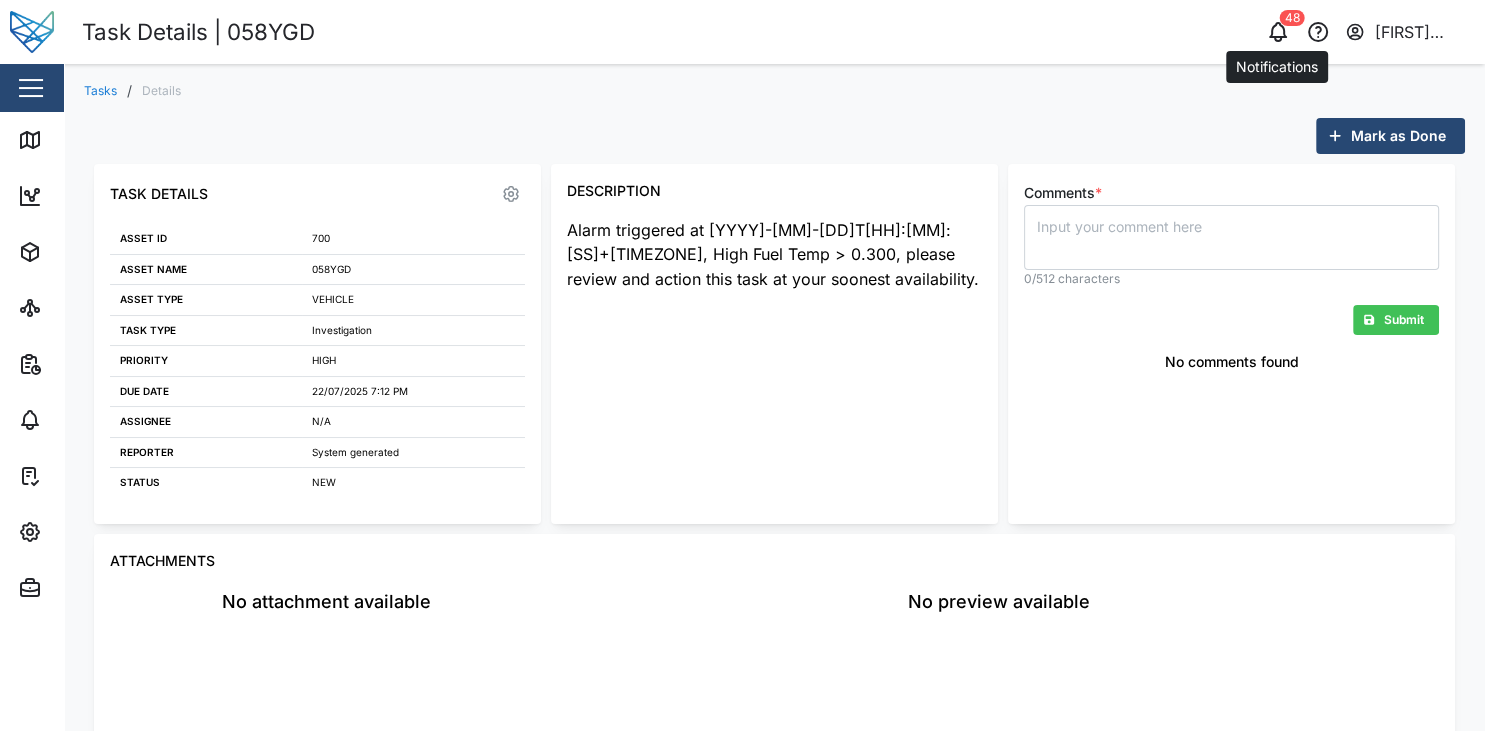 click 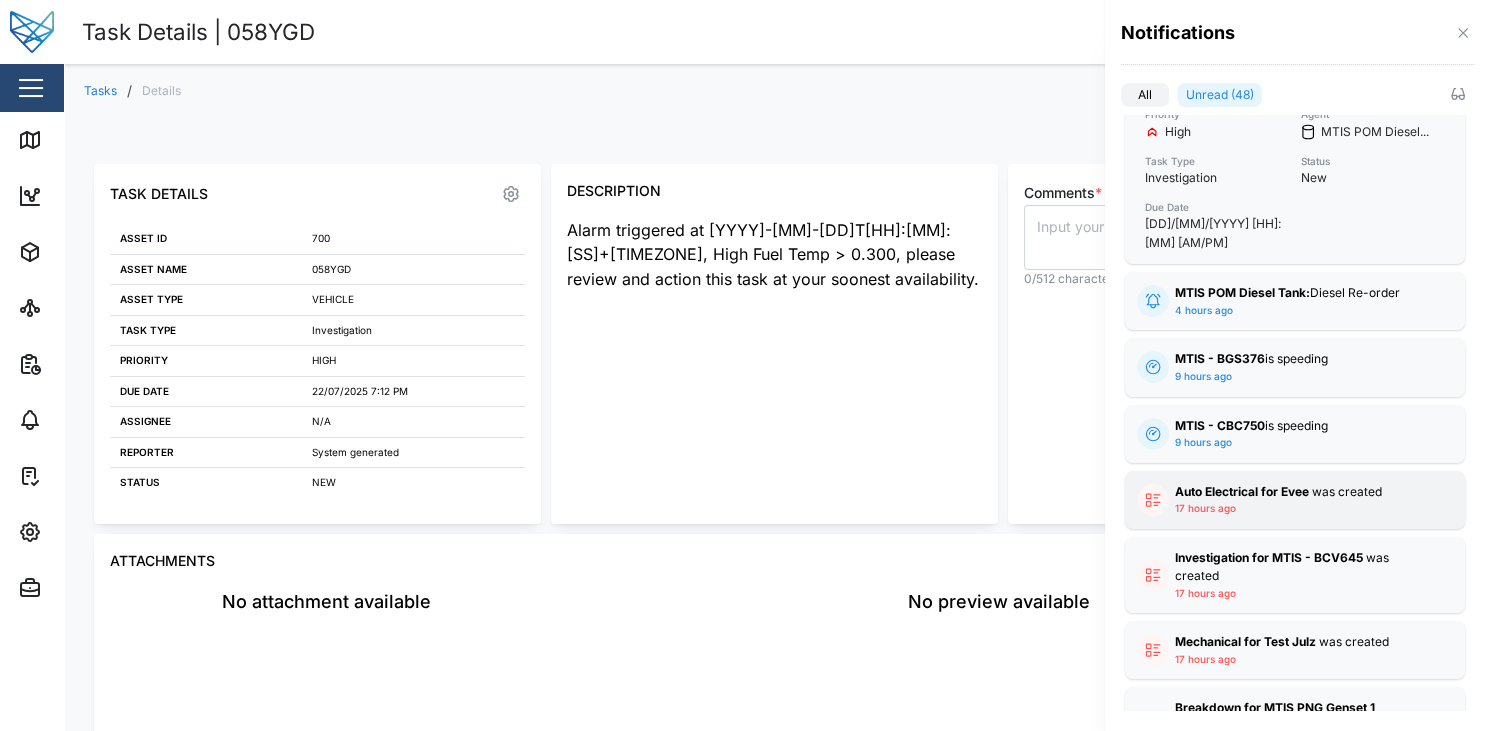 scroll, scrollTop: 613, scrollLeft: 0, axis: vertical 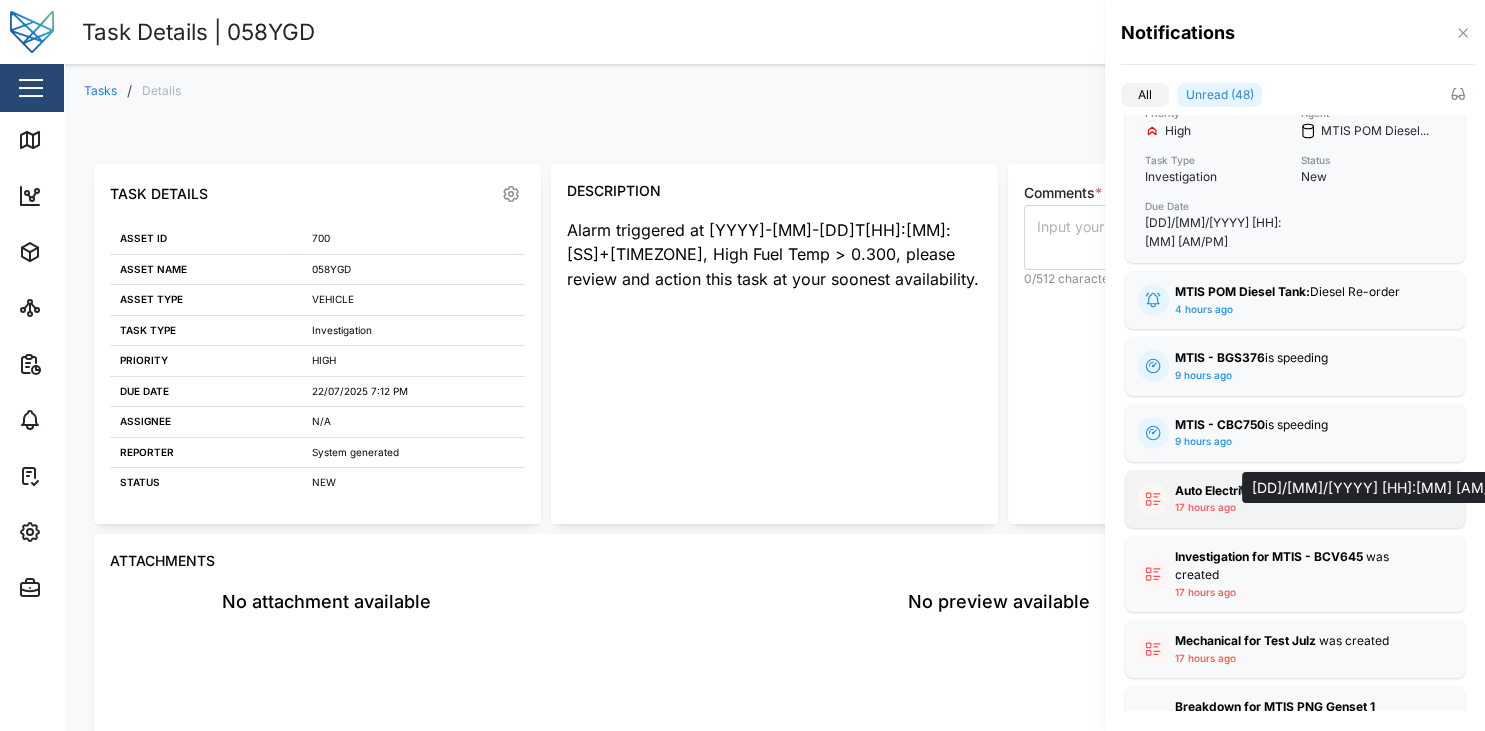 click on "17 hours ago" at bounding box center [1205, 508] 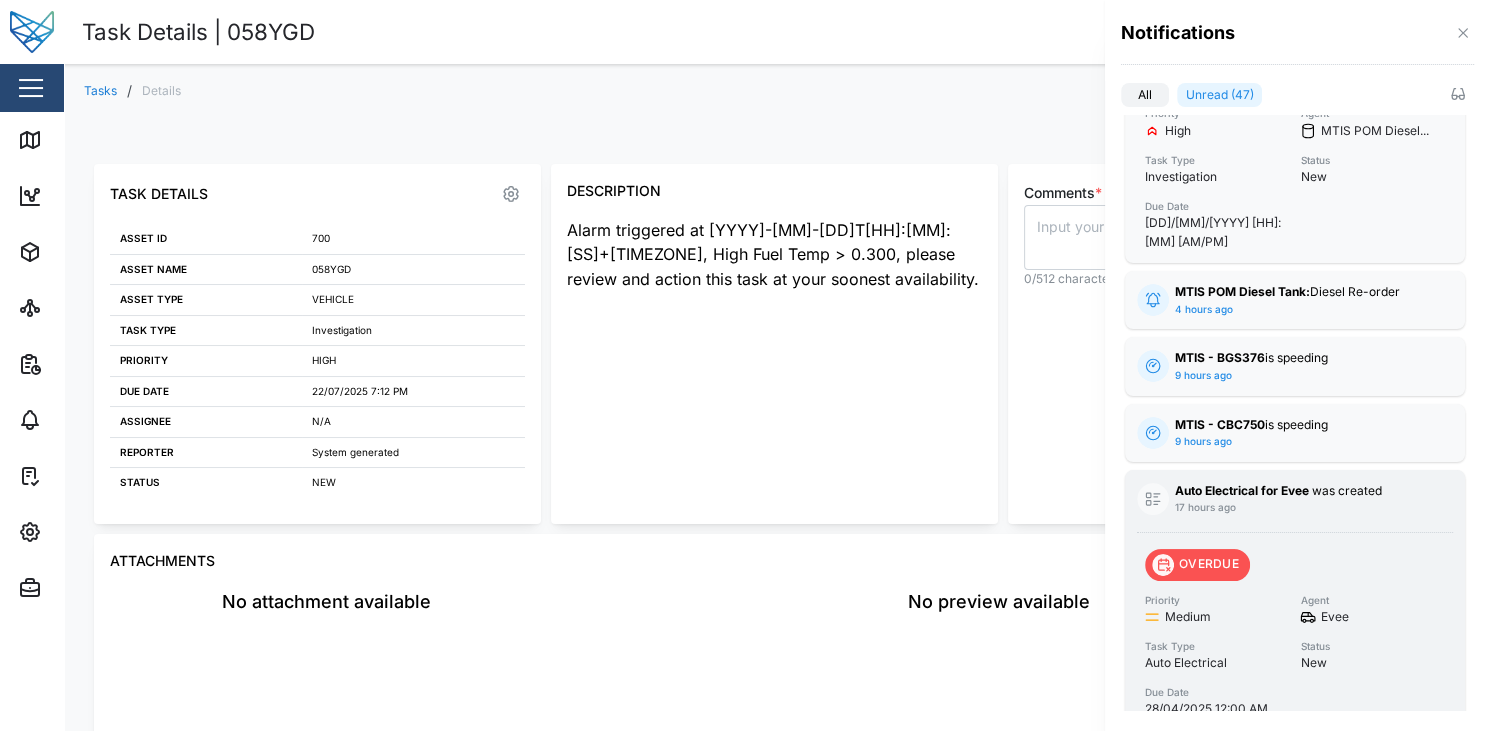 scroll, scrollTop: 730, scrollLeft: 0, axis: vertical 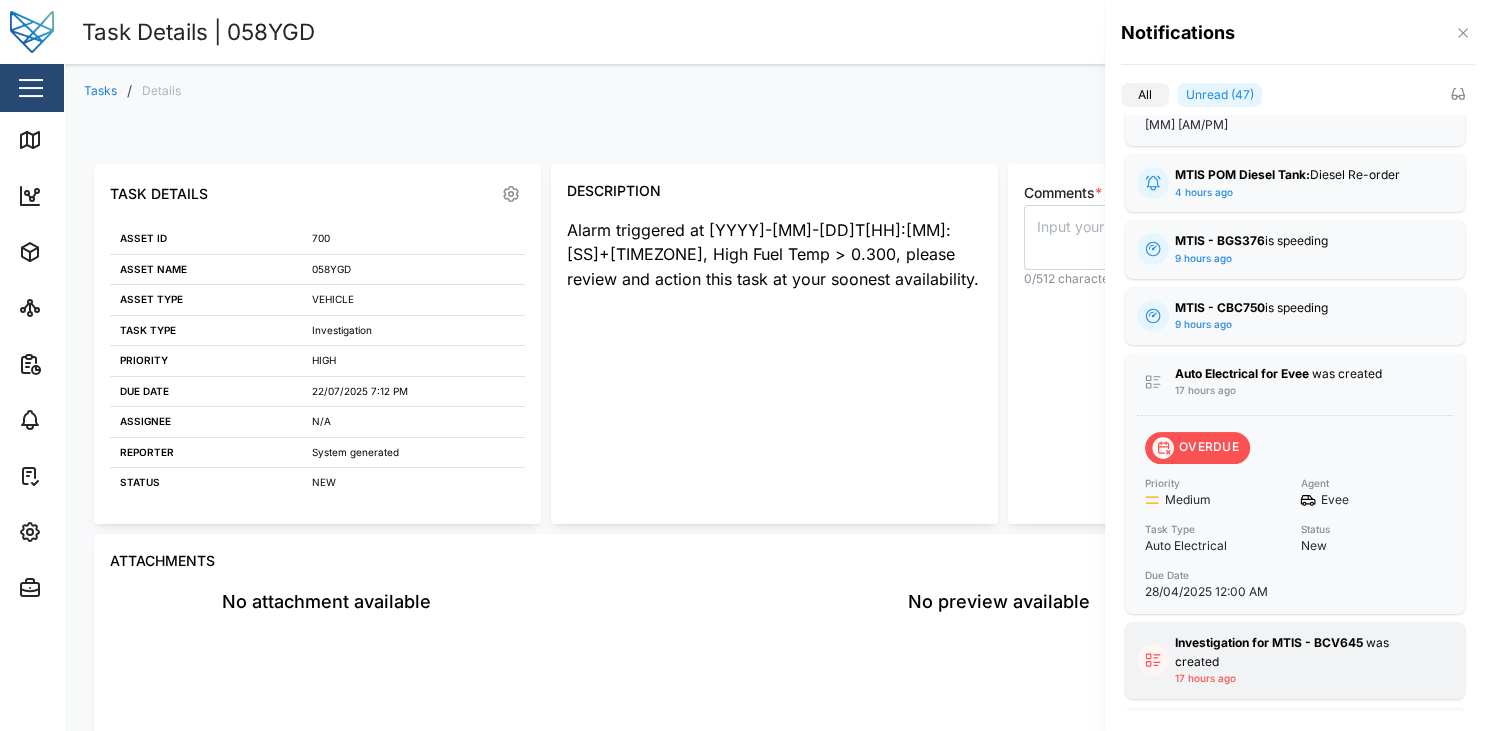 click on "Investigation for MTIS - BCV645" at bounding box center (1269, 642) 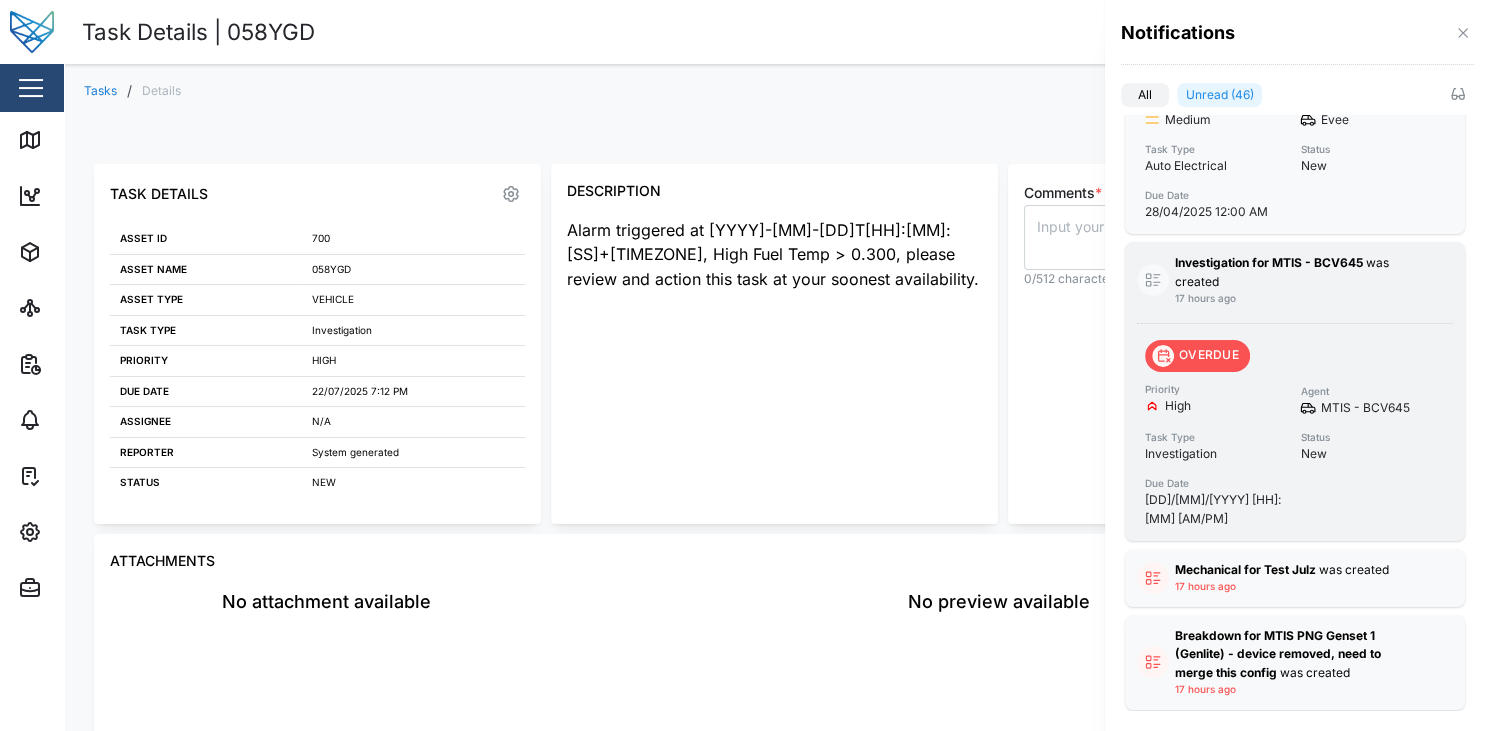 scroll, scrollTop: 830, scrollLeft: 0, axis: vertical 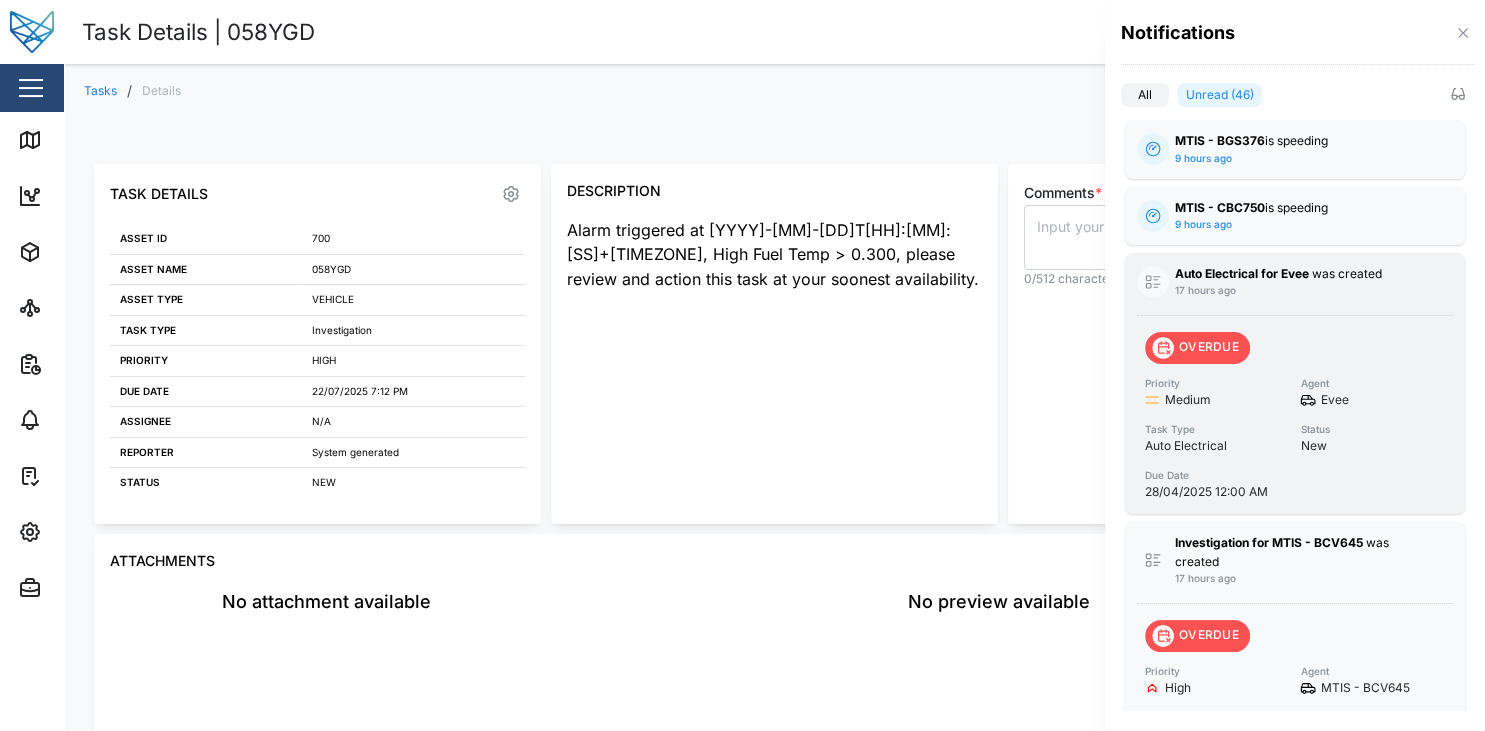 click on "OVERDUE" at bounding box center (1209, 347) 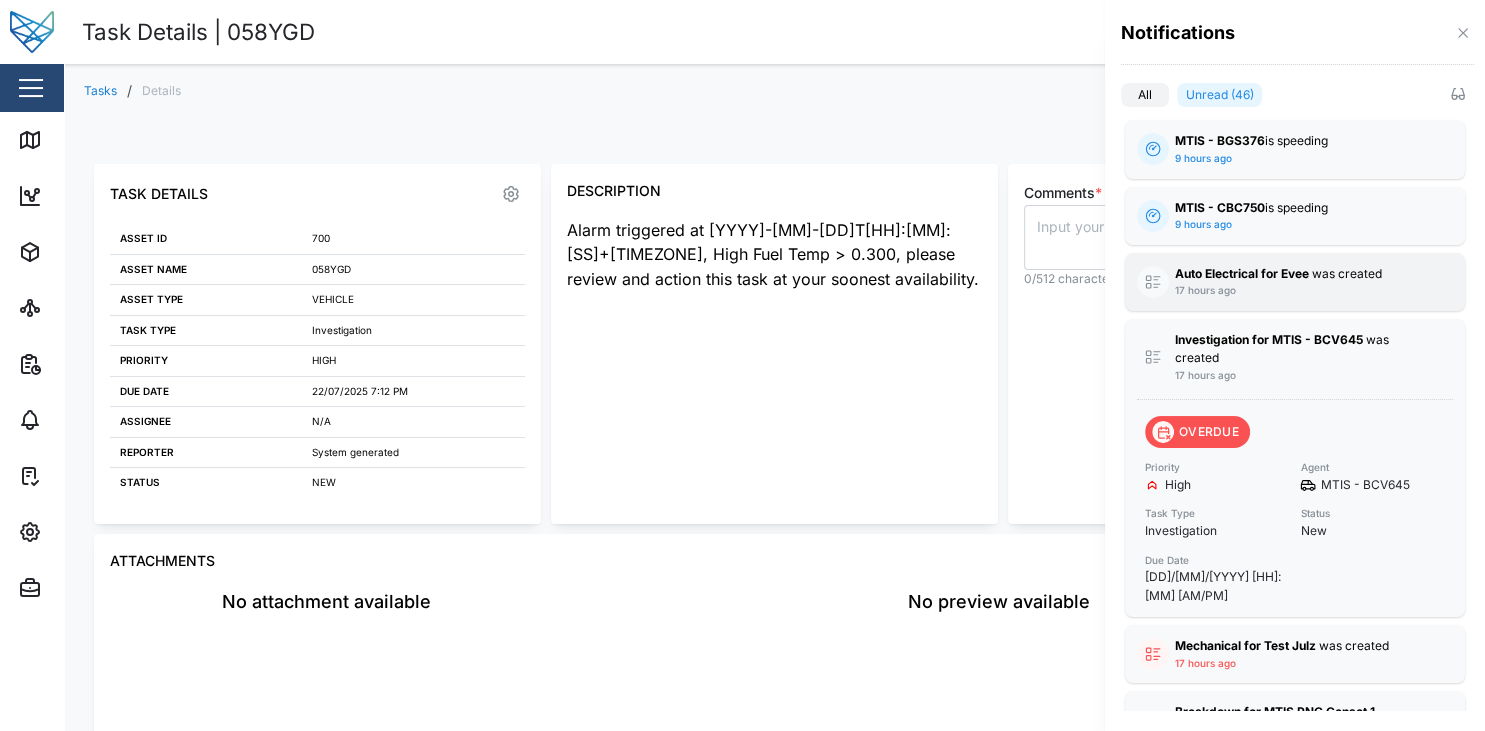 click on "Auto Electrical for Evee   was created" at bounding box center [1295, 274] 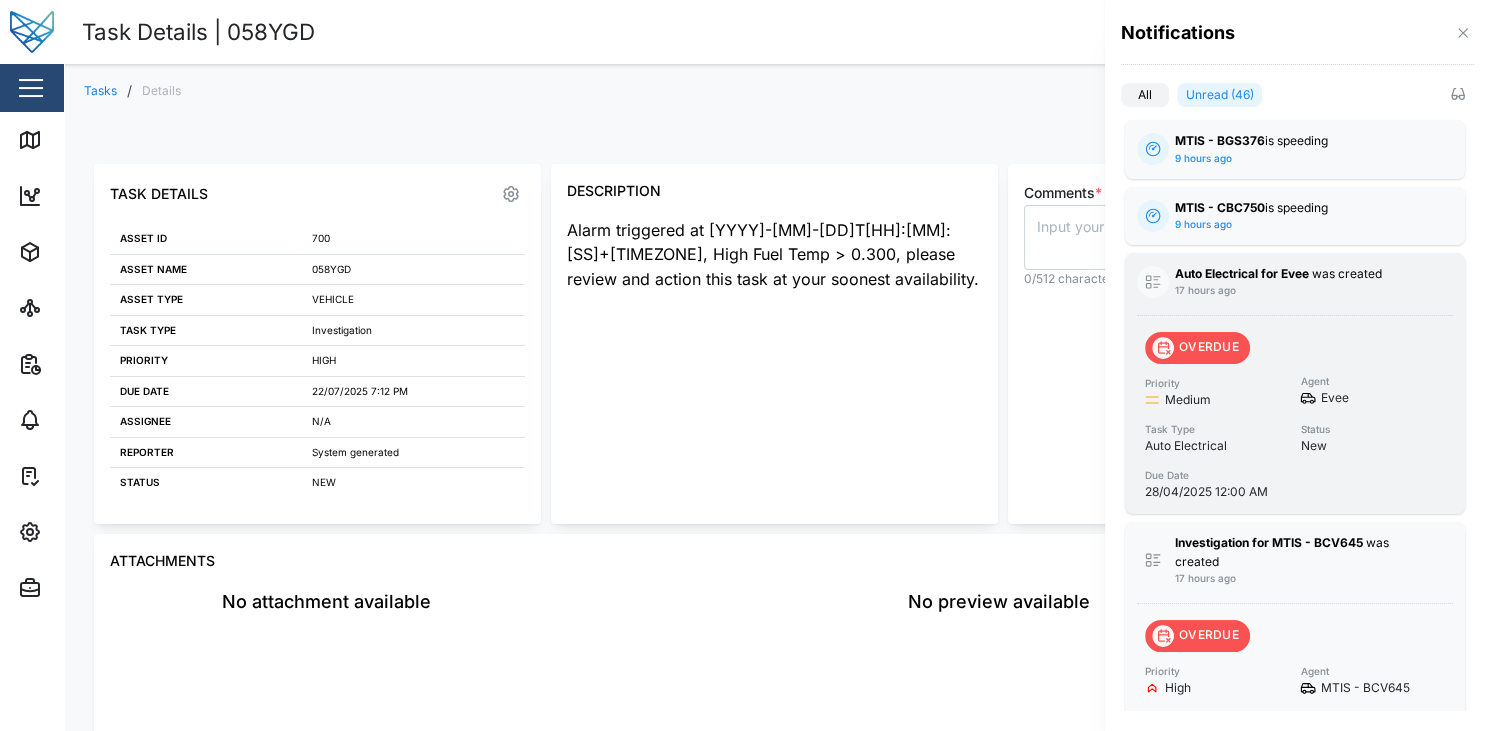 click on "Evee" at bounding box center [1335, 398] 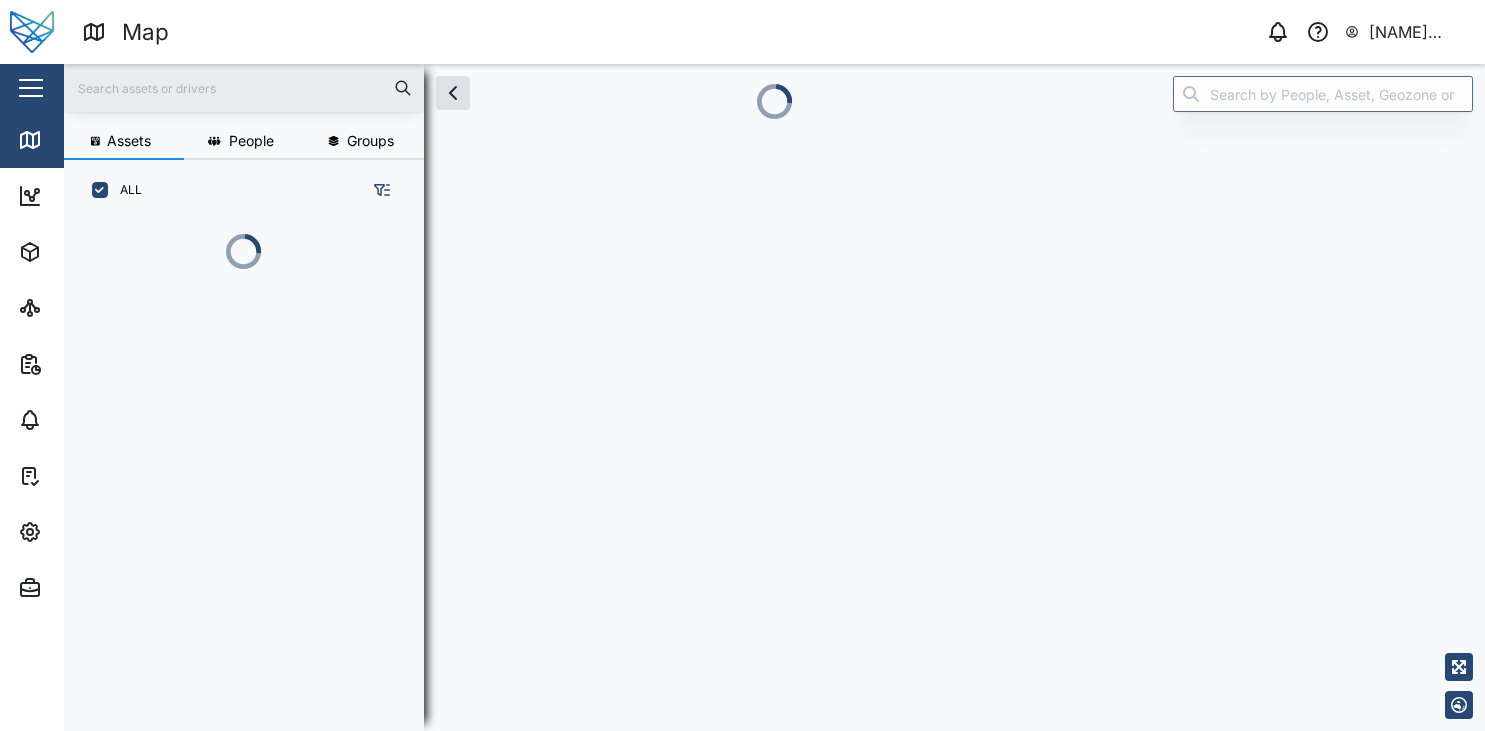 scroll, scrollTop: 0, scrollLeft: 0, axis: both 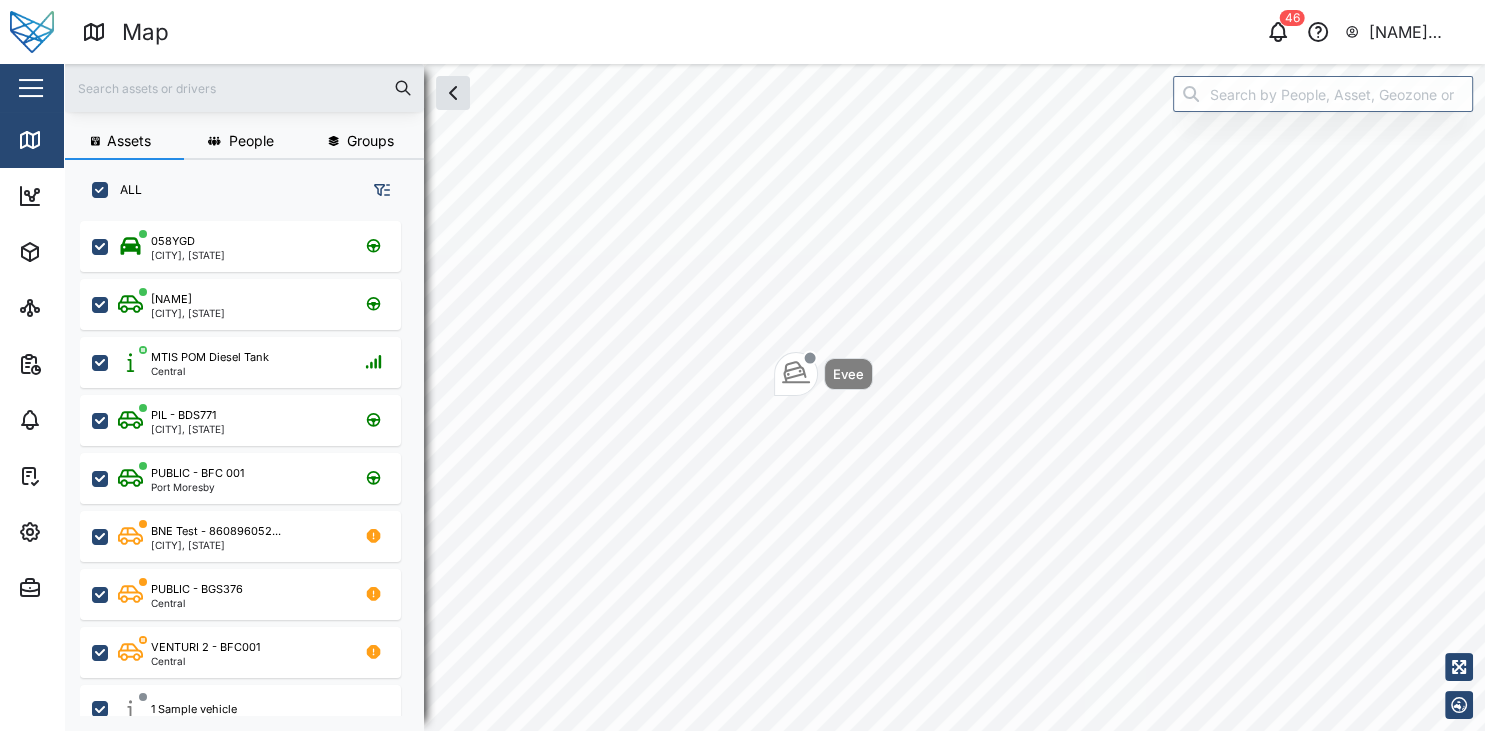 click 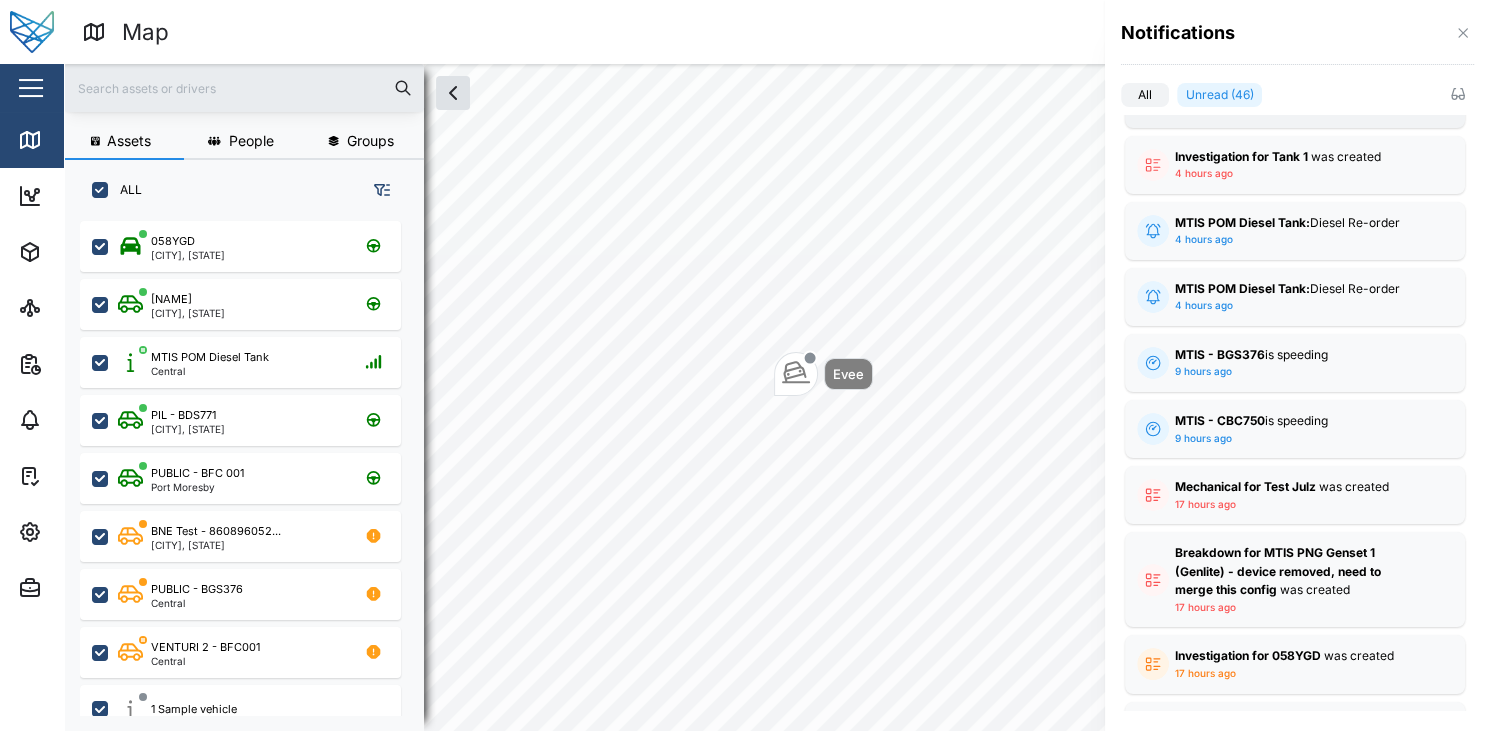 scroll, scrollTop: 375, scrollLeft: 0, axis: vertical 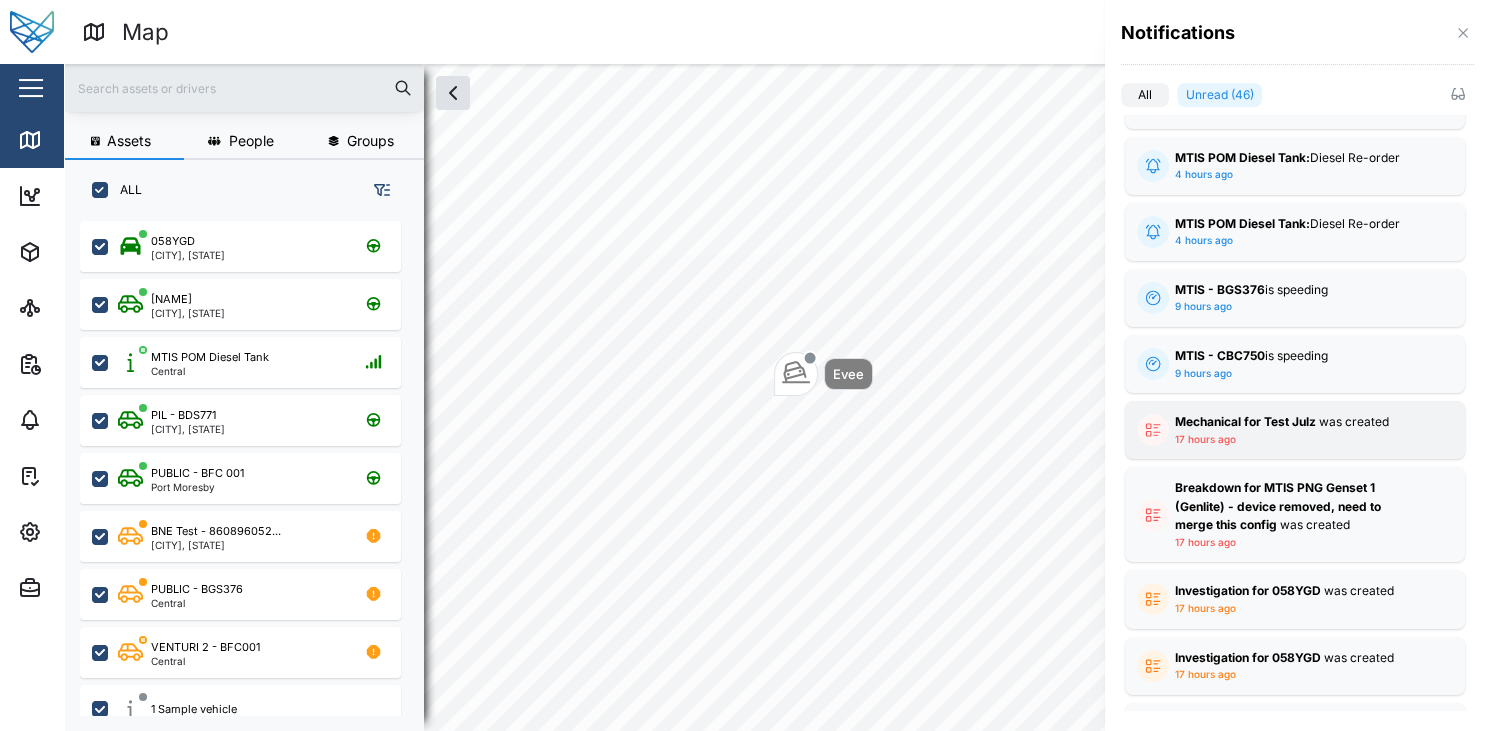 click on "Mechanical for Test Julz   was created 17 hours ago OVERDUE Priority Medium Agent Test Julz Task Type Mechanical Status New Due Date 07/03/2025 10:00 AM" at bounding box center (1295, 430) 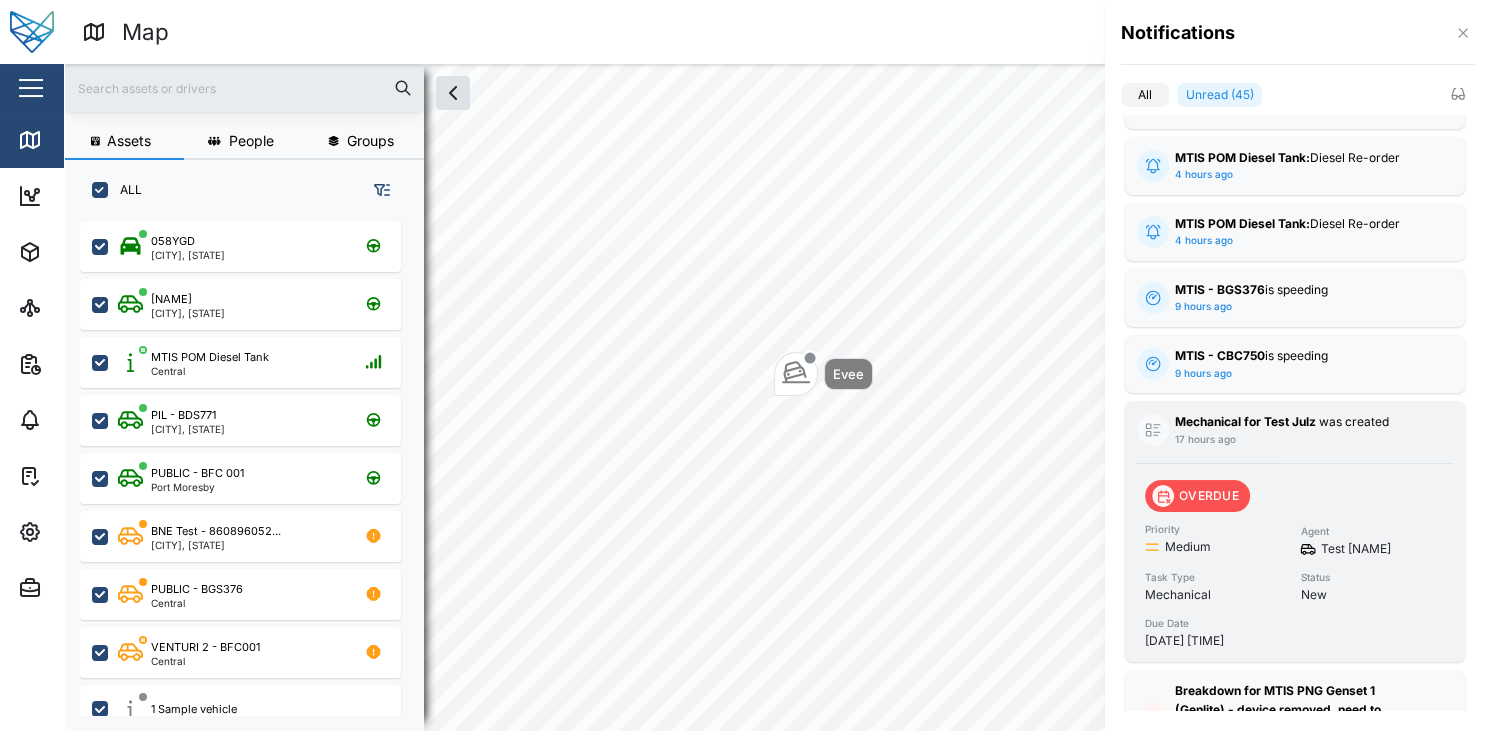 click on "Medium" at bounding box center (1188, 547) 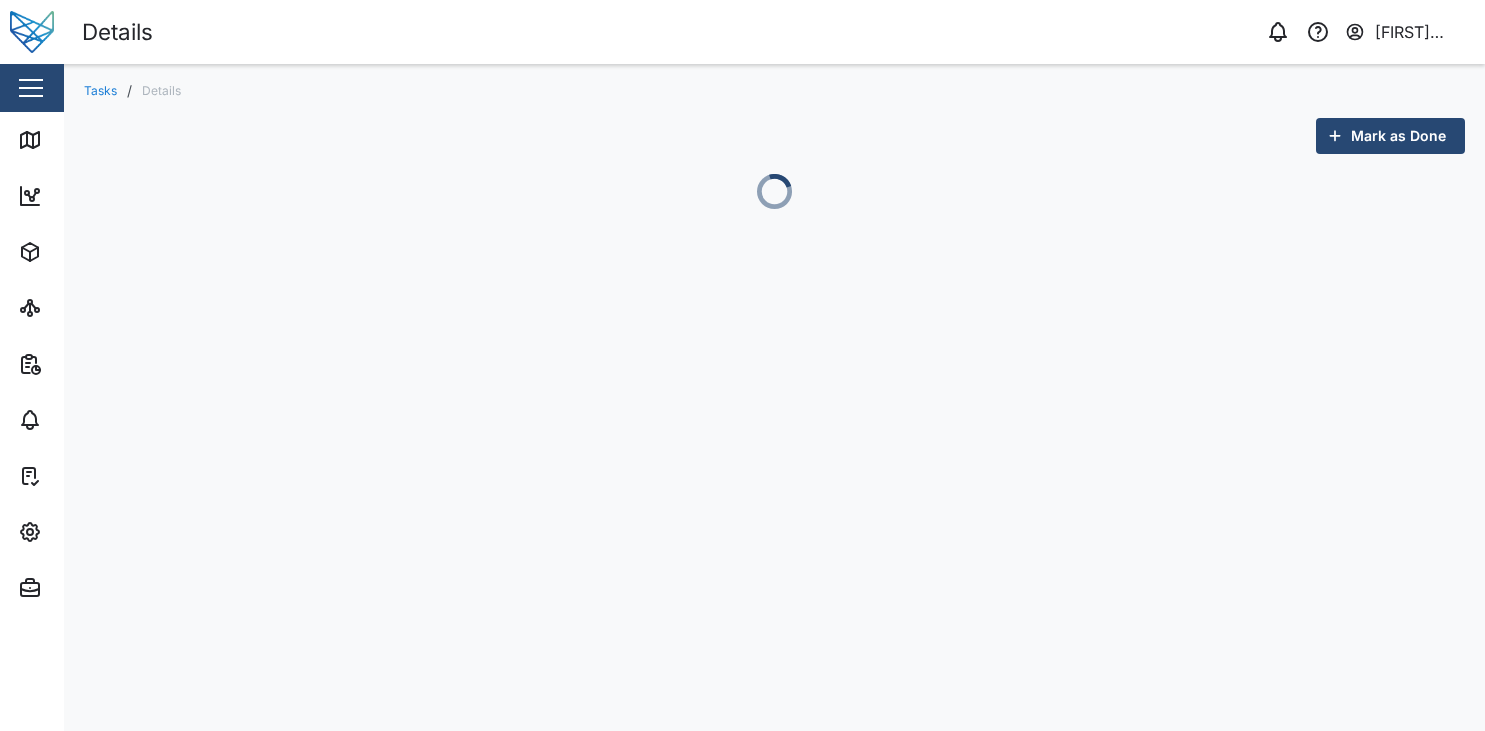 scroll, scrollTop: 0, scrollLeft: 0, axis: both 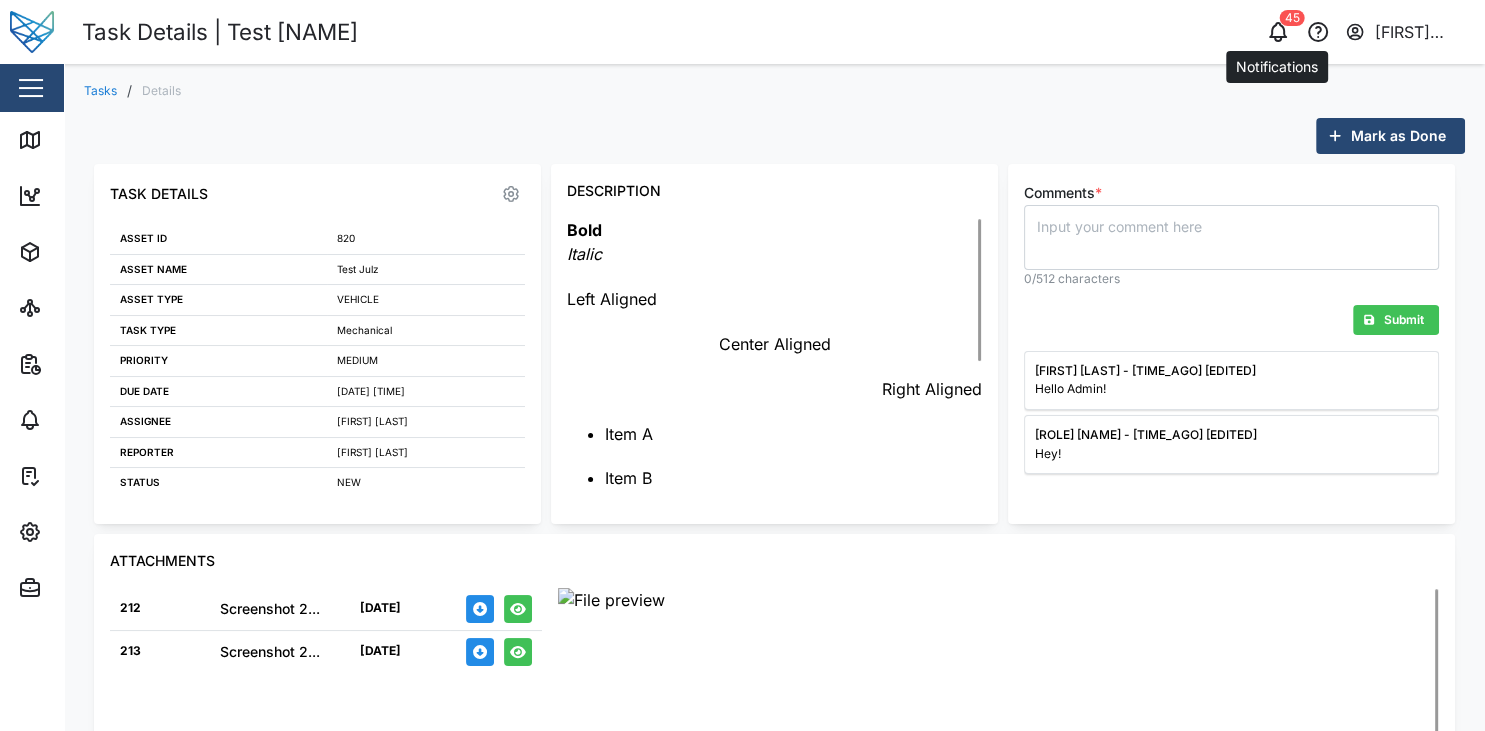 click 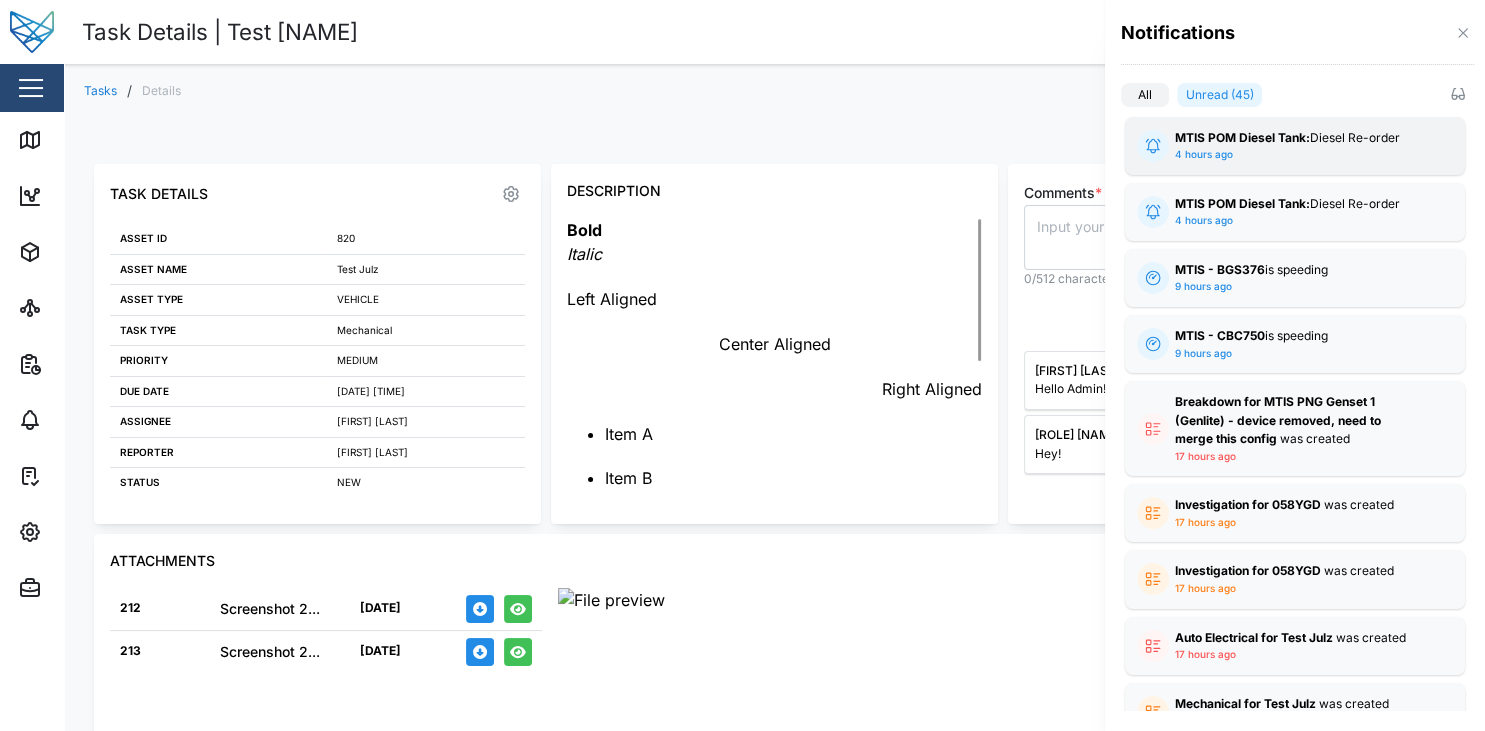 scroll, scrollTop: 396, scrollLeft: 0, axis: vertical 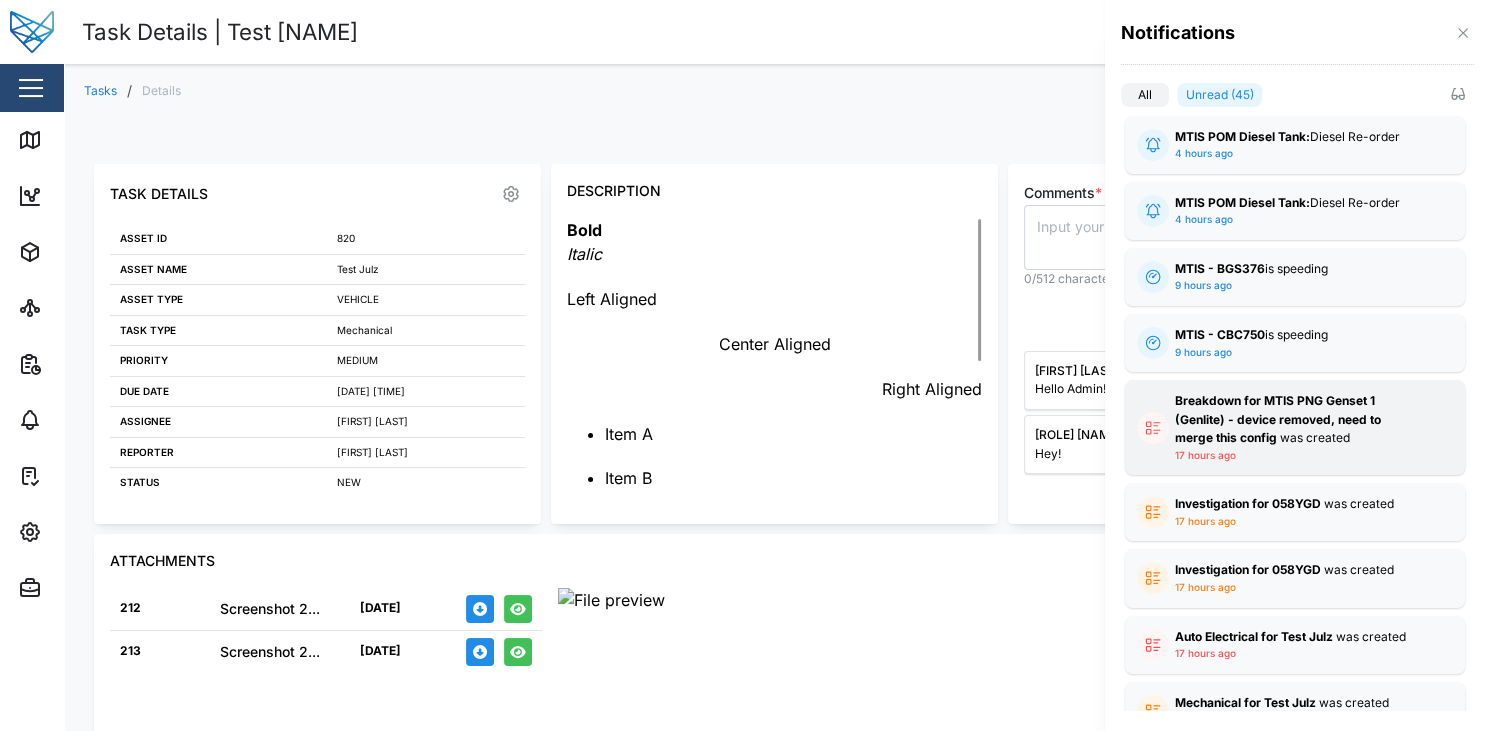 click on "Breakdown for MTIS PNG Genset 1 (Genlite) - device removed, need to merge this config" at bounding box center (1278, 419) 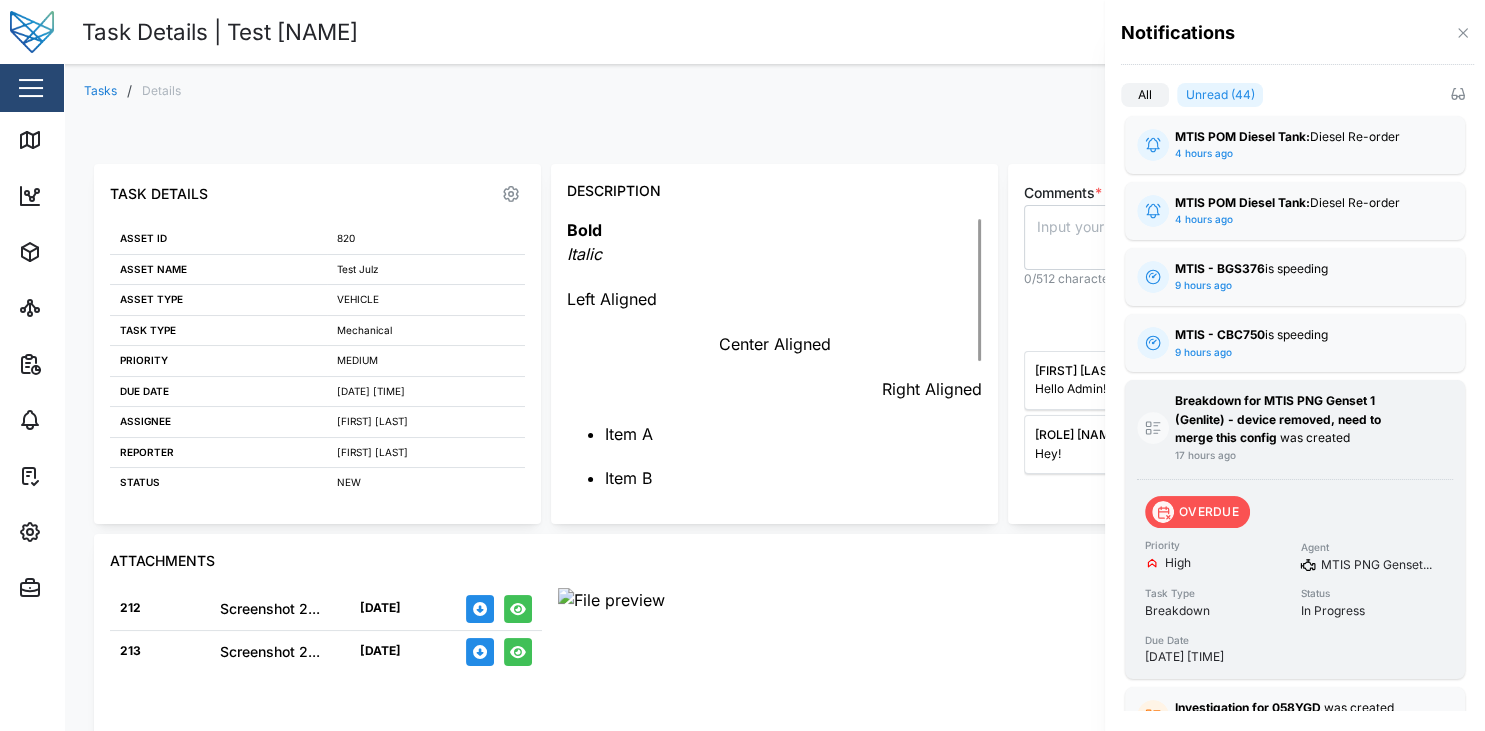click on "Priority High" at bounding box center (1217, 555) 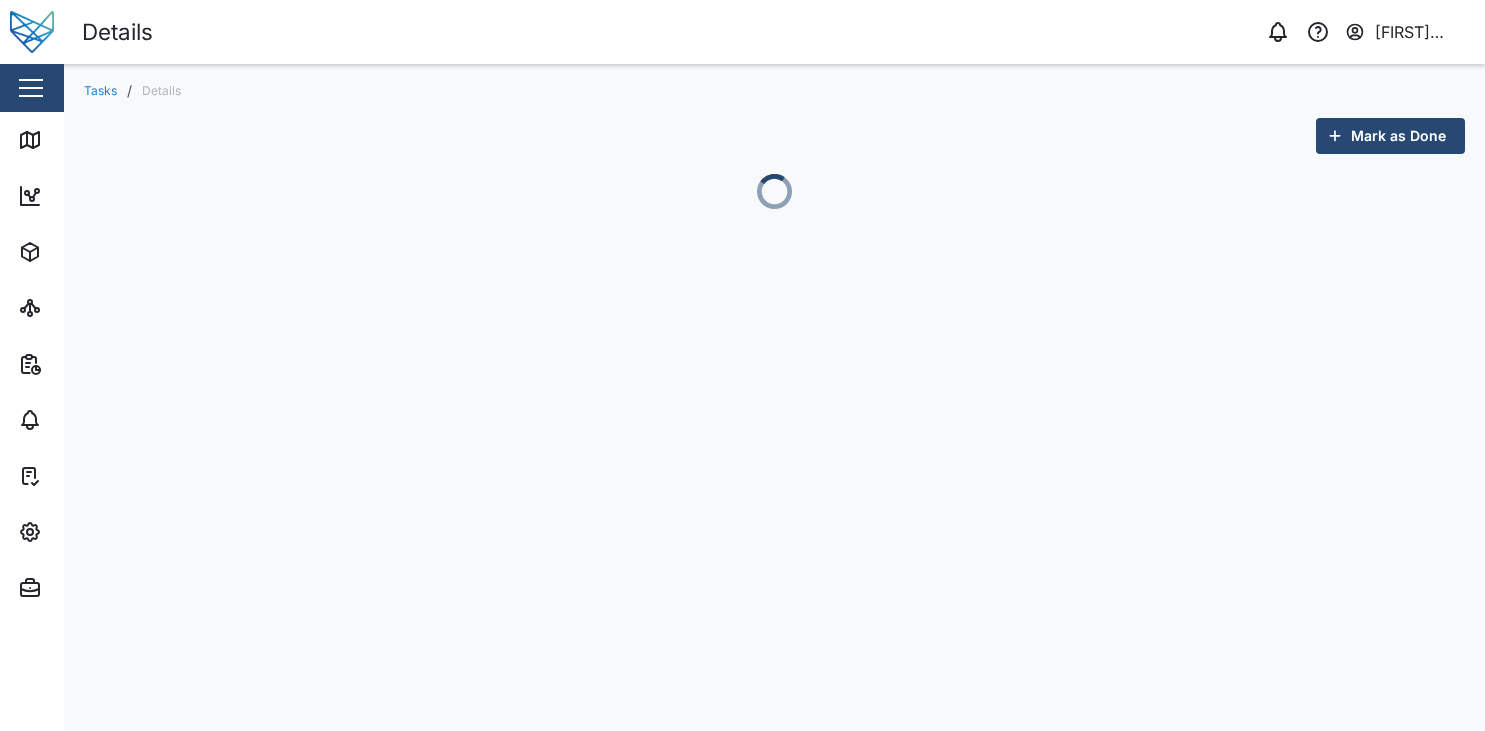scroll, scrollTop: 0, scrollLeft: 0, axis: both 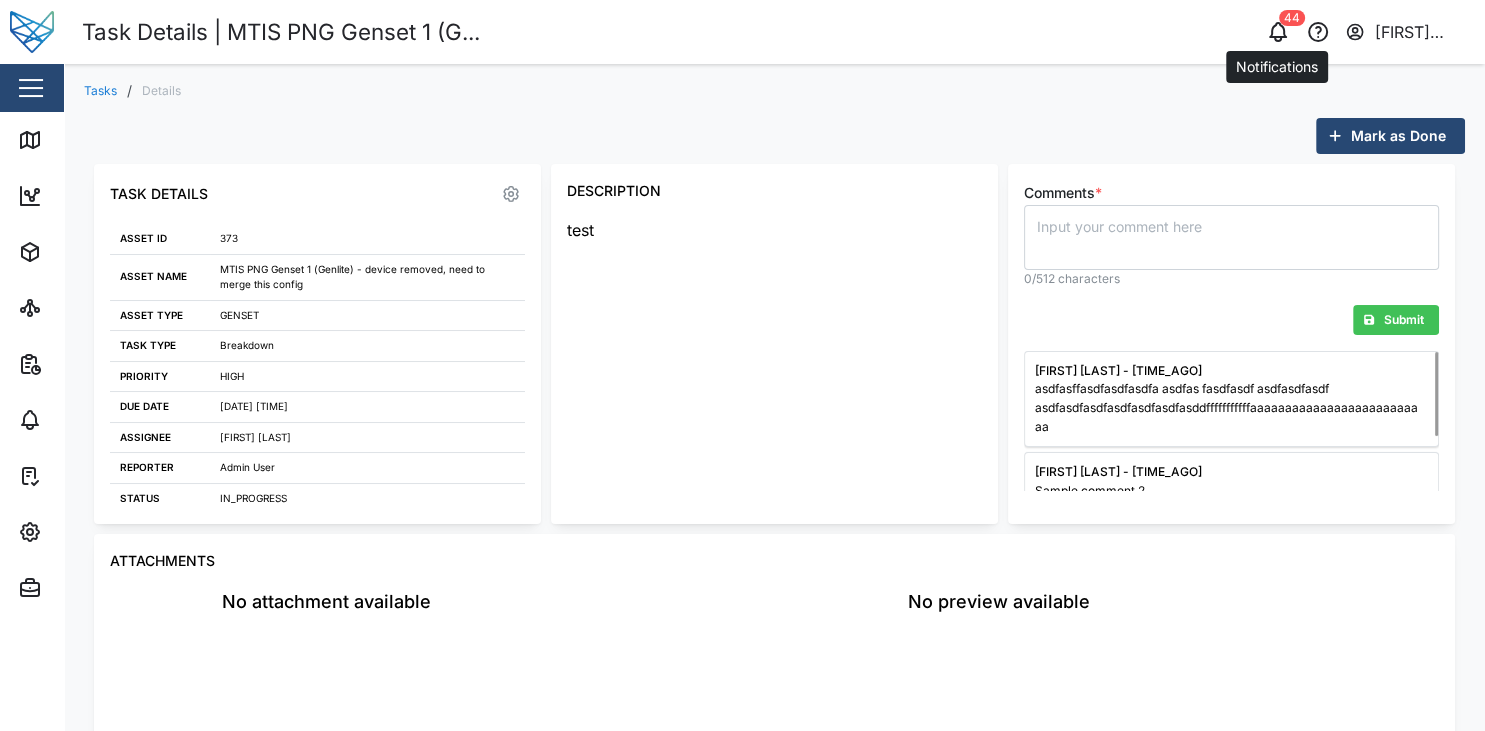 click 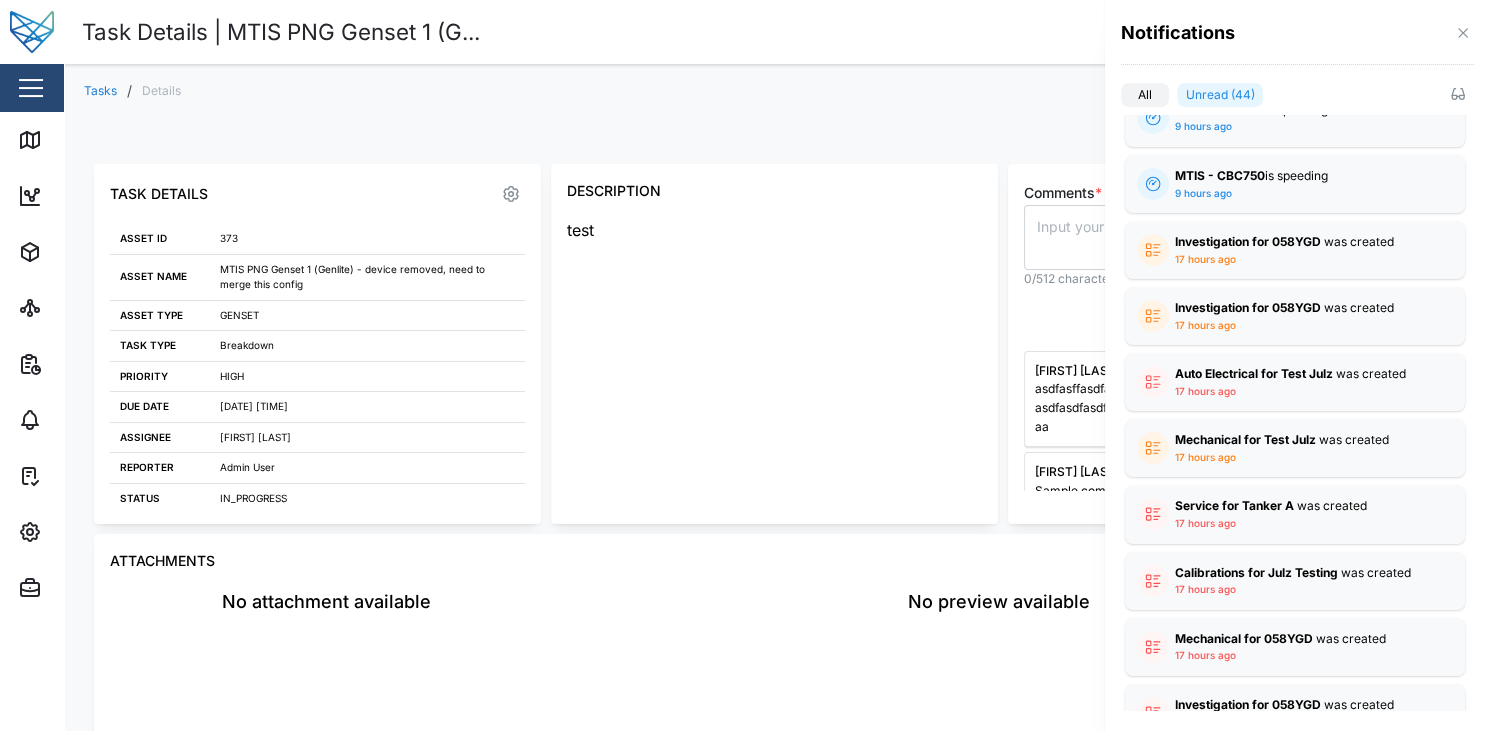 scroll, scrollTop: 558, scrollLeft: 0, axis: vertical 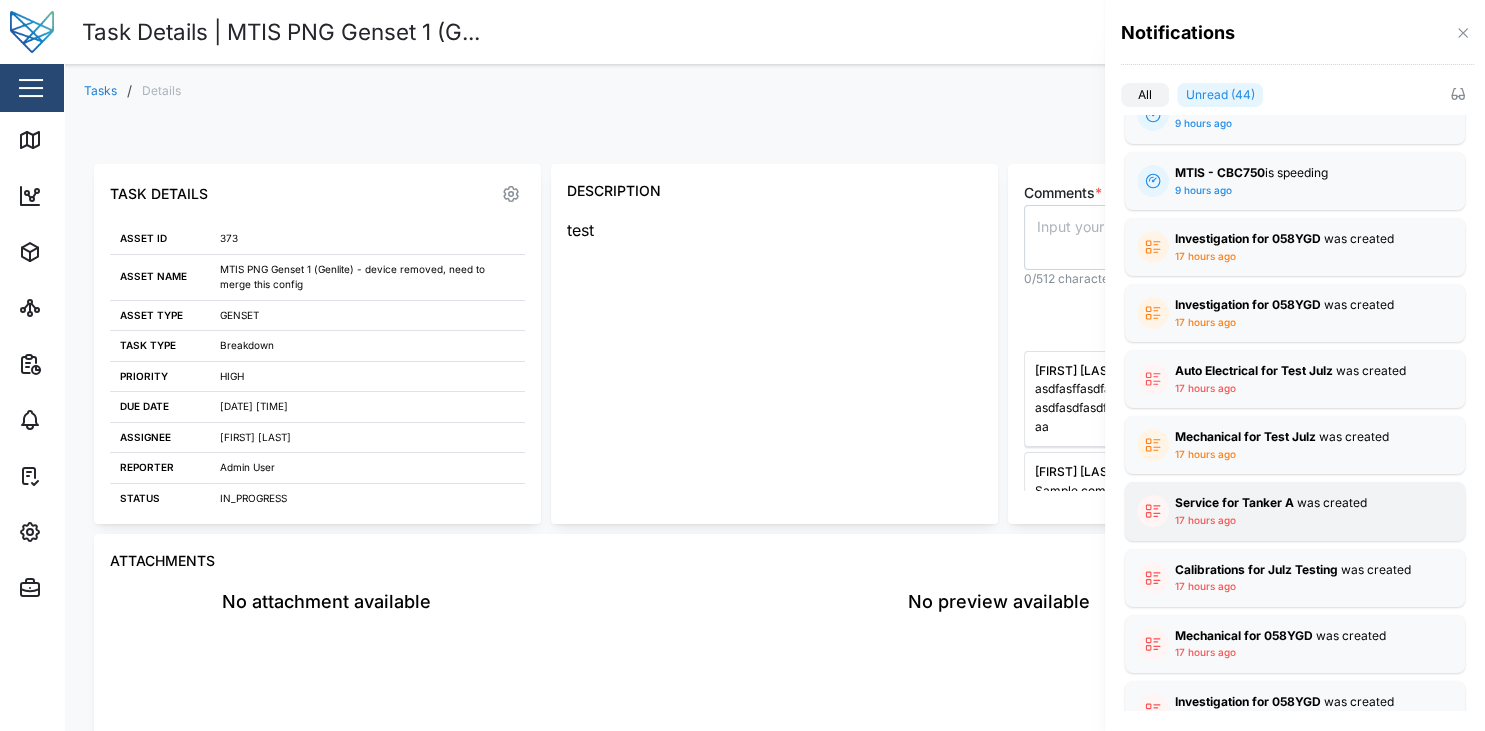 click on "Service for Tanker A   was created [TIME_AGO]" at bounding box center [1295, 511] 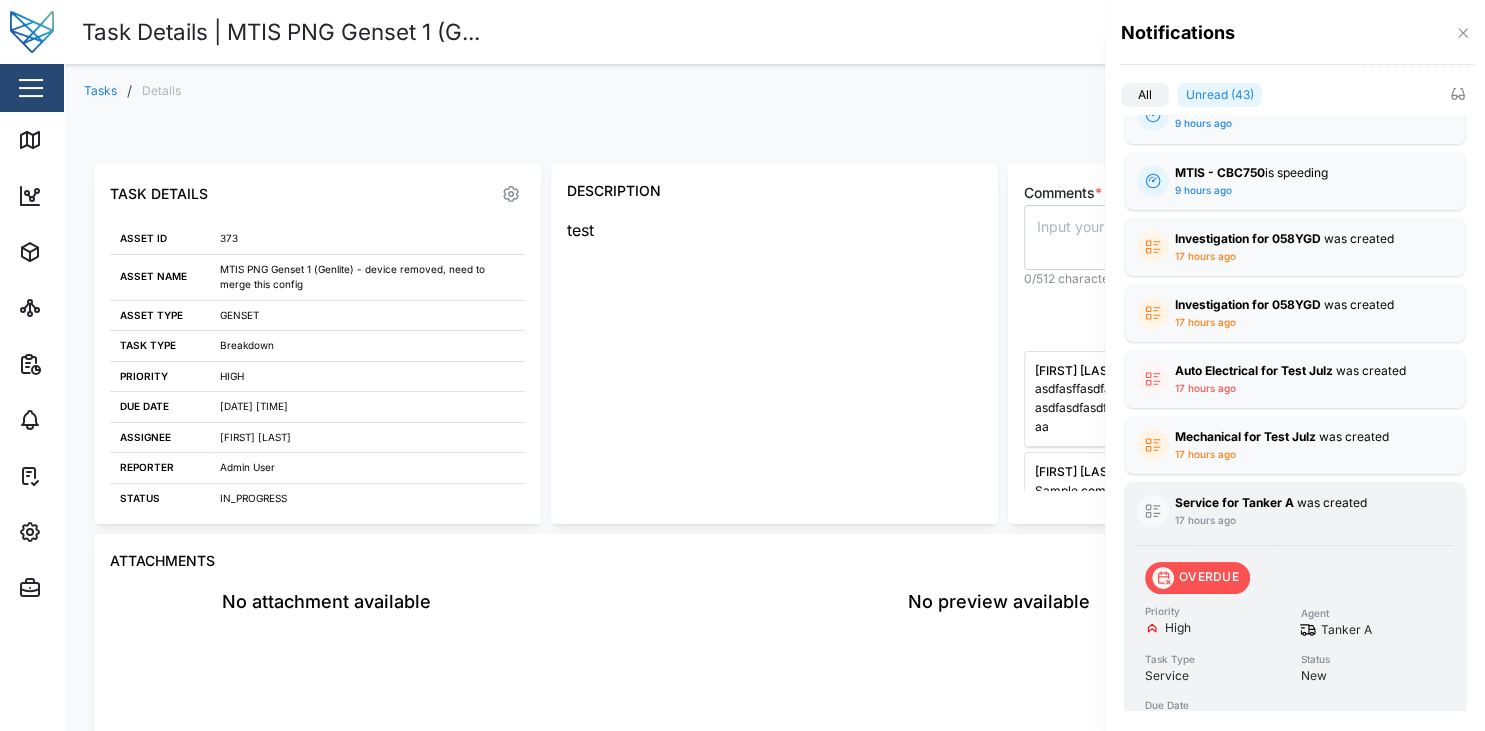 click on "High" at bounding box center (1178, 628) 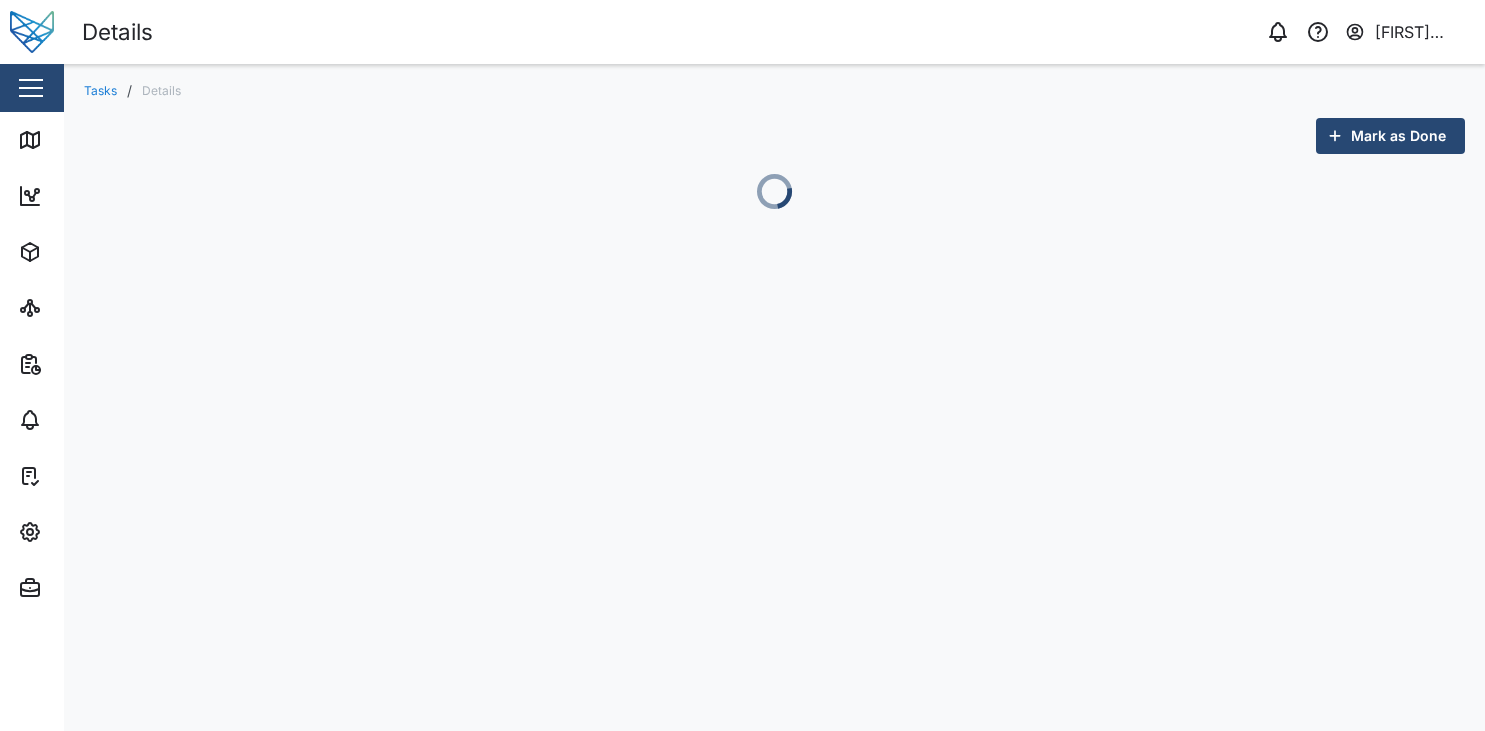 scroll, scrollTop: 0, scrollLeft: 0, axis: both 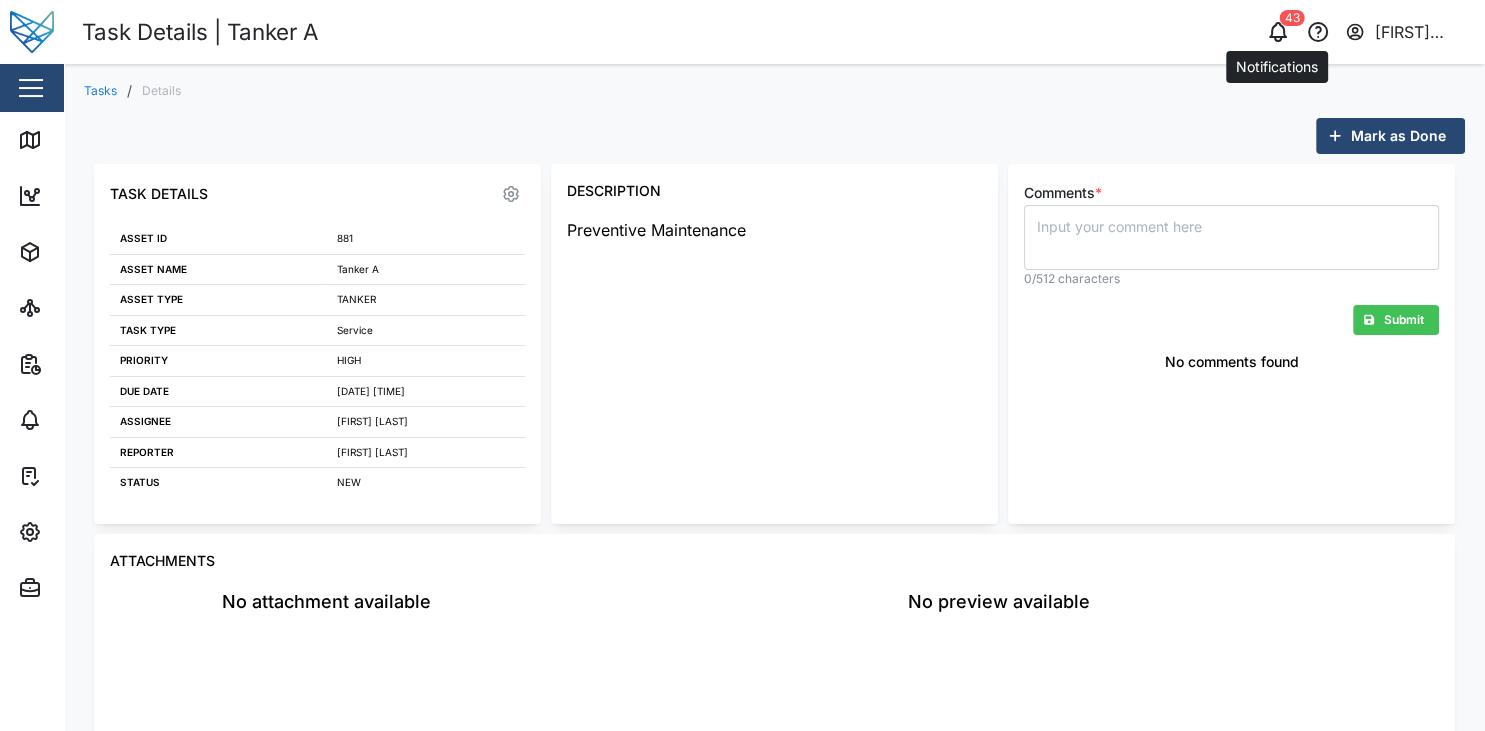click 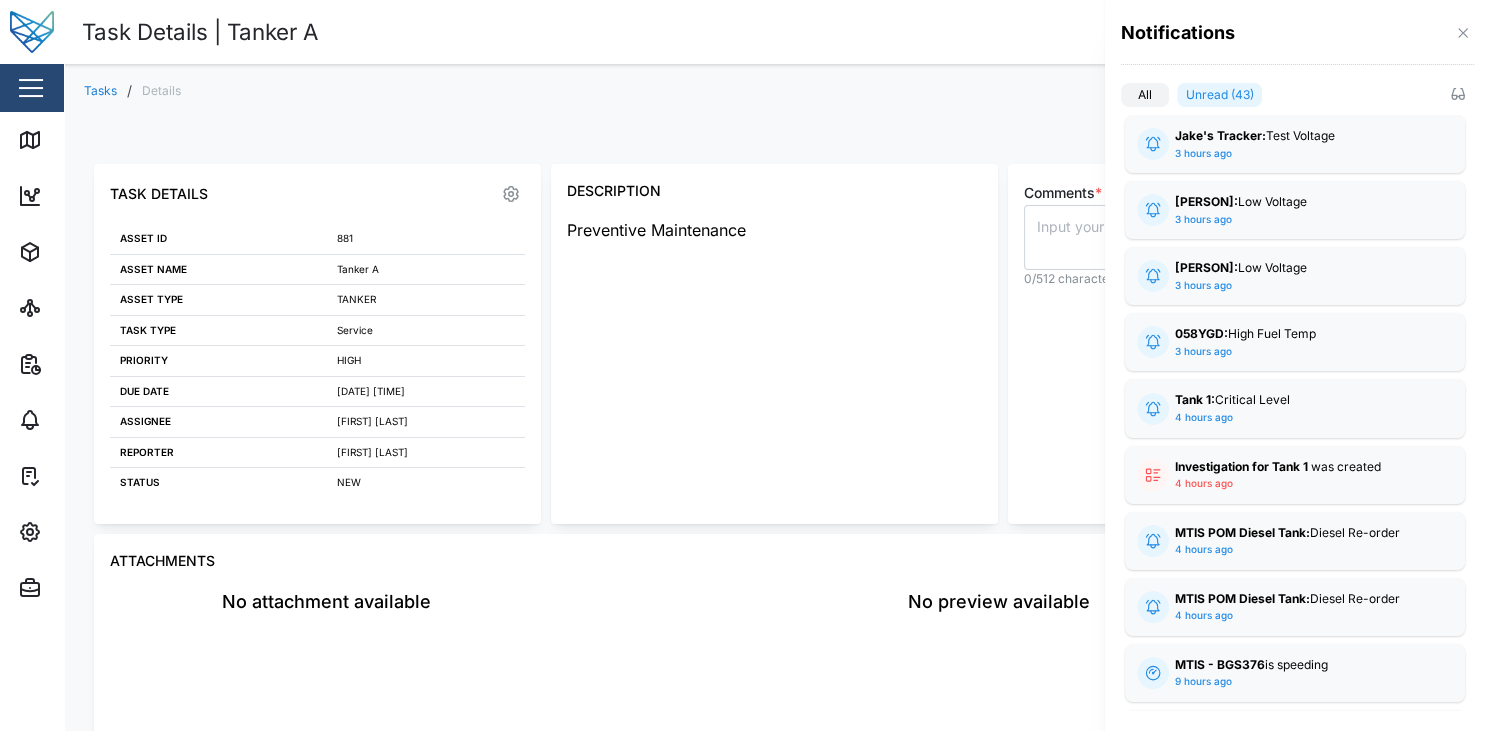 scroll, scrollTop: 0, scrollLeft: 0, axis: both 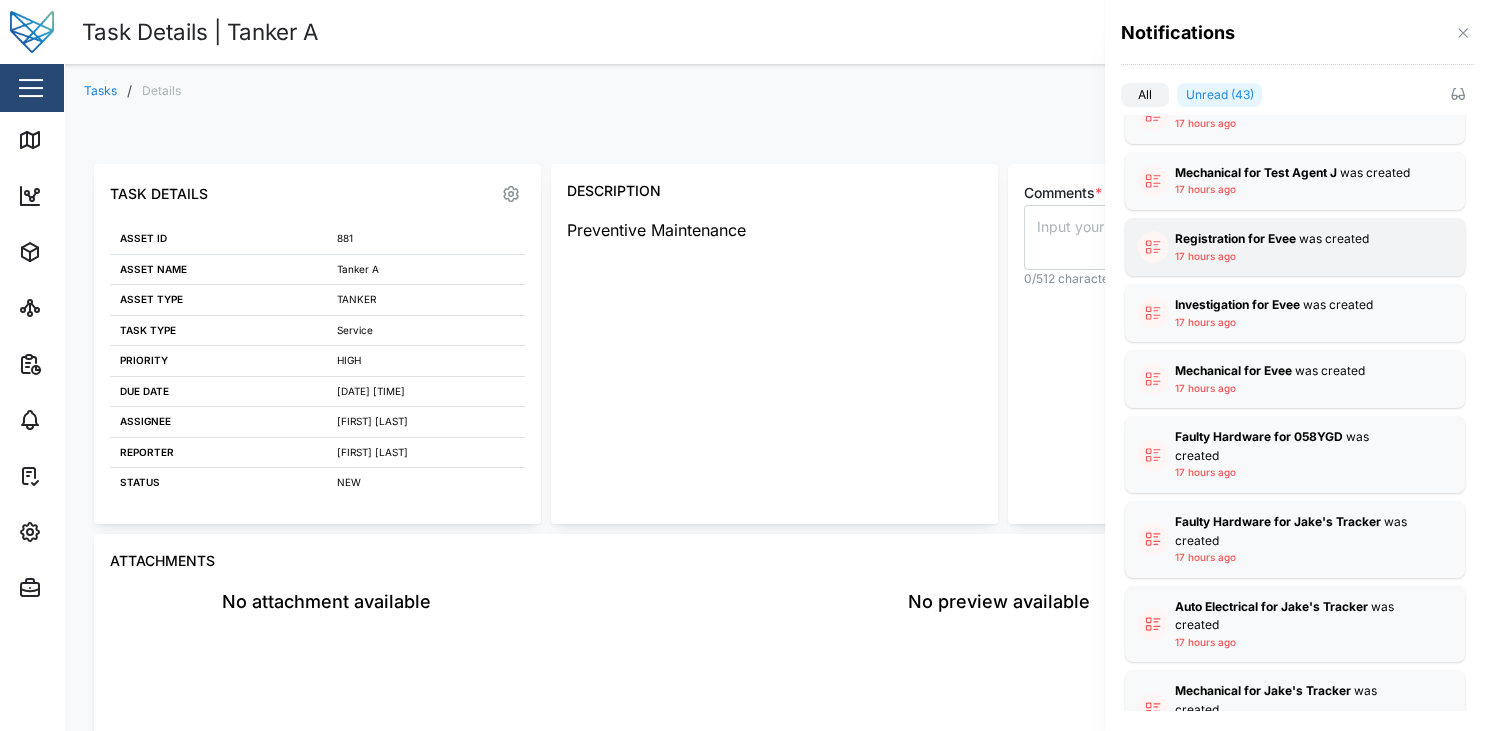 click on "Registration for Evee" at bounding box center [1235, 238] 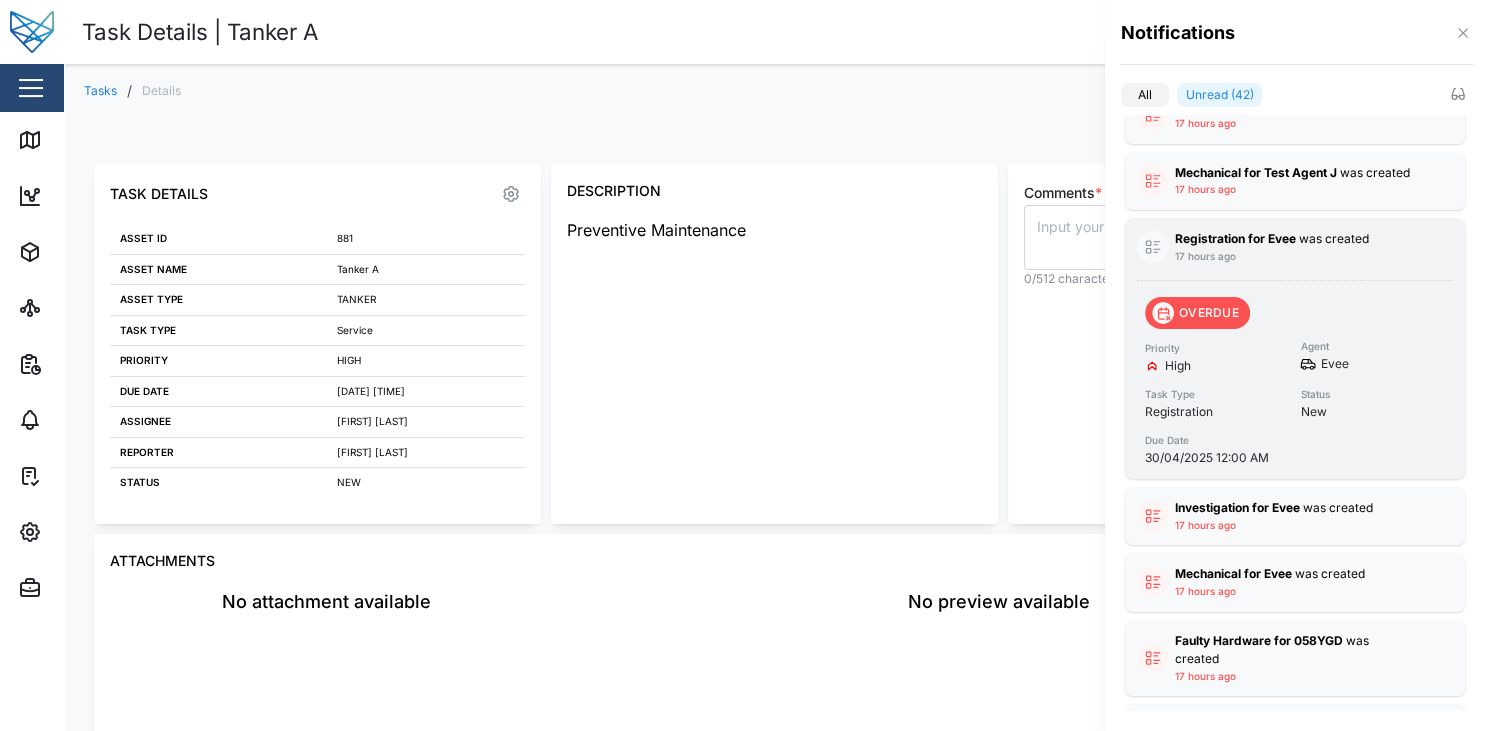 click on "Evee" at bounding box center (1372, 364) 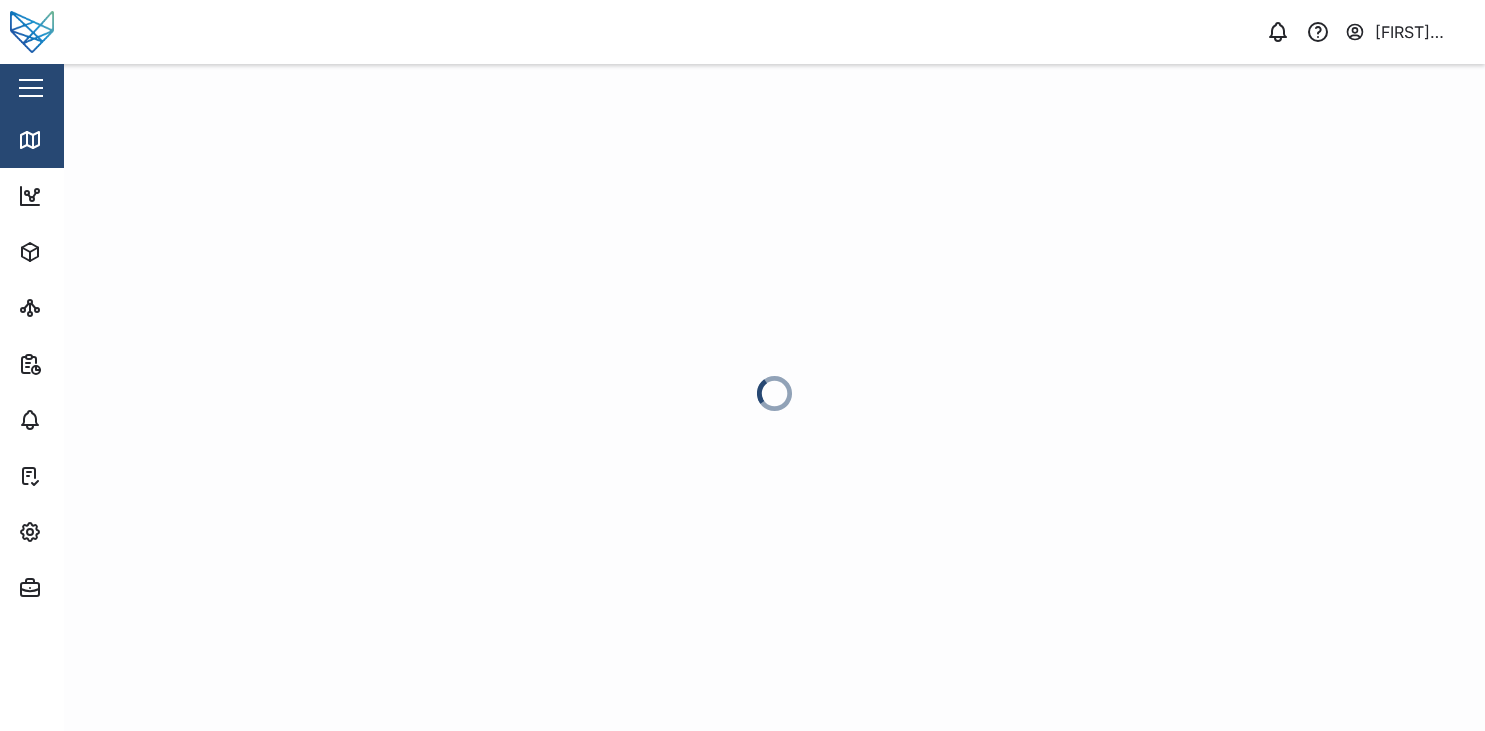 scroll, scrollTop: 0, scrollLeft: 0, axis: both 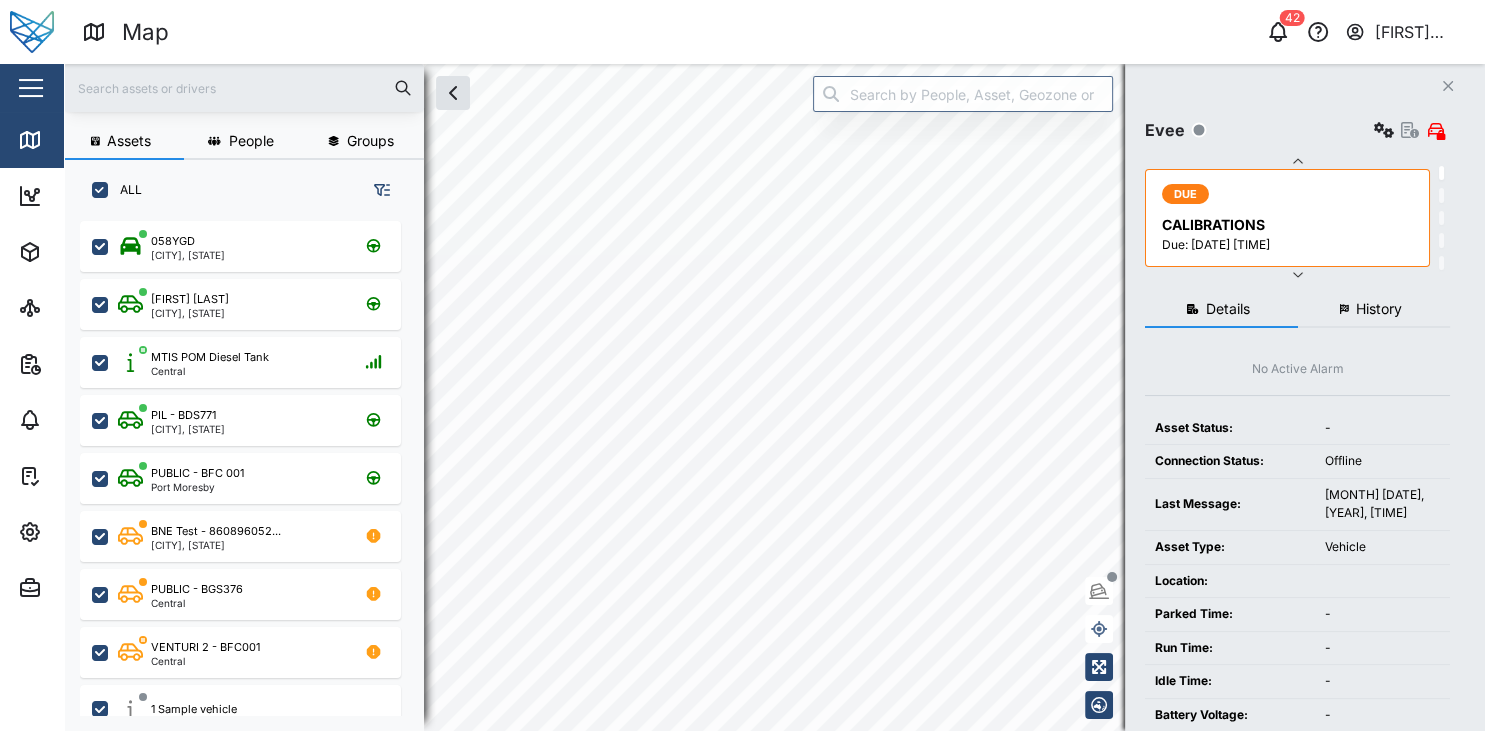 checkbox on "true" 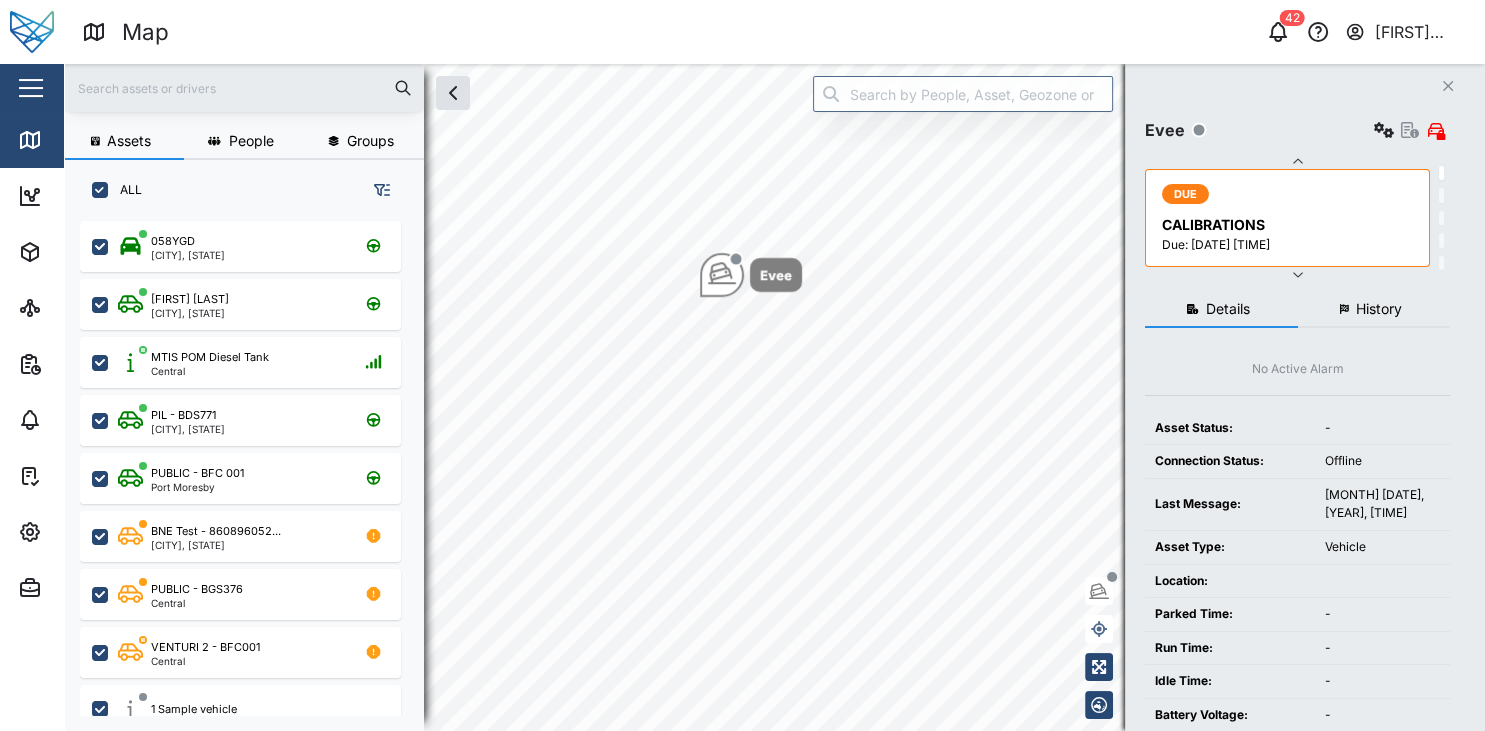 click 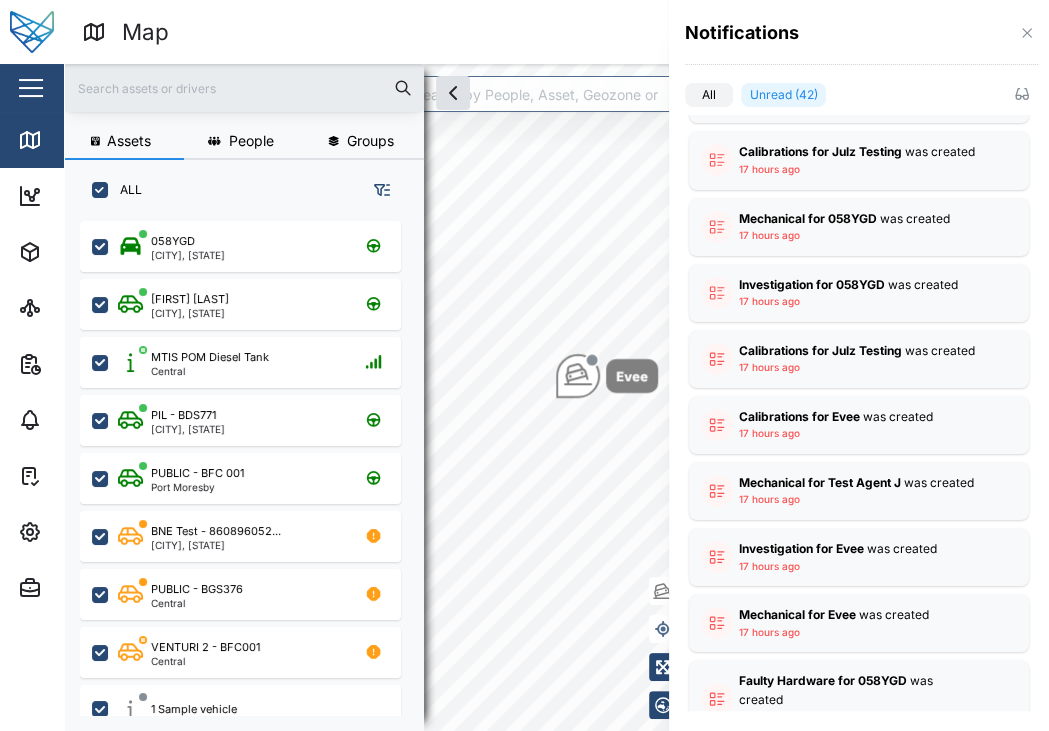 scroll, scrollTop: 908, scrollLeft: 0, axis: vertical 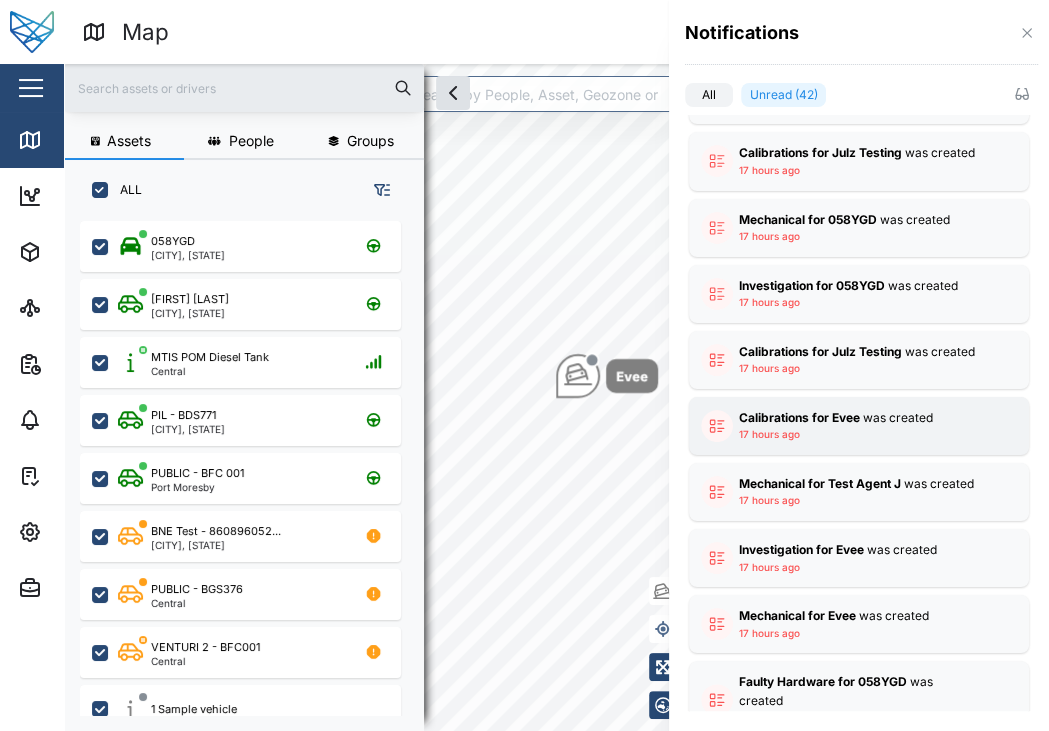 click on "Calibrations for Evee   was created 17 hours ago" at bounding box center (859, 426) 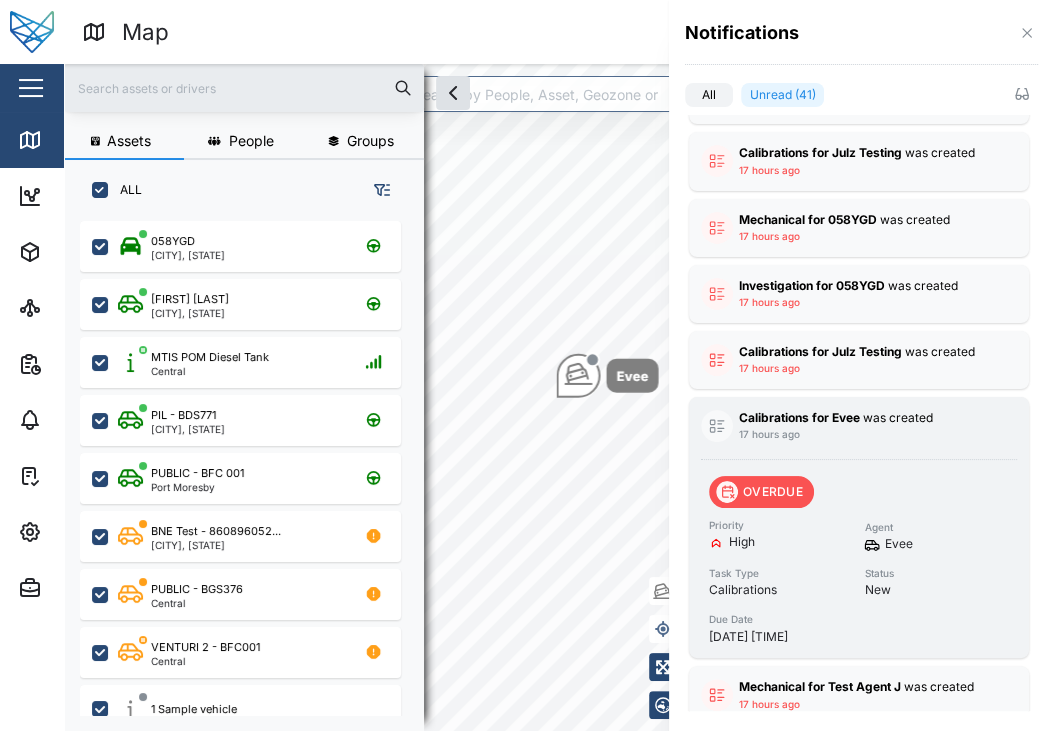 click on "High" at bounding box center (742, 542) 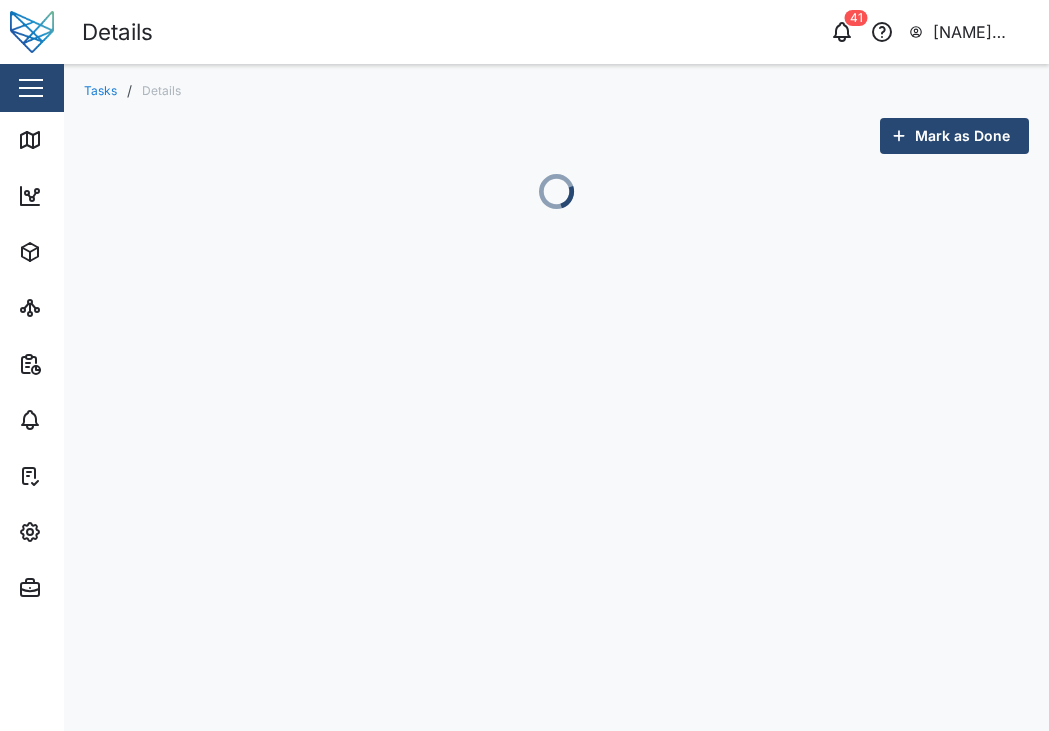 scroll, scrollTop: 0, scrollLeft: 0, axis: both 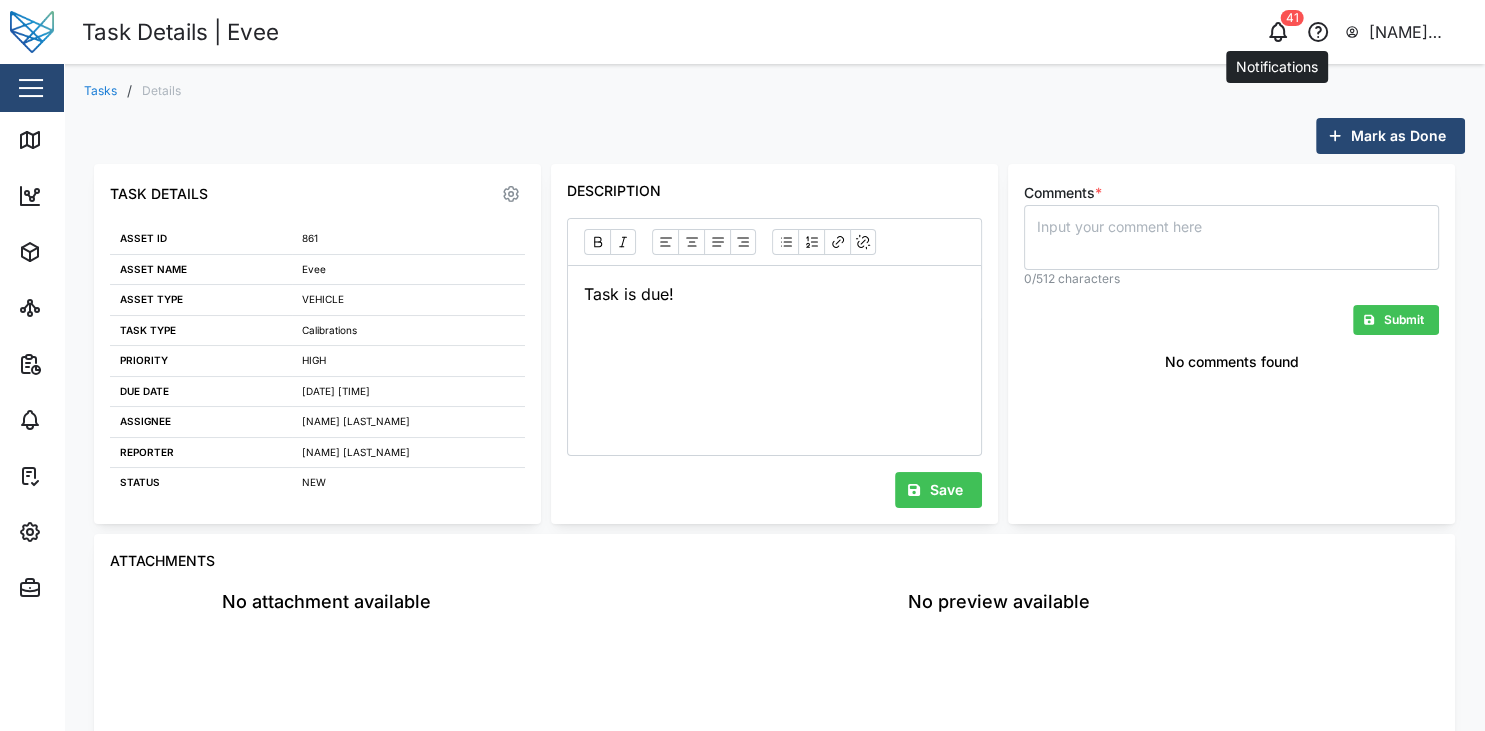 click 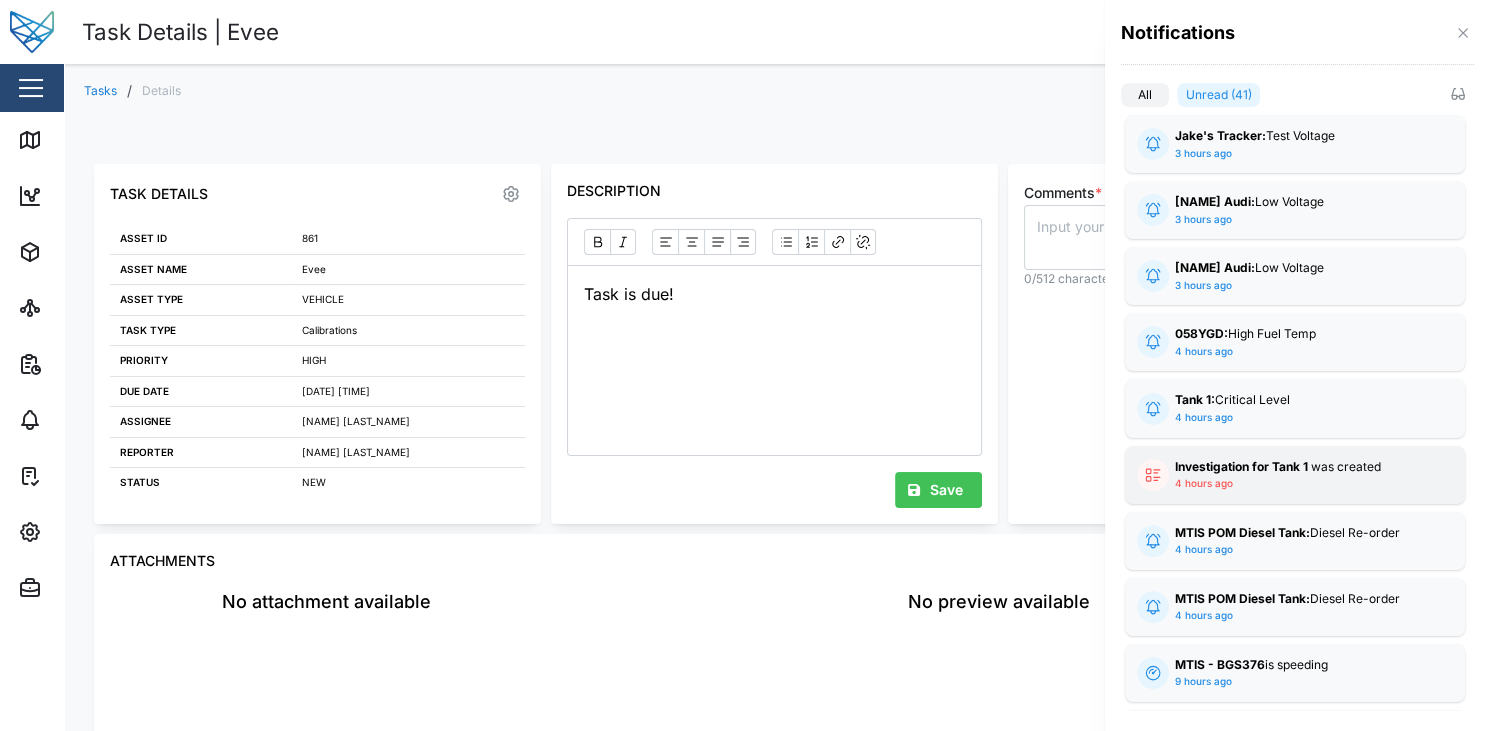 click on "Investigation for Tank 1   was created 4 hours ago" at bounding box center [1295, 475] 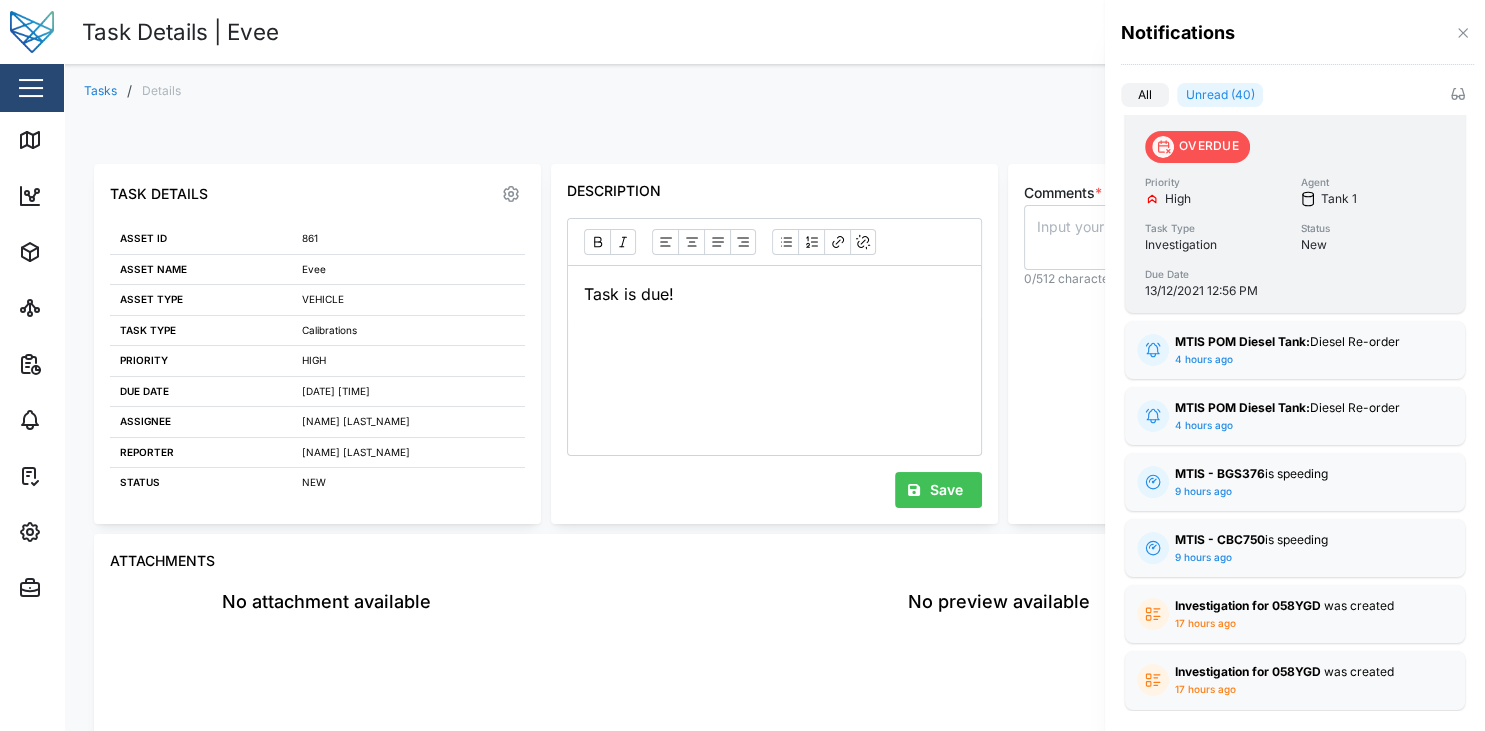 scroll, scrollTop: 395, scrollLeft: 0, axis: vertical 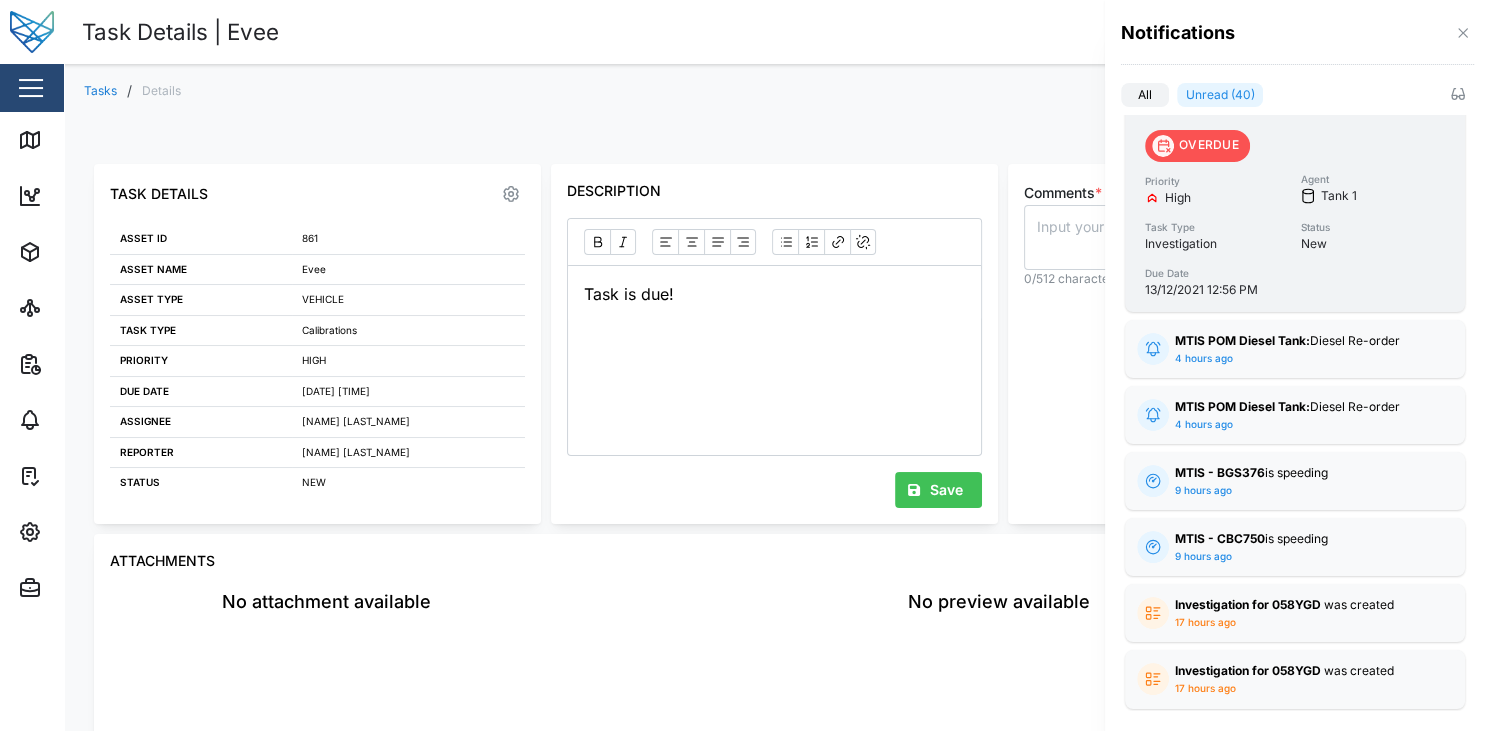 click 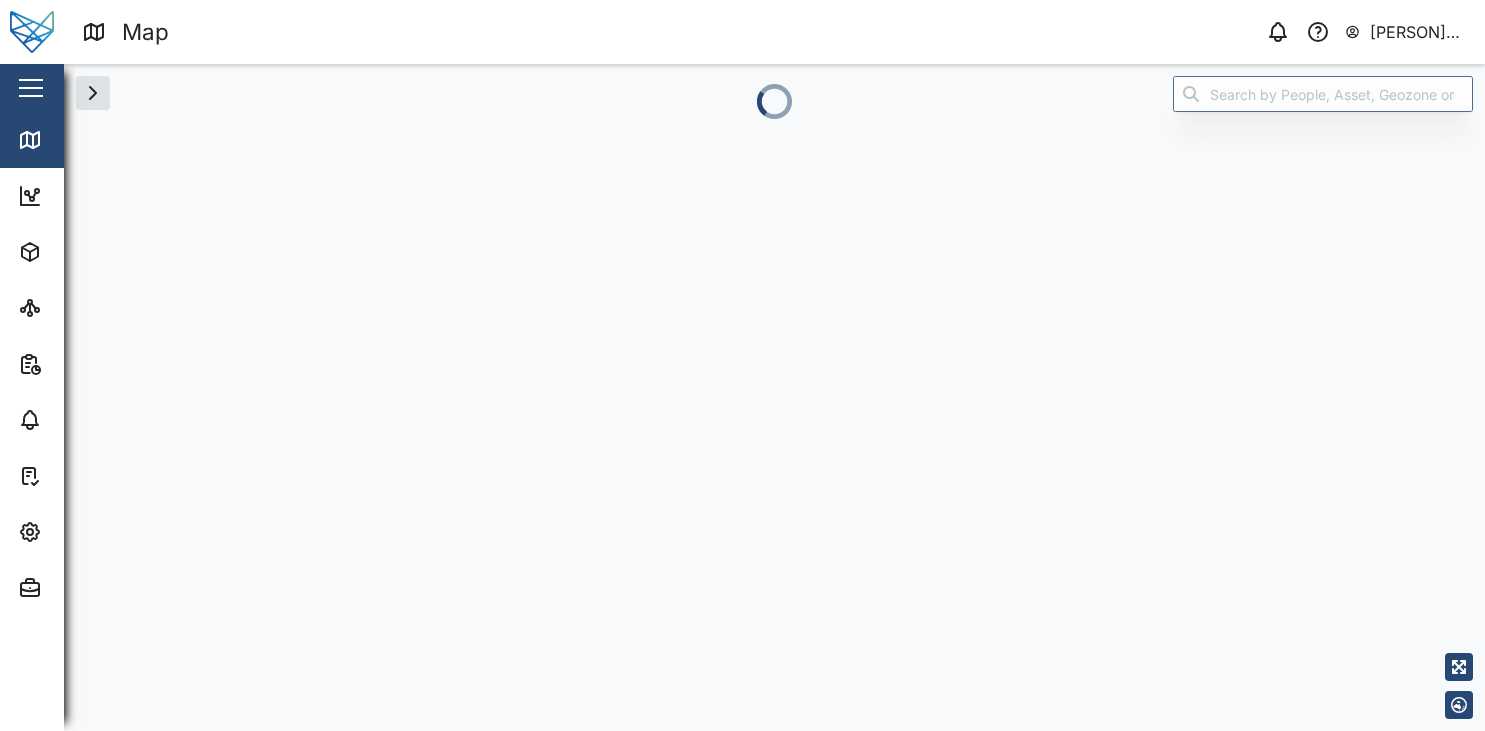 scroll, scrollTop: 0, scrollLeft: 0, axis: both 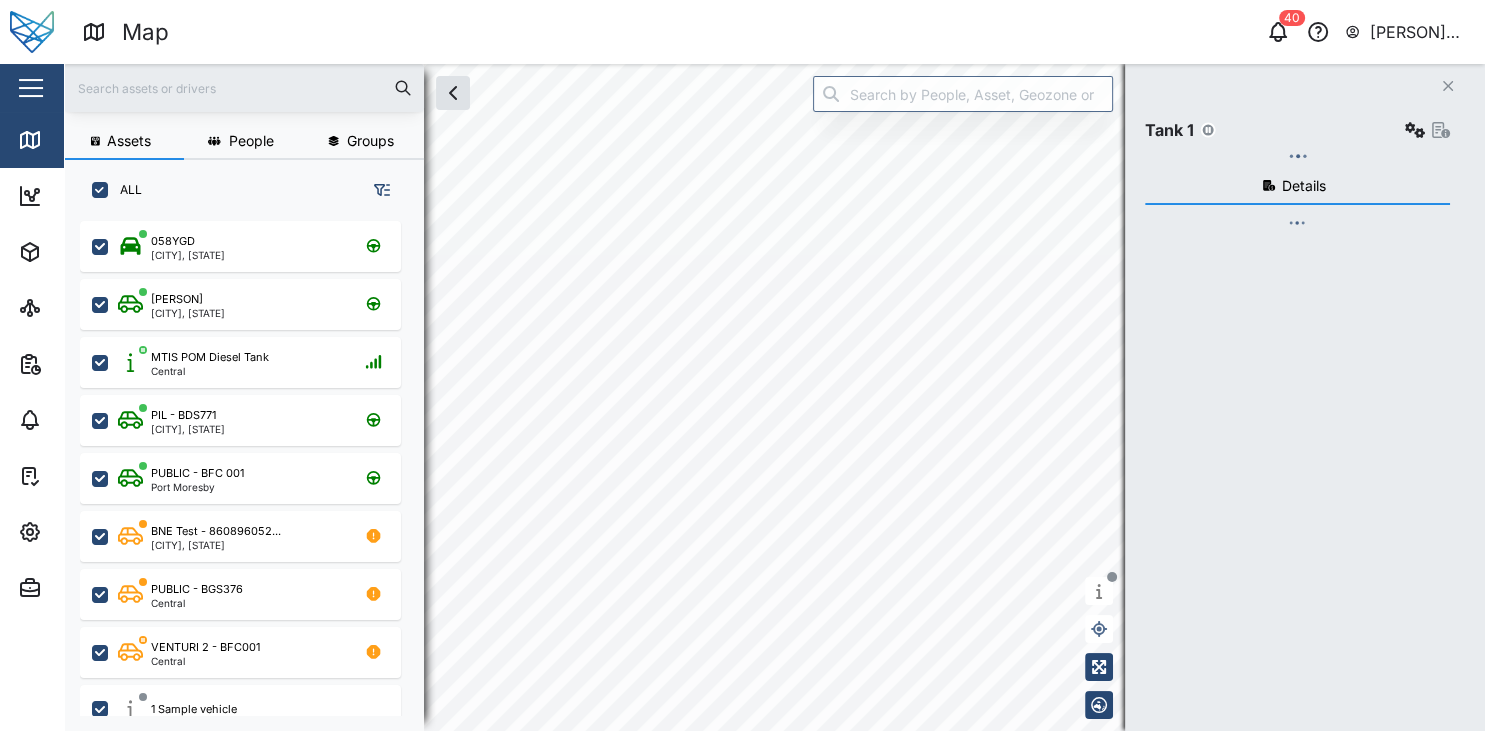 checkbox on "true" 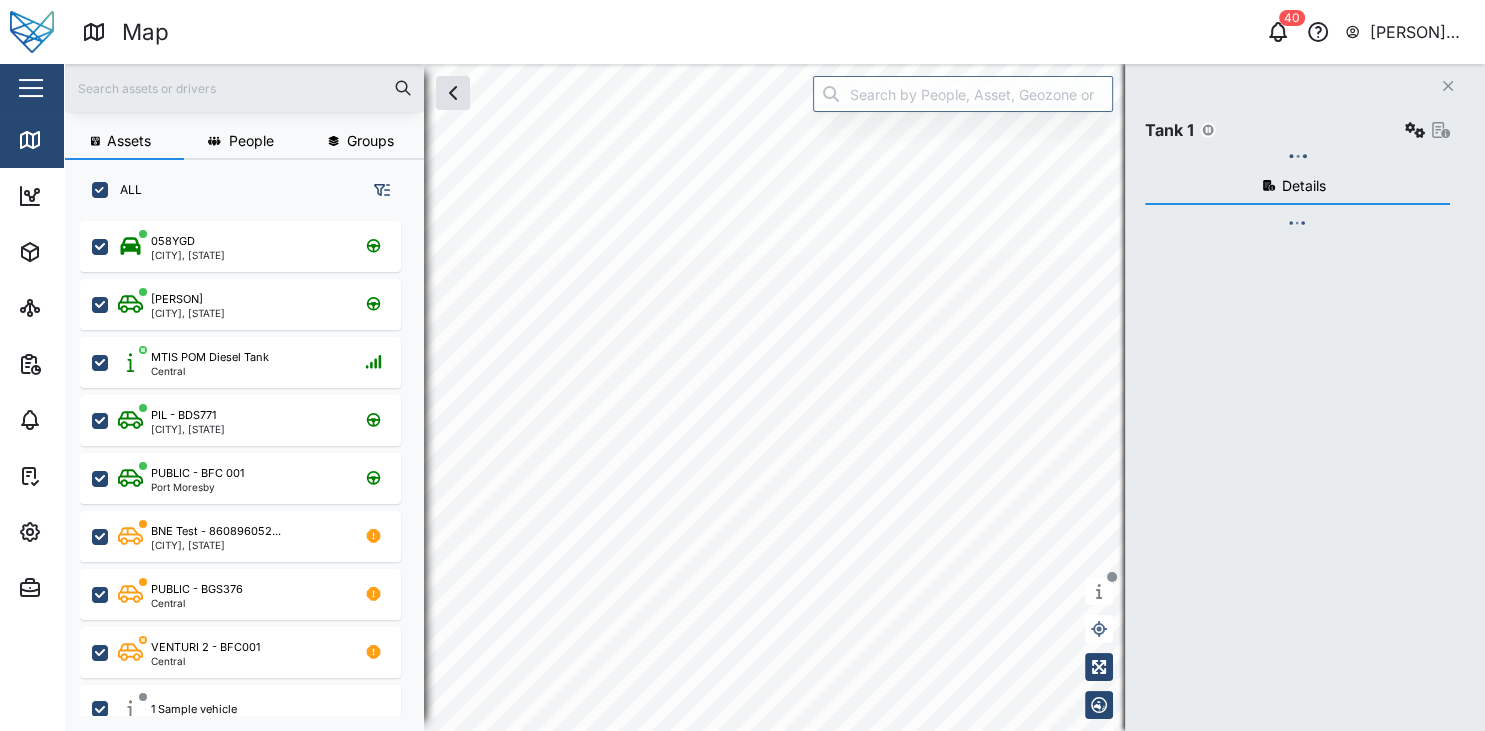 checkbox on "true" 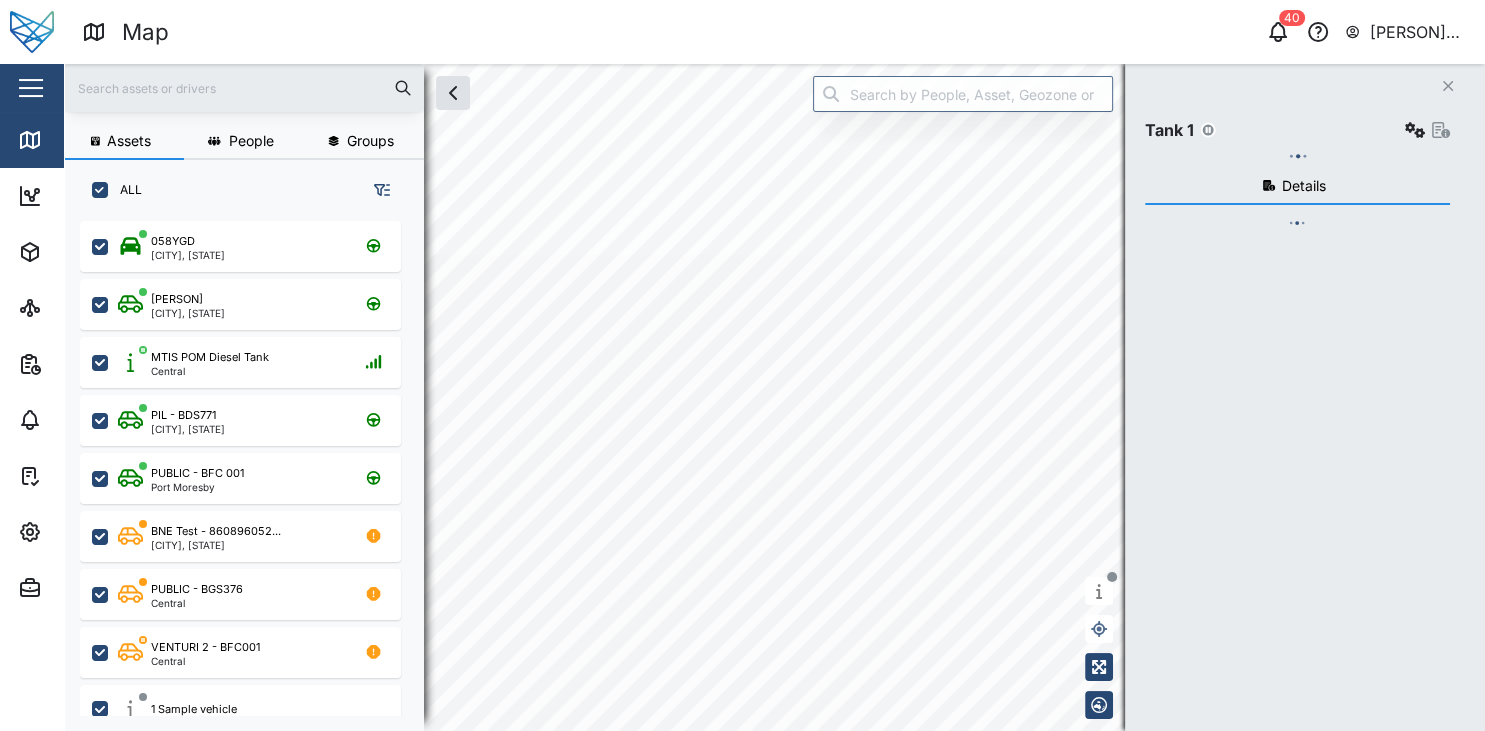 checkbox on "true" 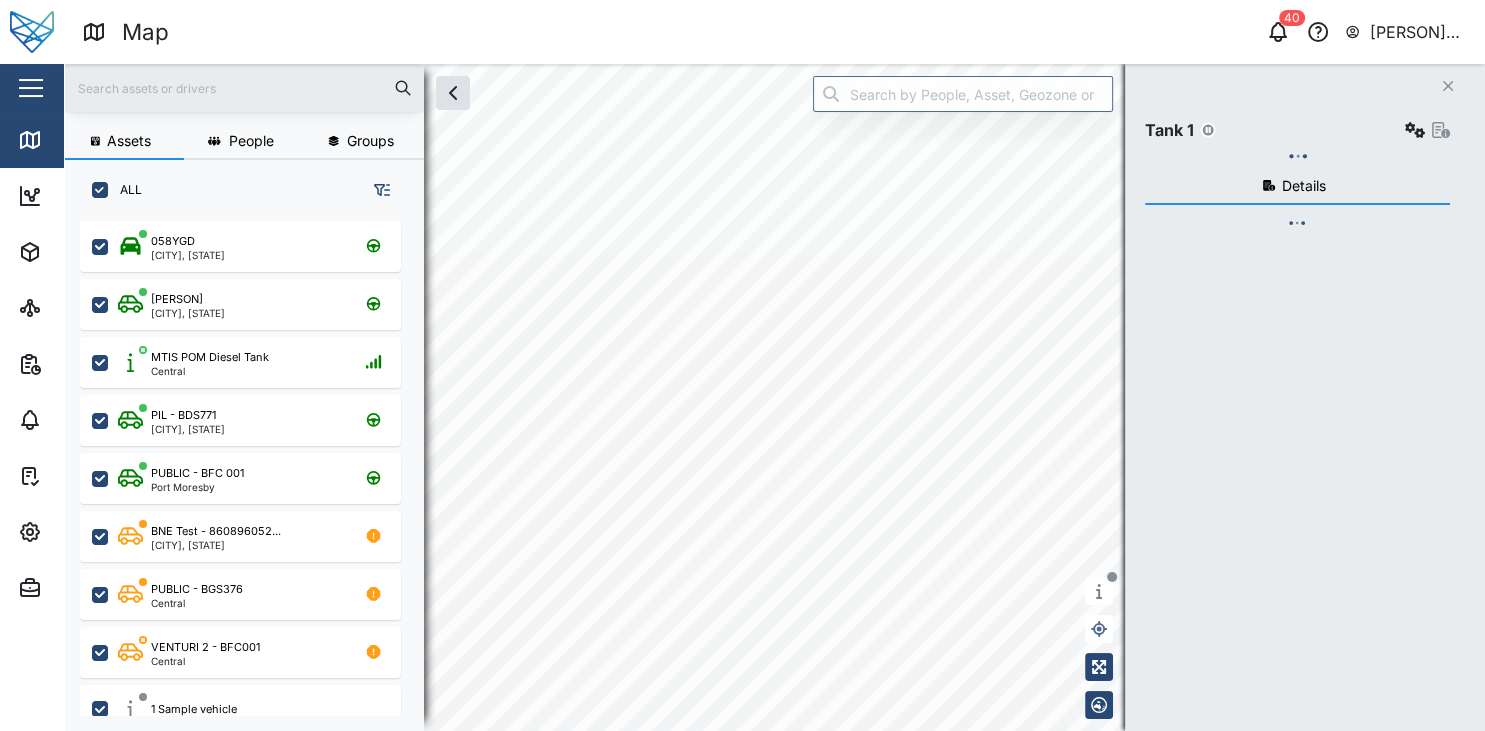 checkbox on "true" 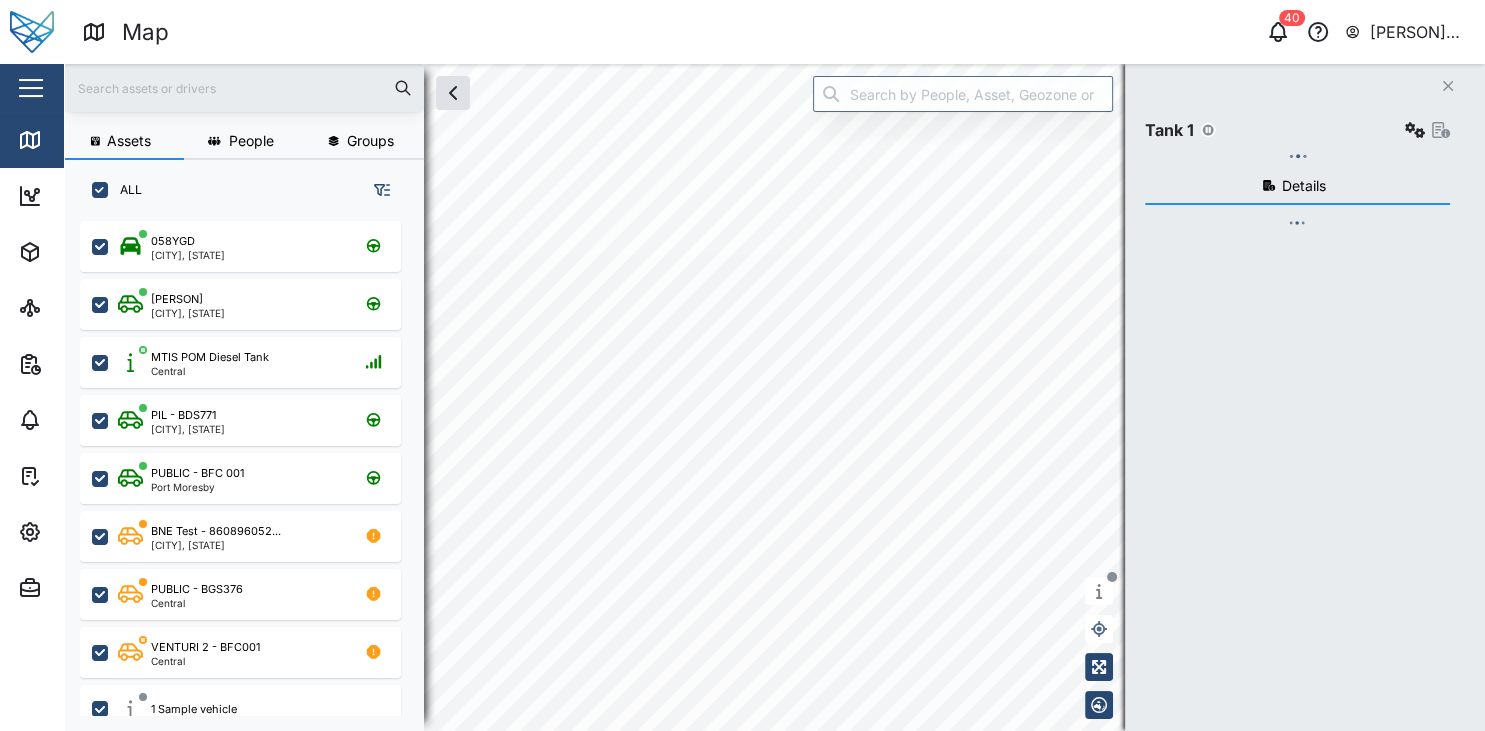 checkbox on "true" 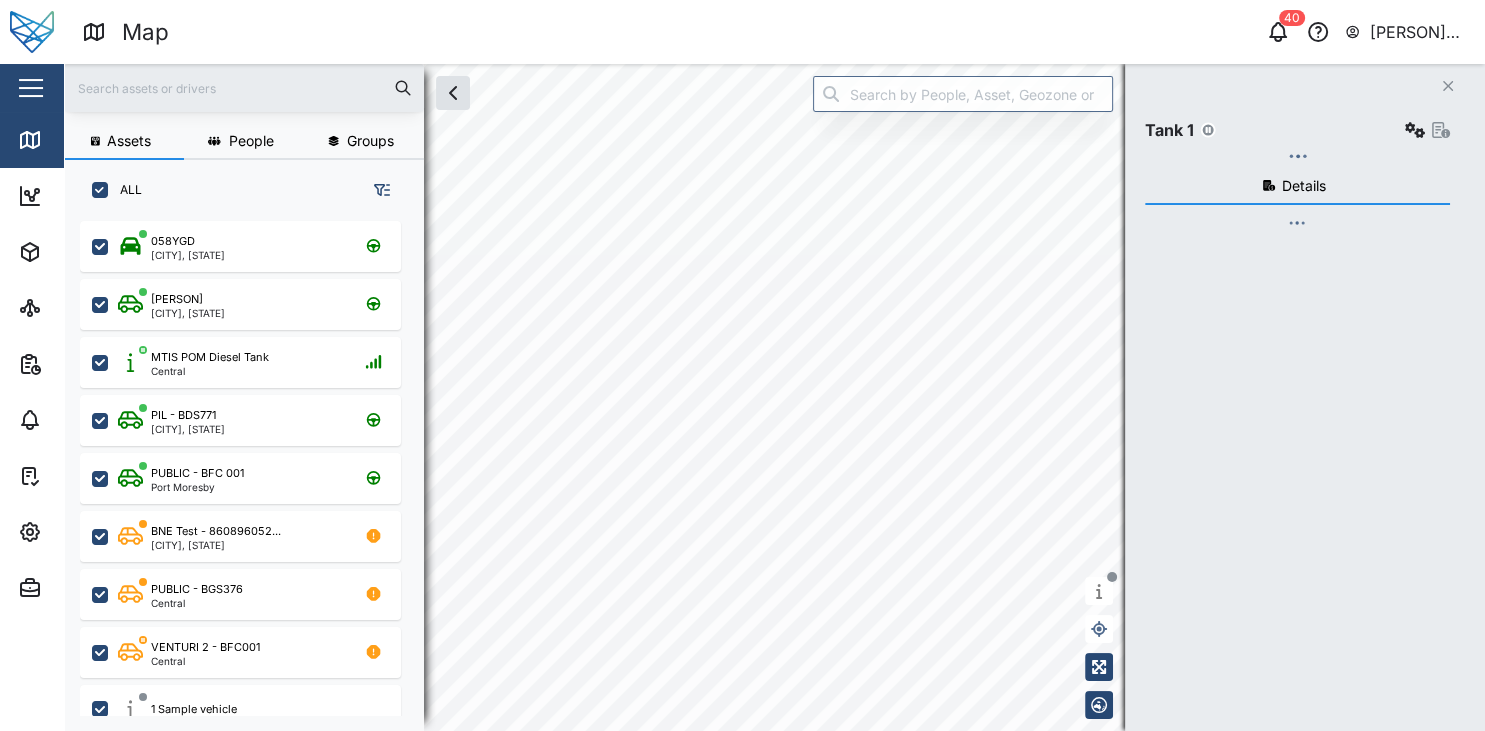 checkbox on "true" 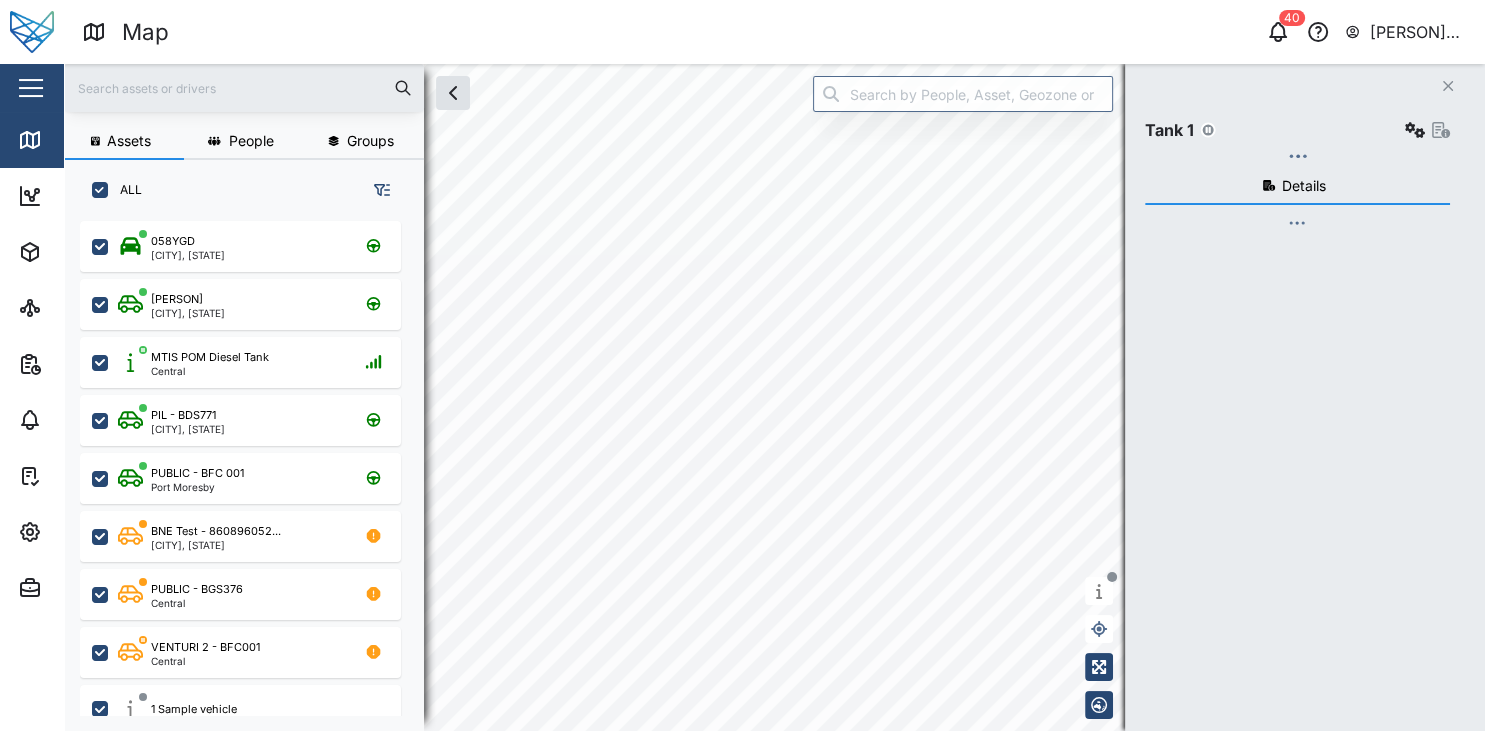 checkbox on "true" 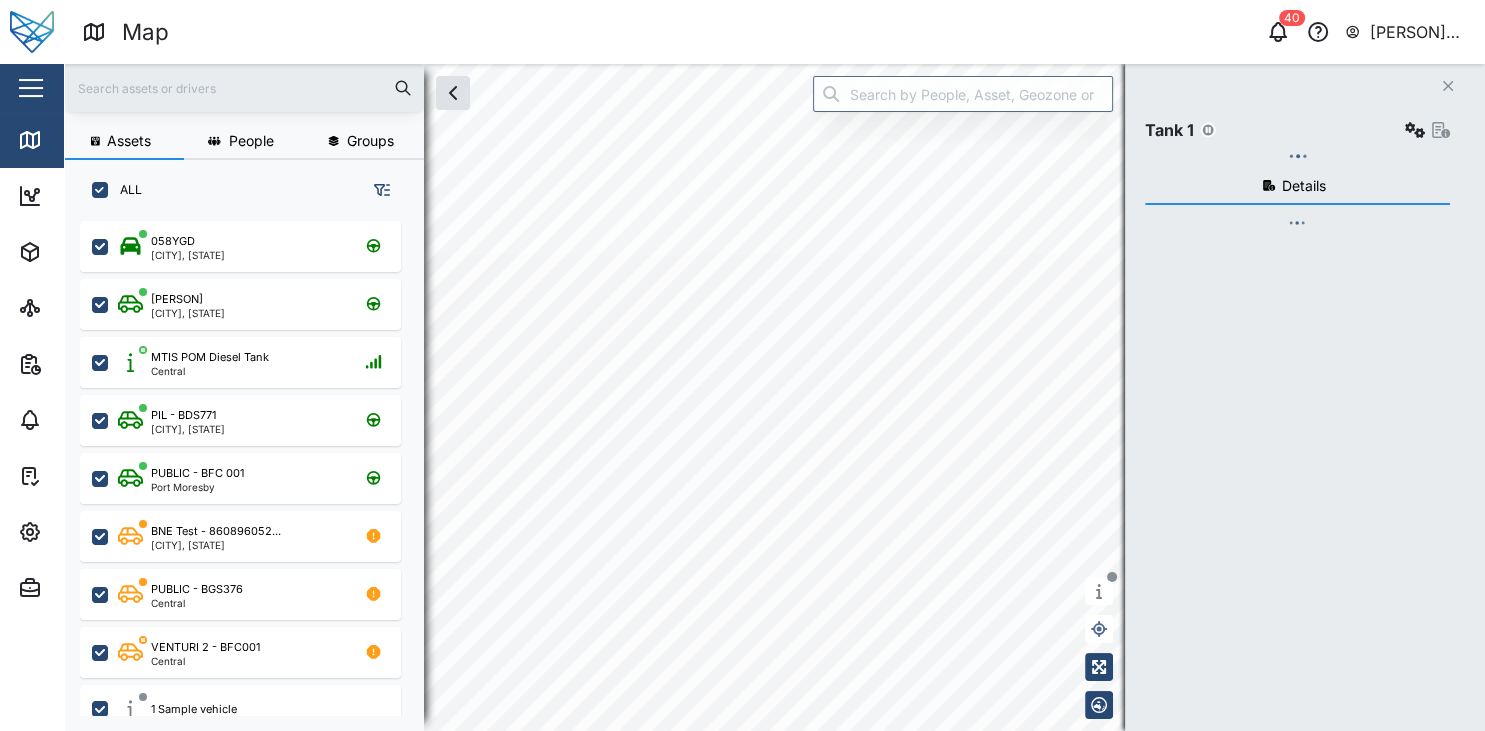 checkbox on "true" 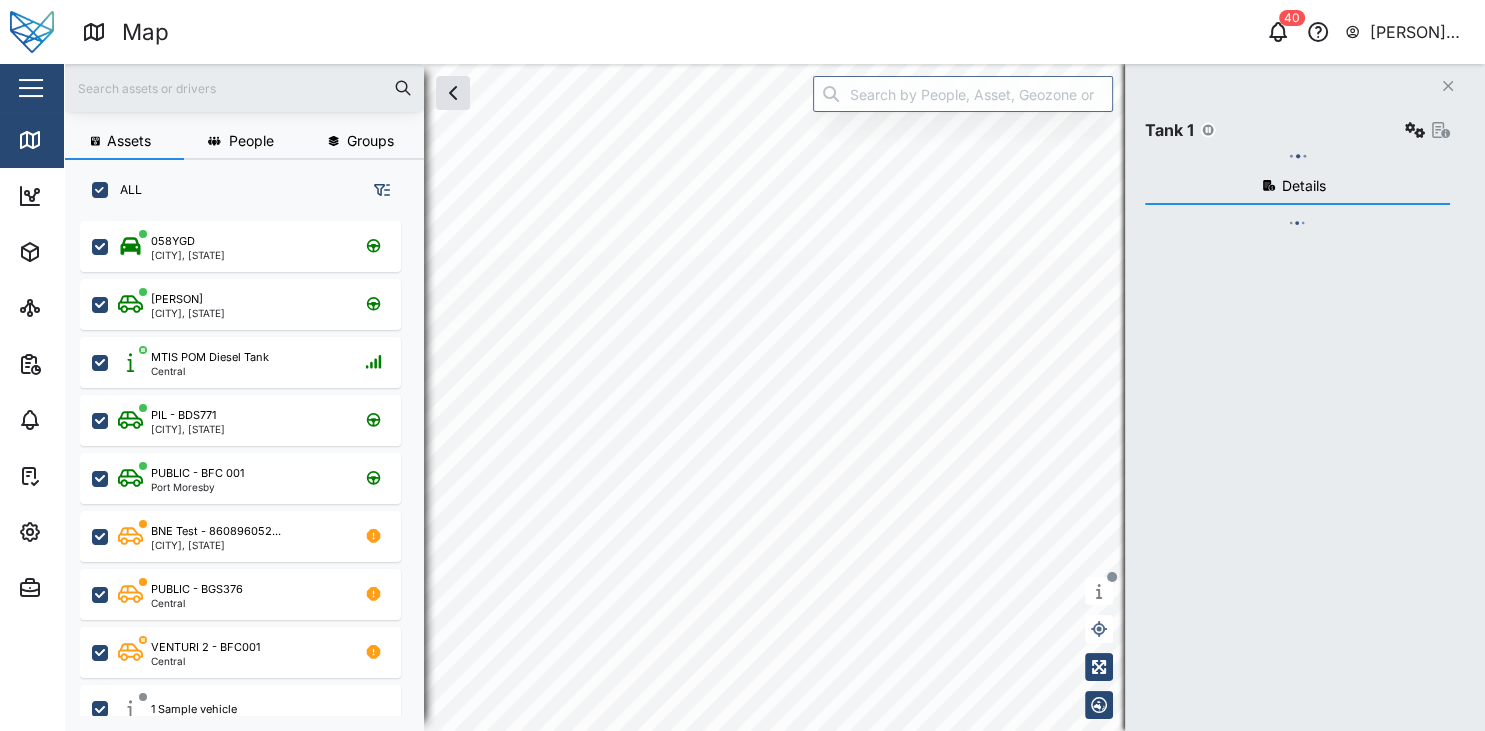 checkbox on "true" 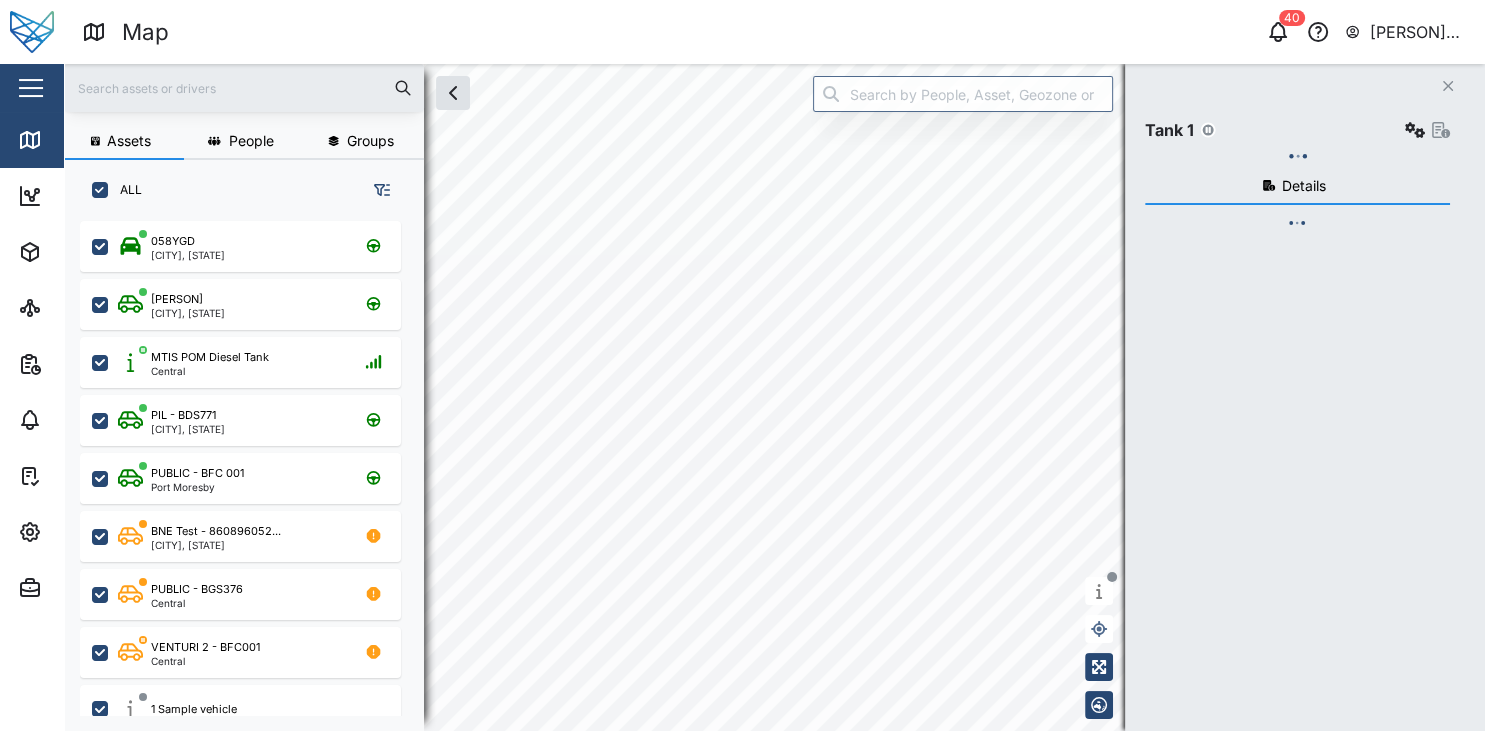 checkbox on "true" 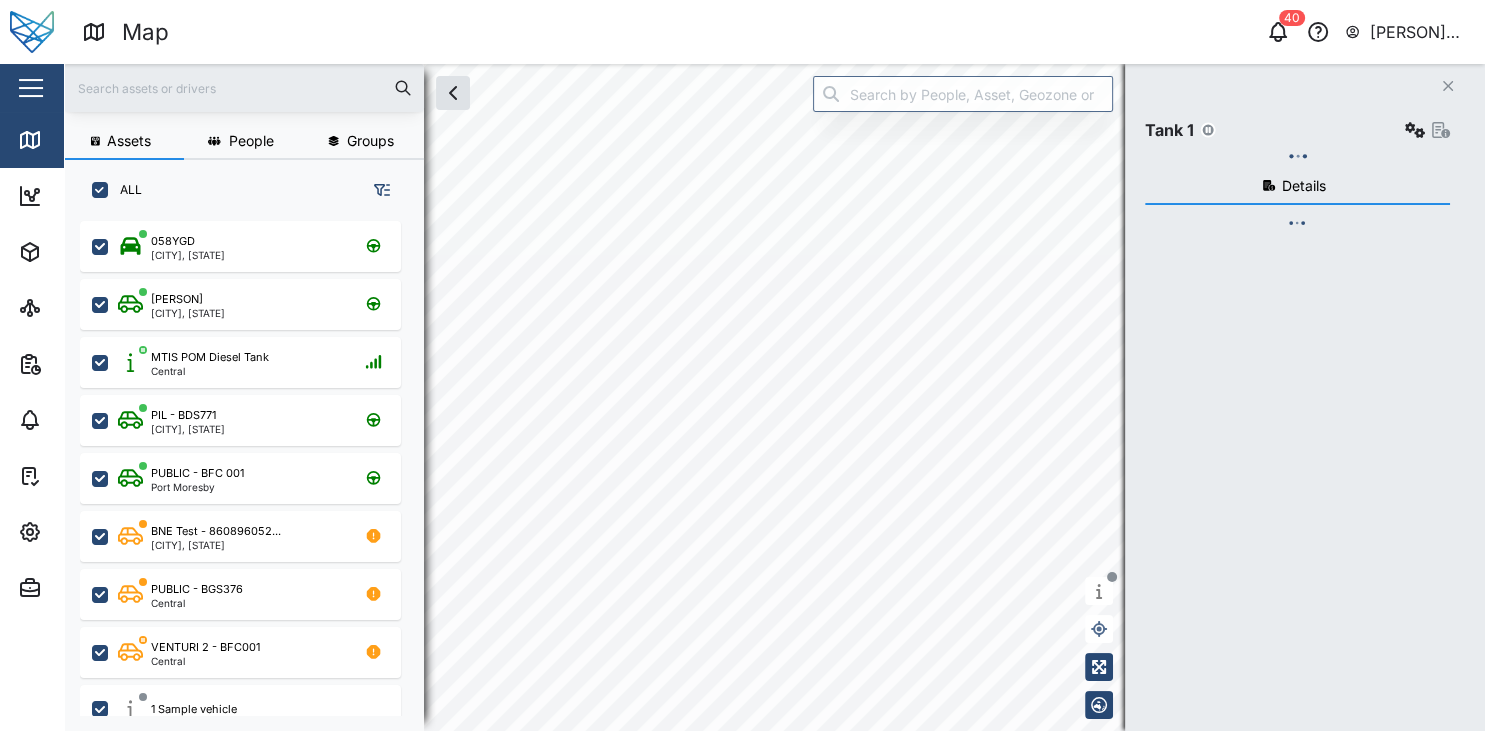 checkbox on "true" 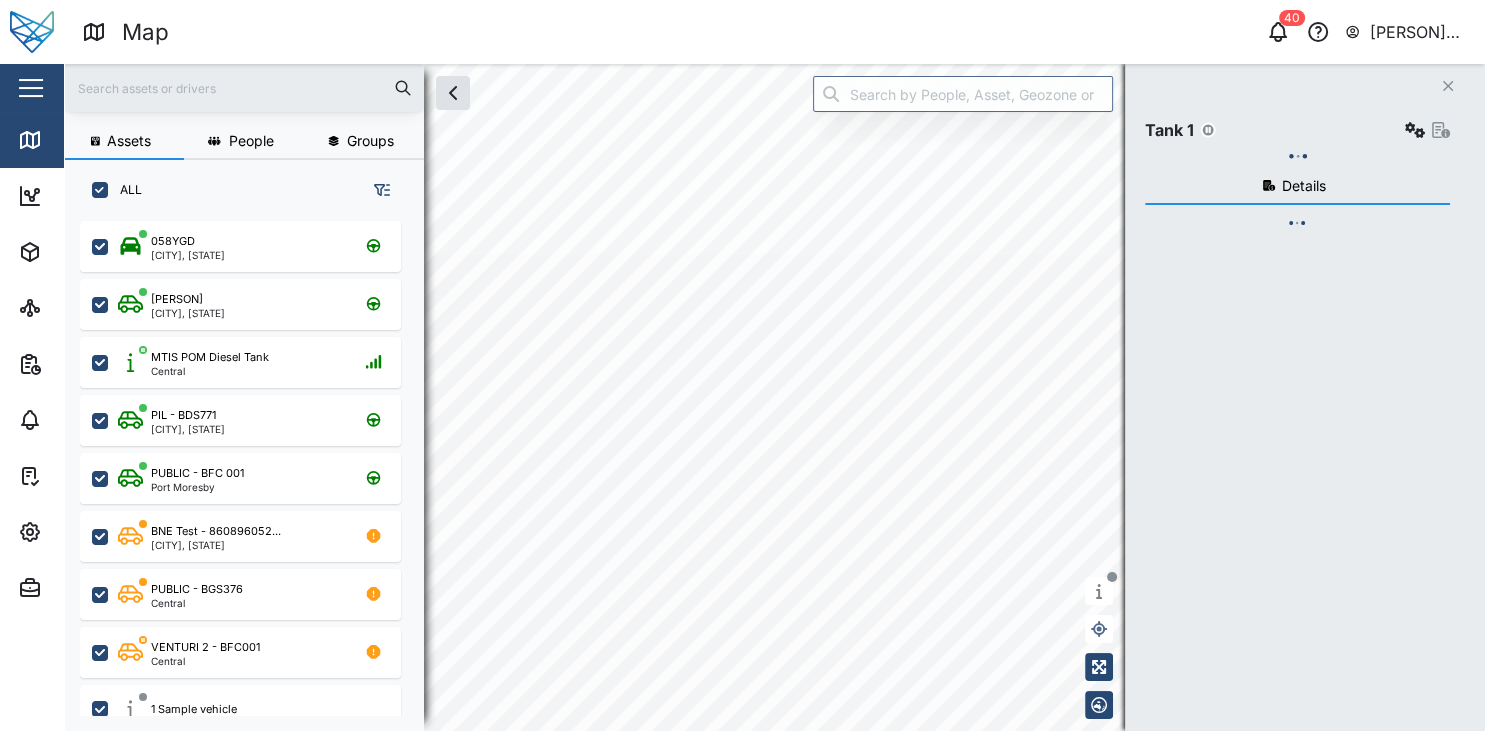 checkbox on "true" 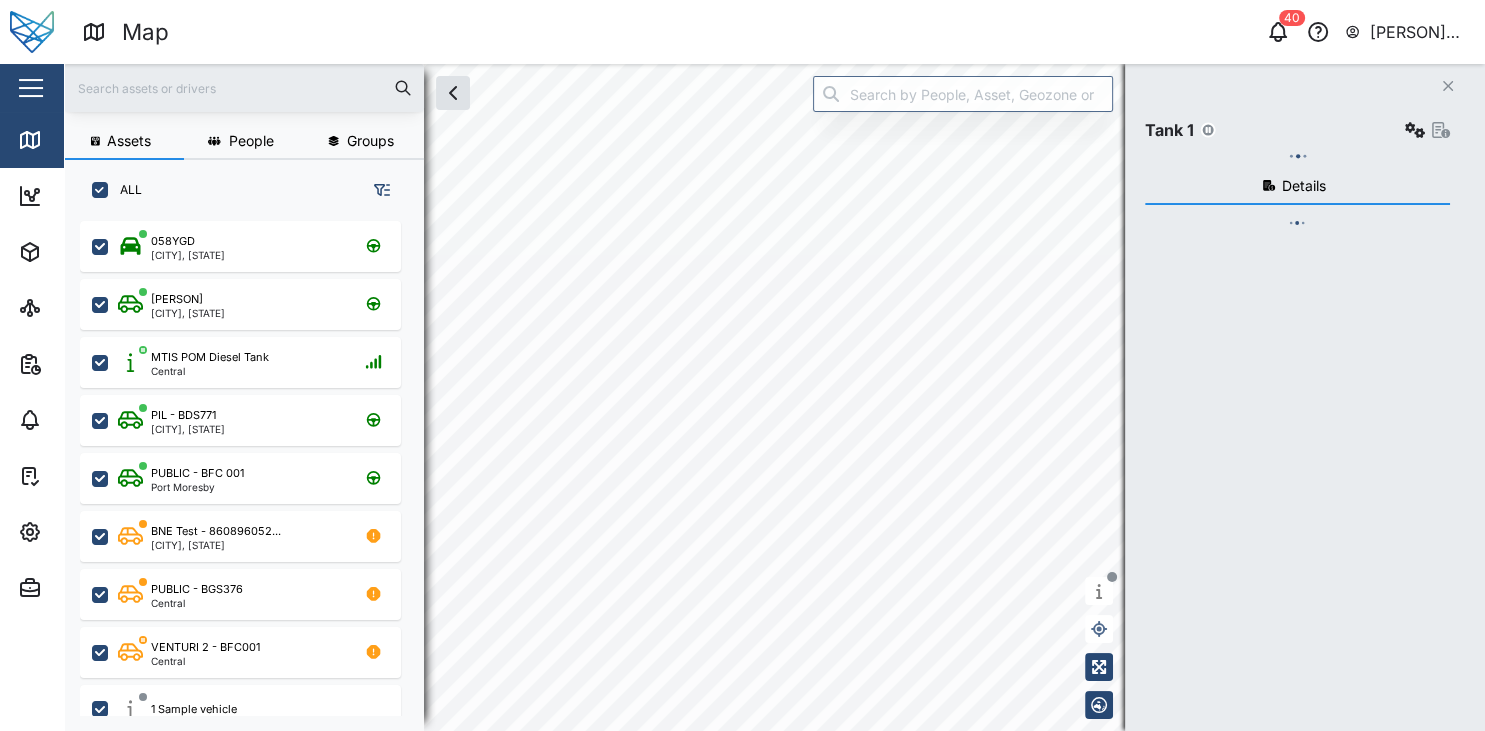 checkbox on "true" 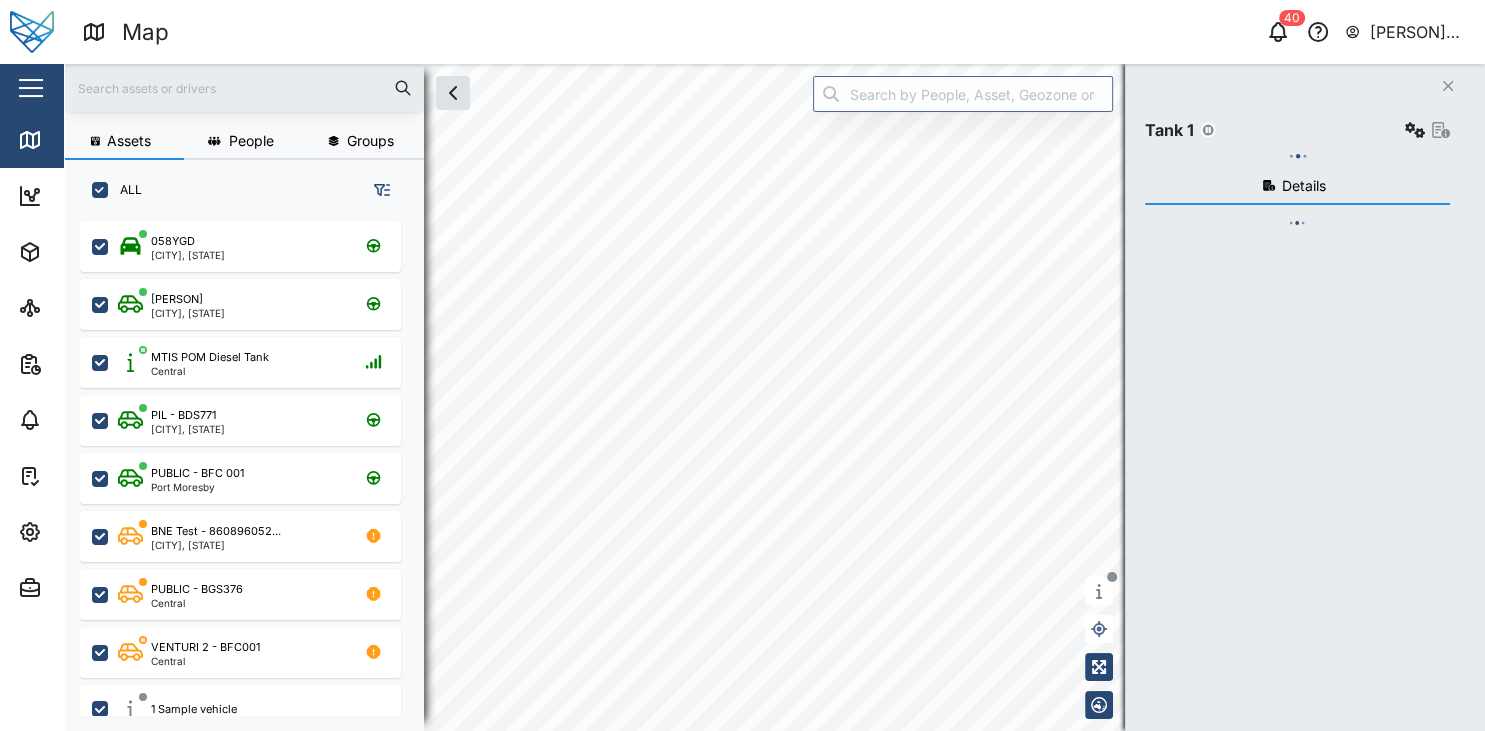 checkbox on "true" 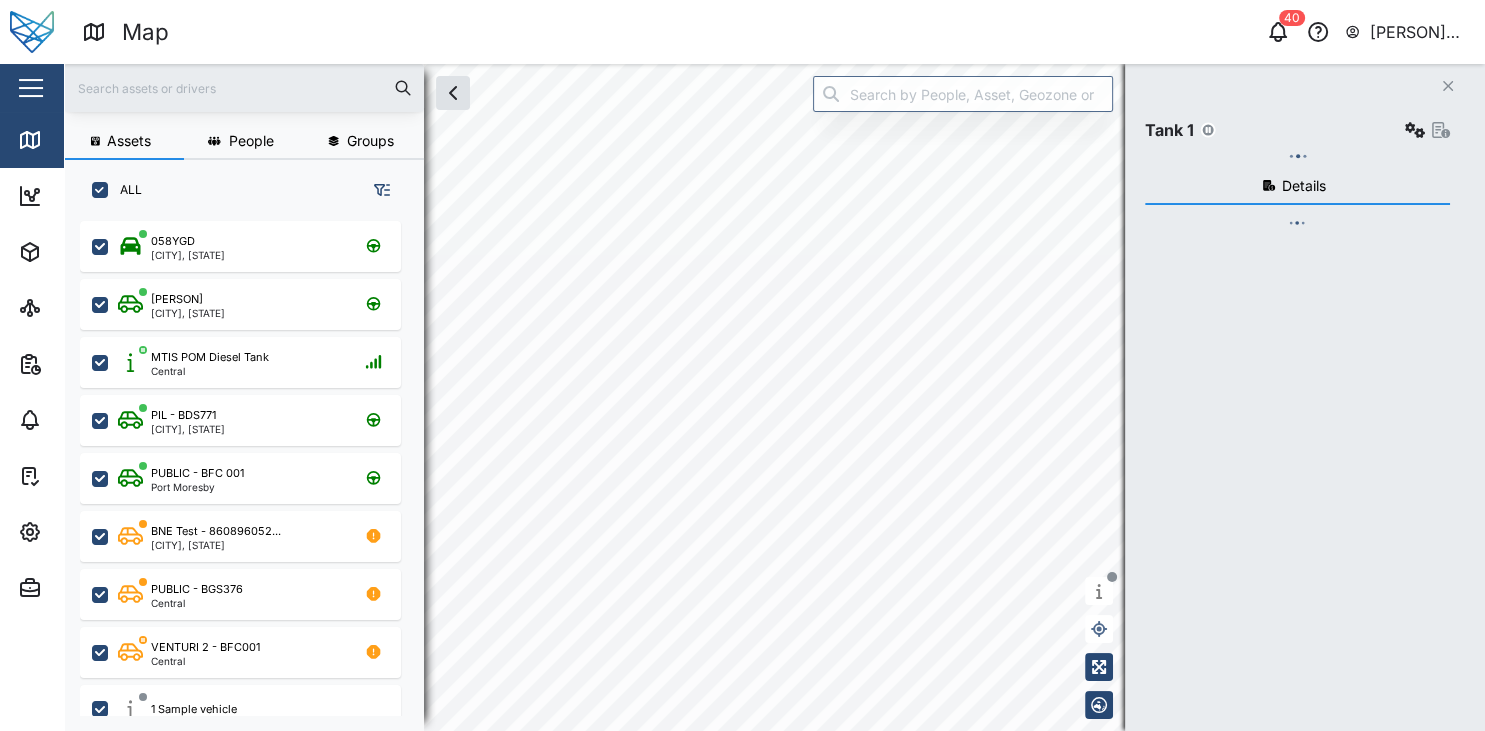 checkbox on "true" 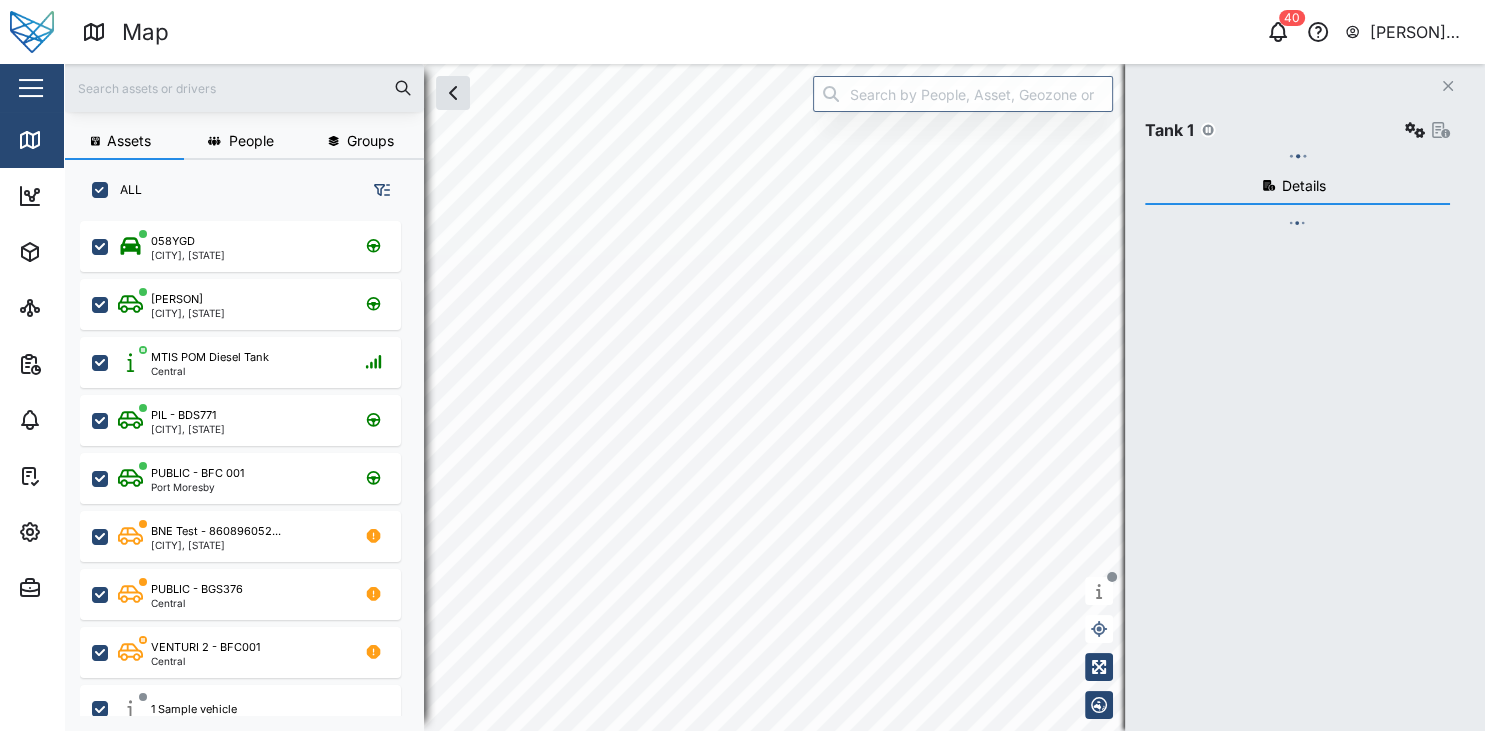 checkbox on "true" 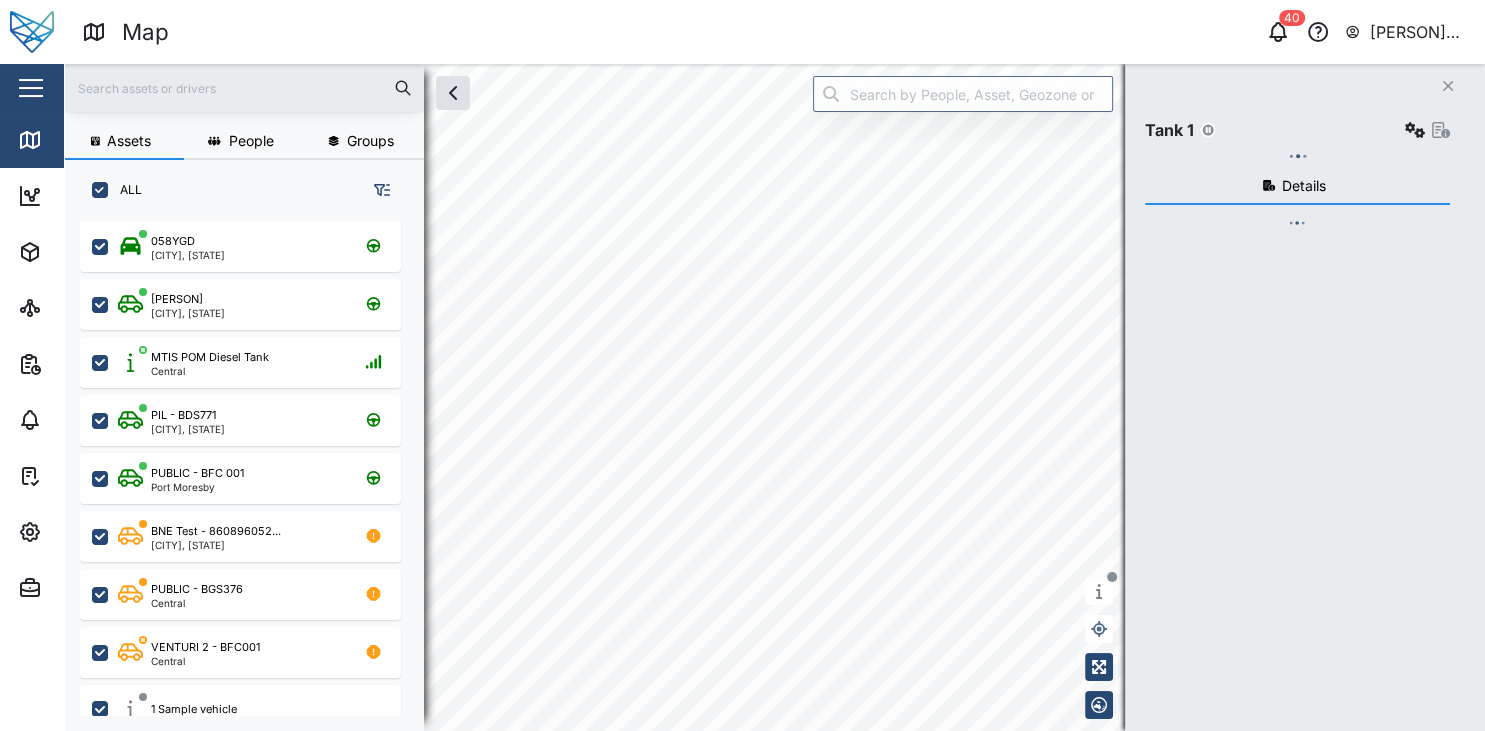 checkbox on "true" 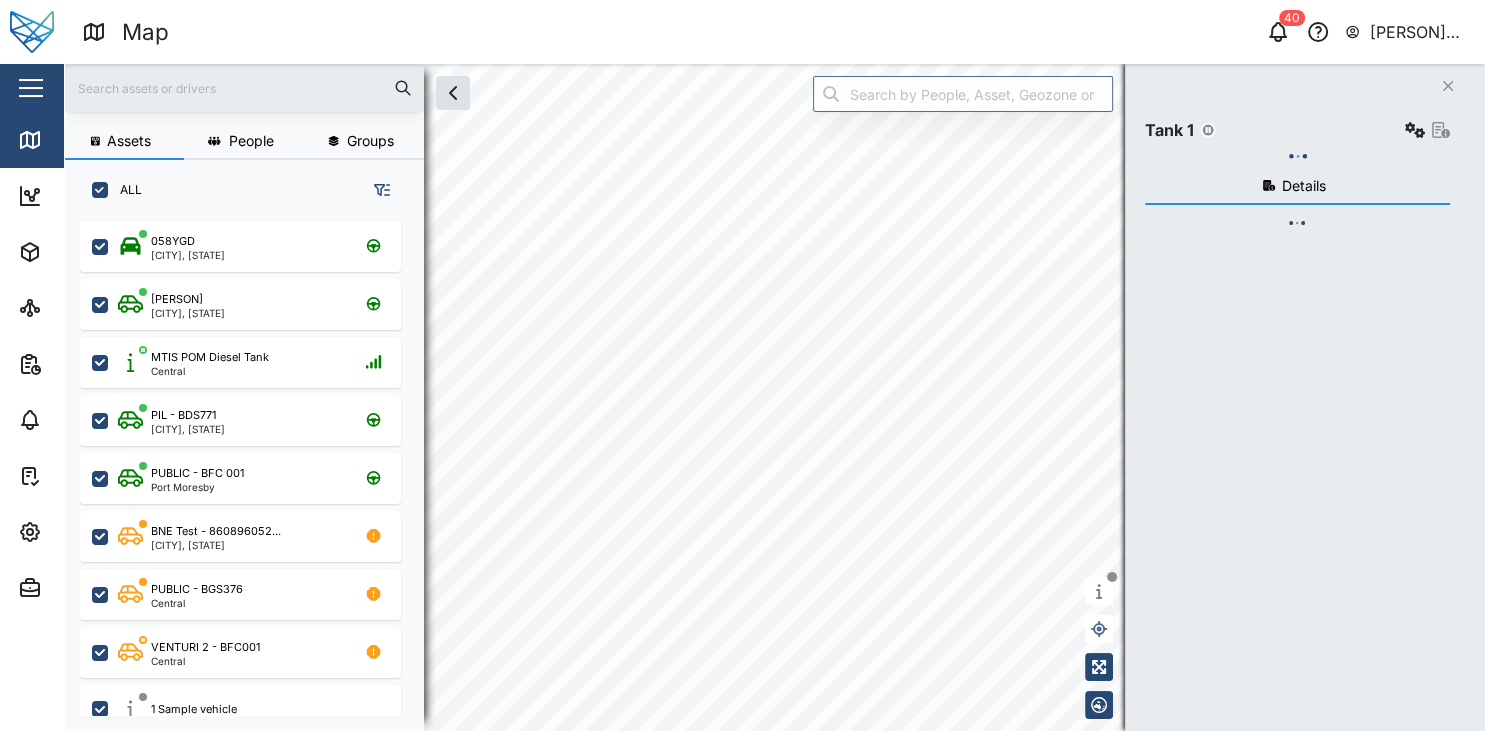 checkbox on "true" 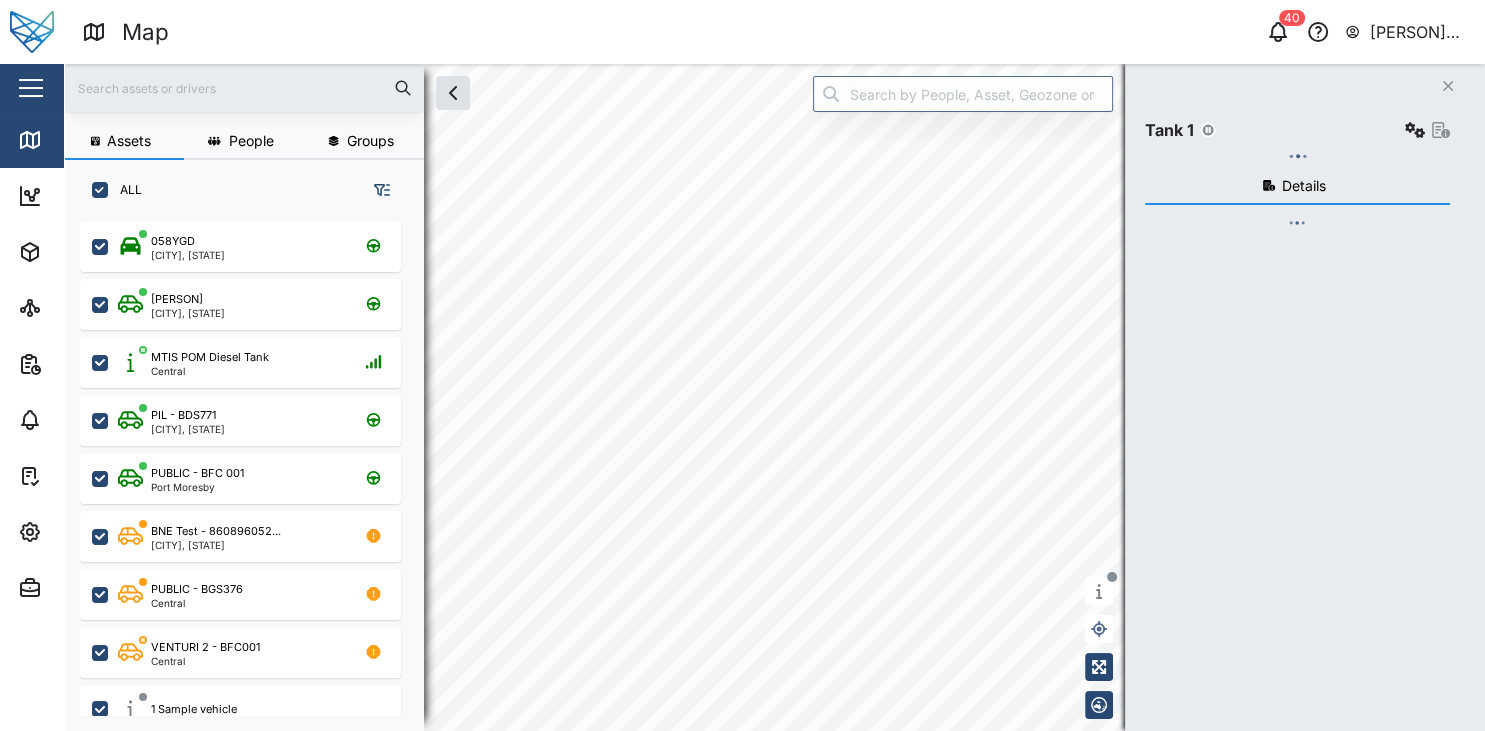 checkbox on "true" 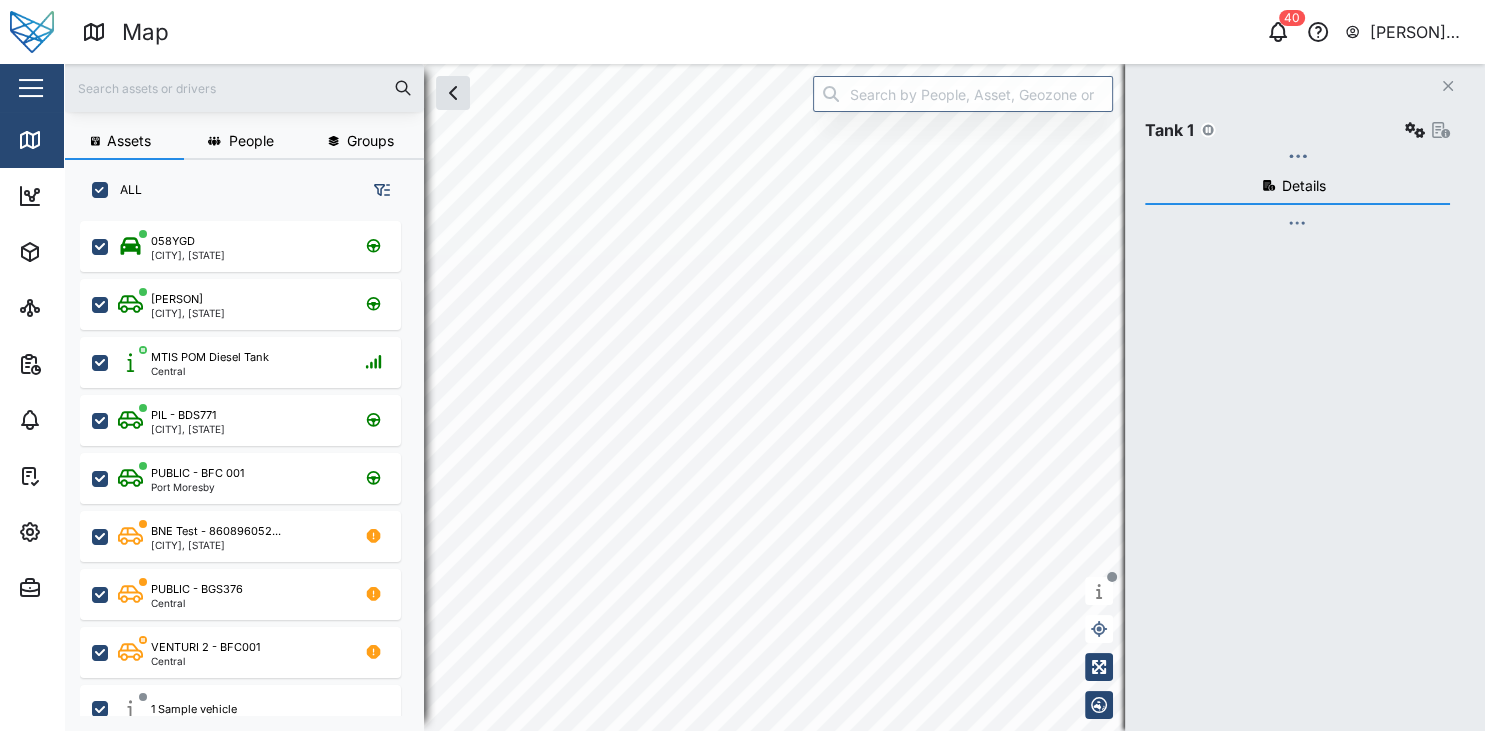 checkbox on "true" 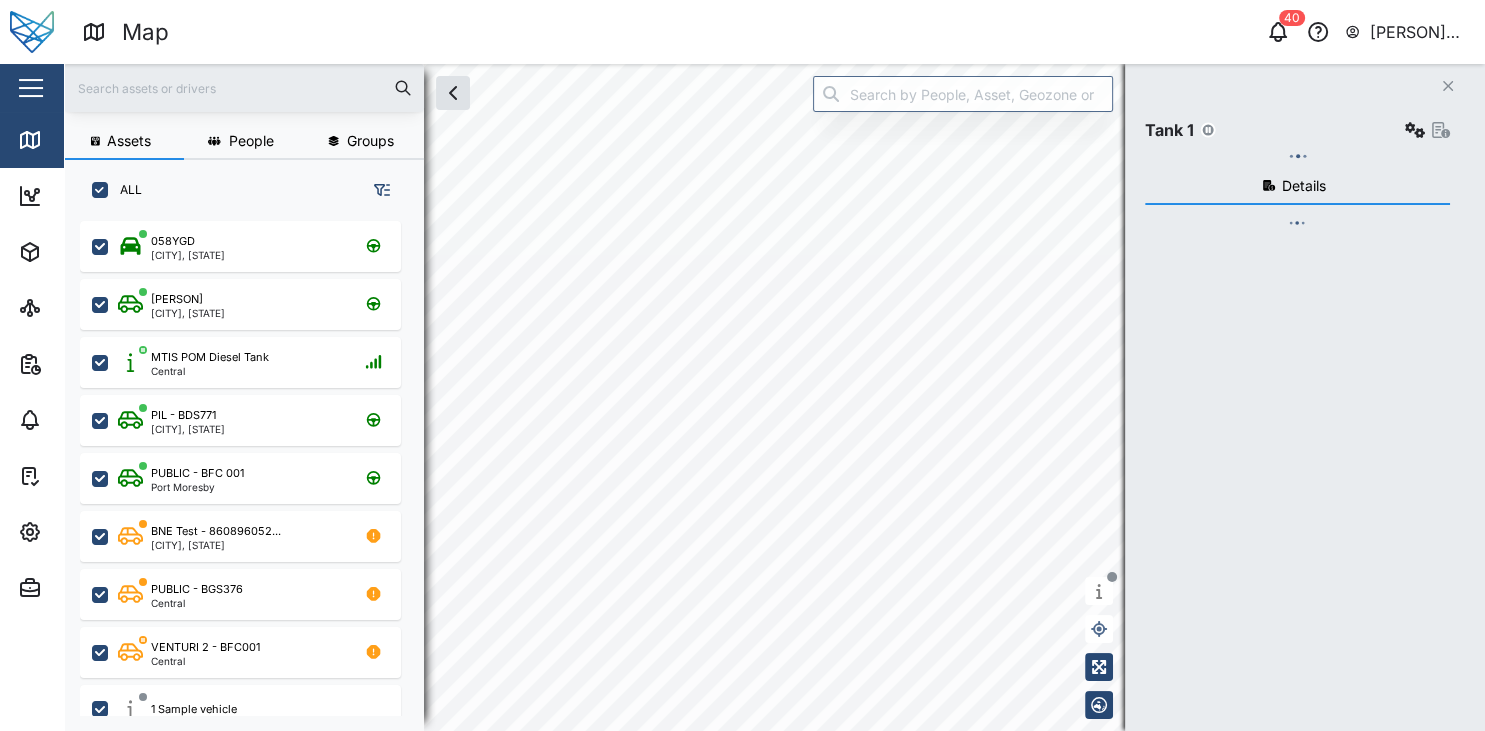 checkbox on "true" 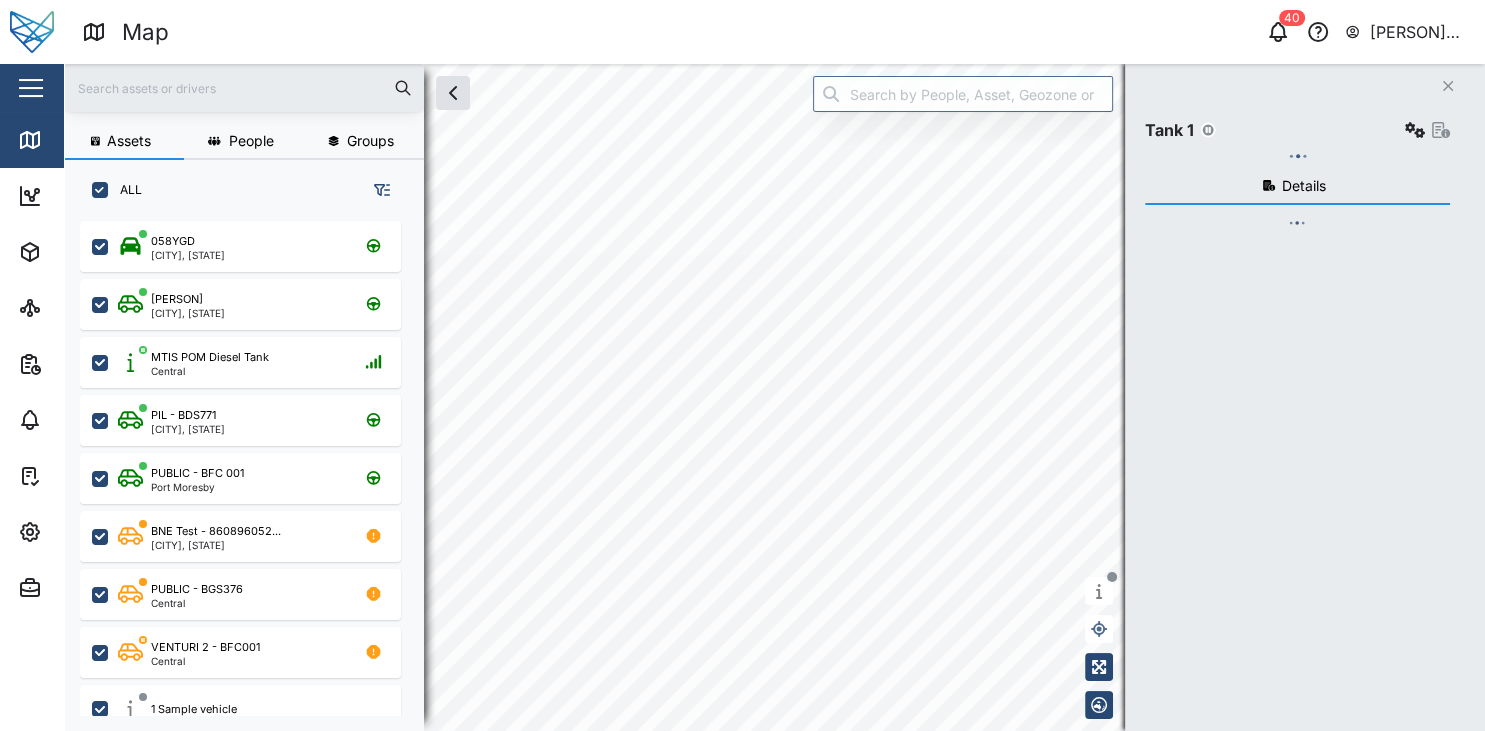 checkbox on "true" 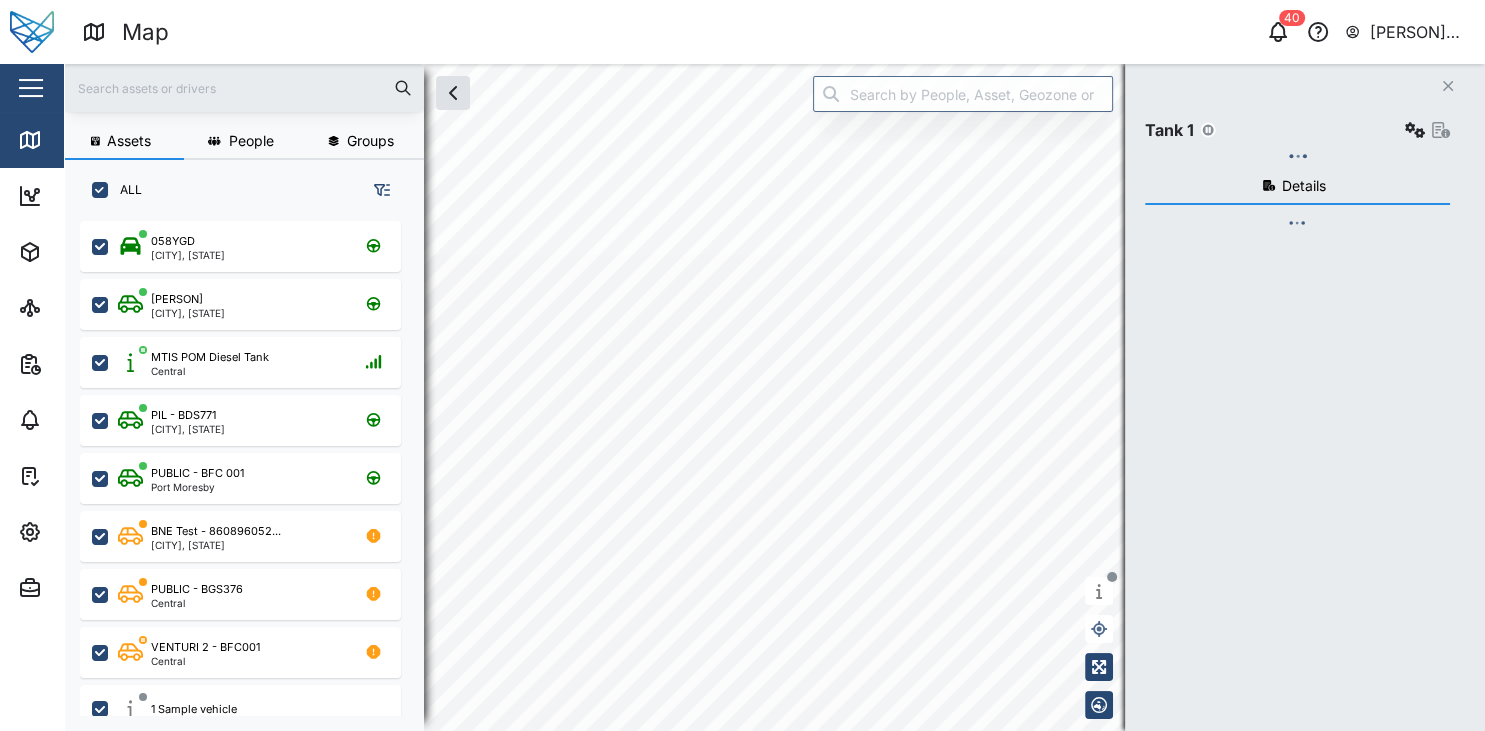 checkbox on "true" 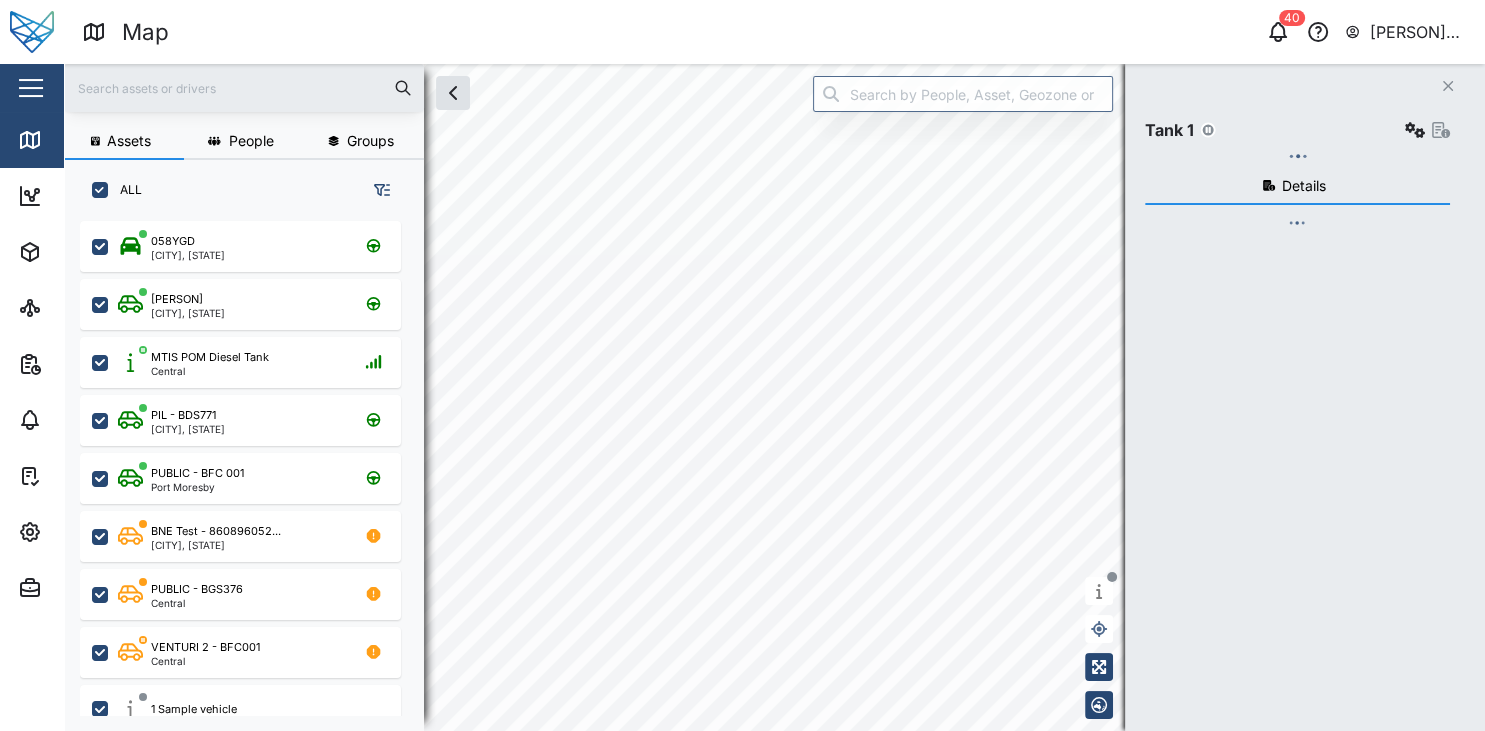 checkbox on "true" 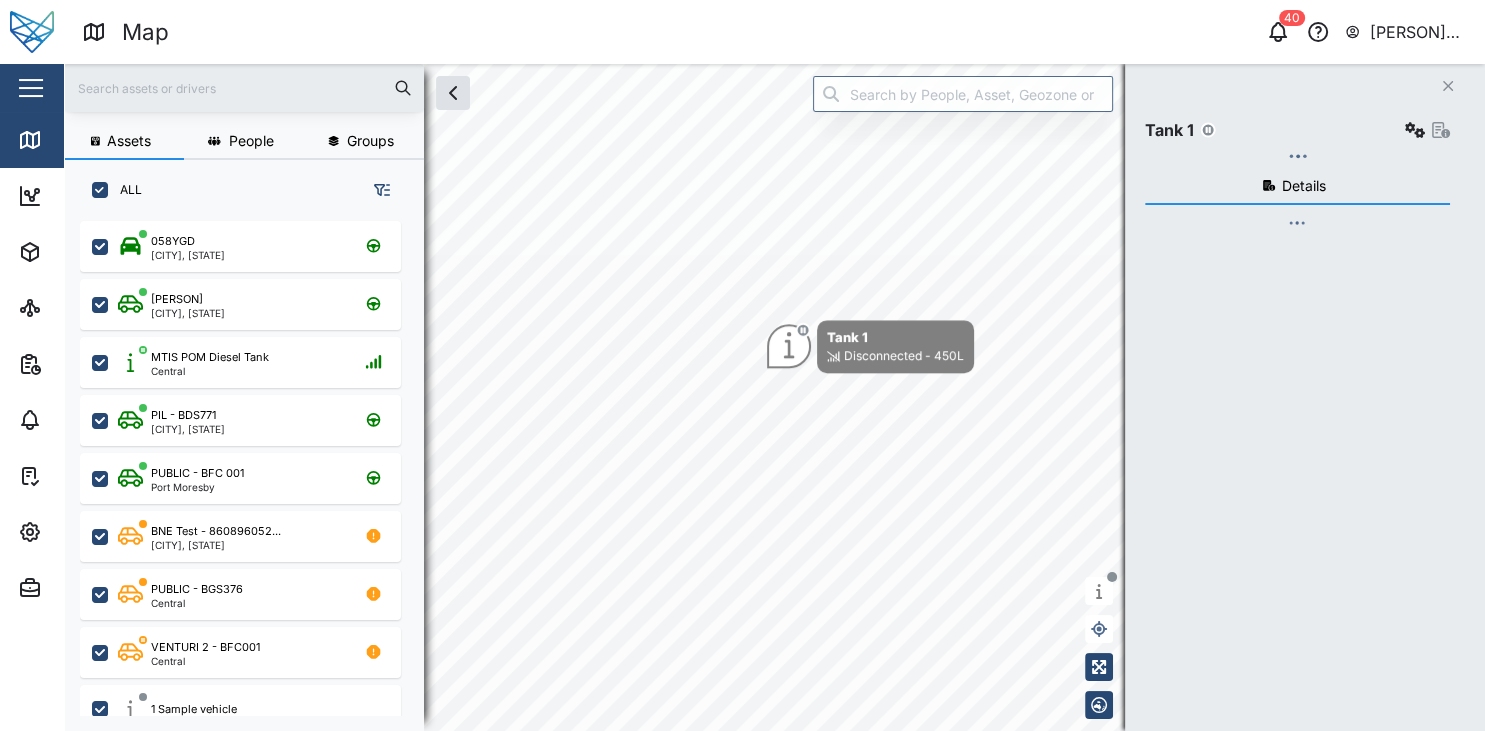 scroll, scrollTop: 0, scrollLeft: 0, axis: both 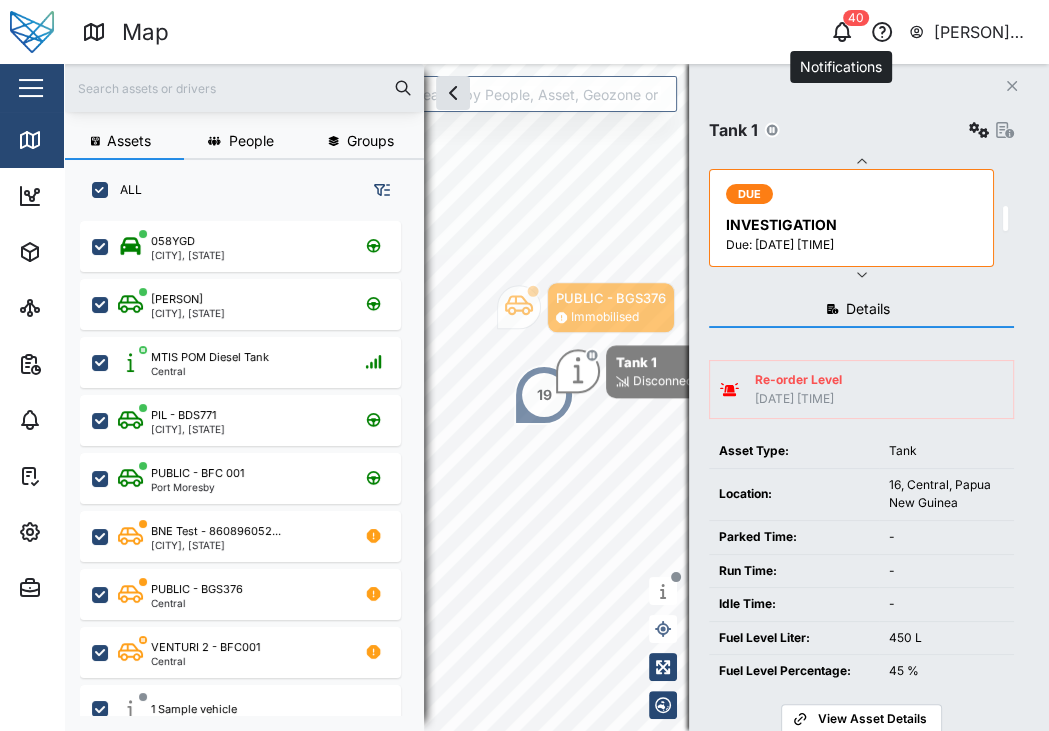 click 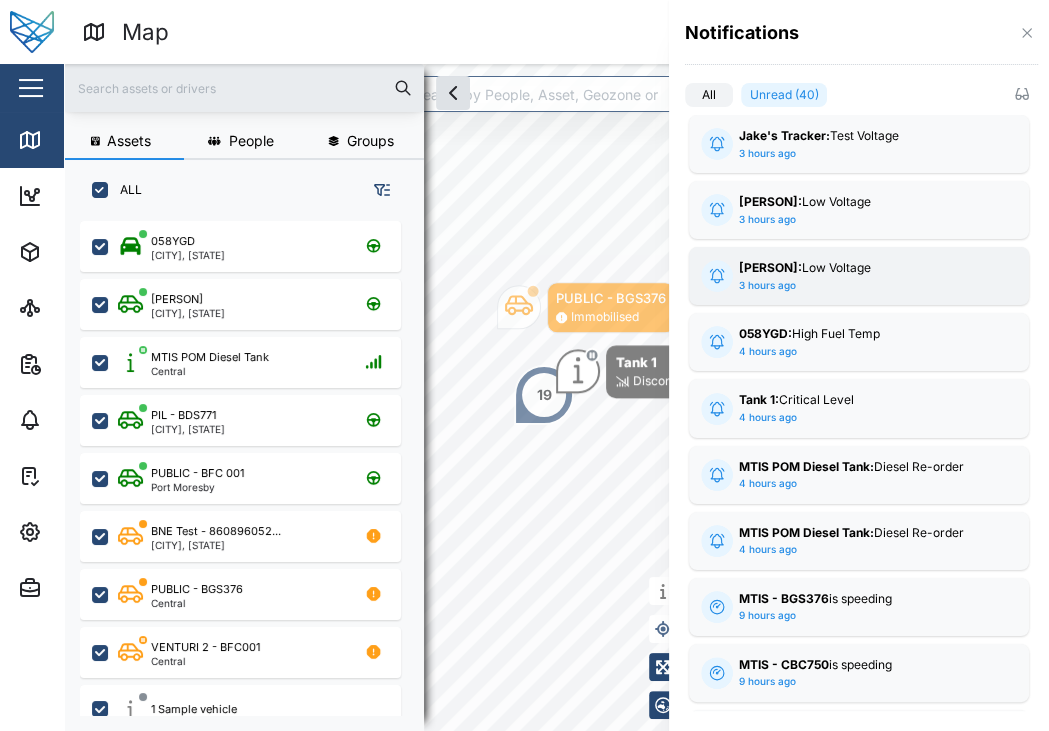 click on "[FIRST] [LAST]:" at bounding box center [770, 267] 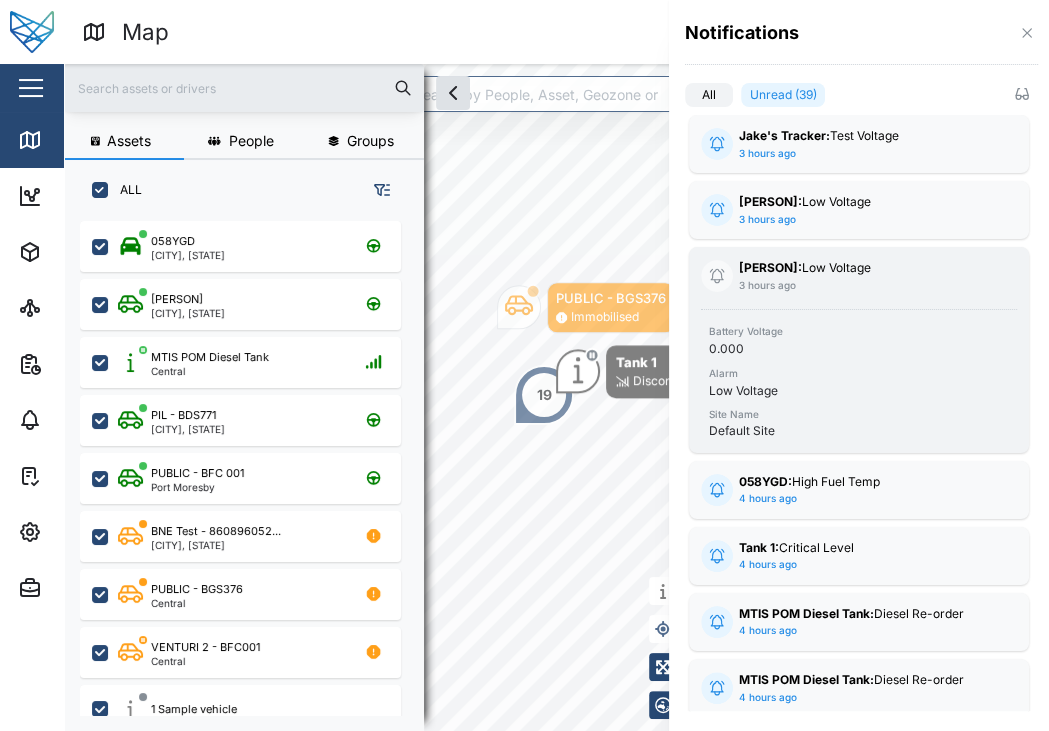 click on "0.000" at bounding box center (726, 349) 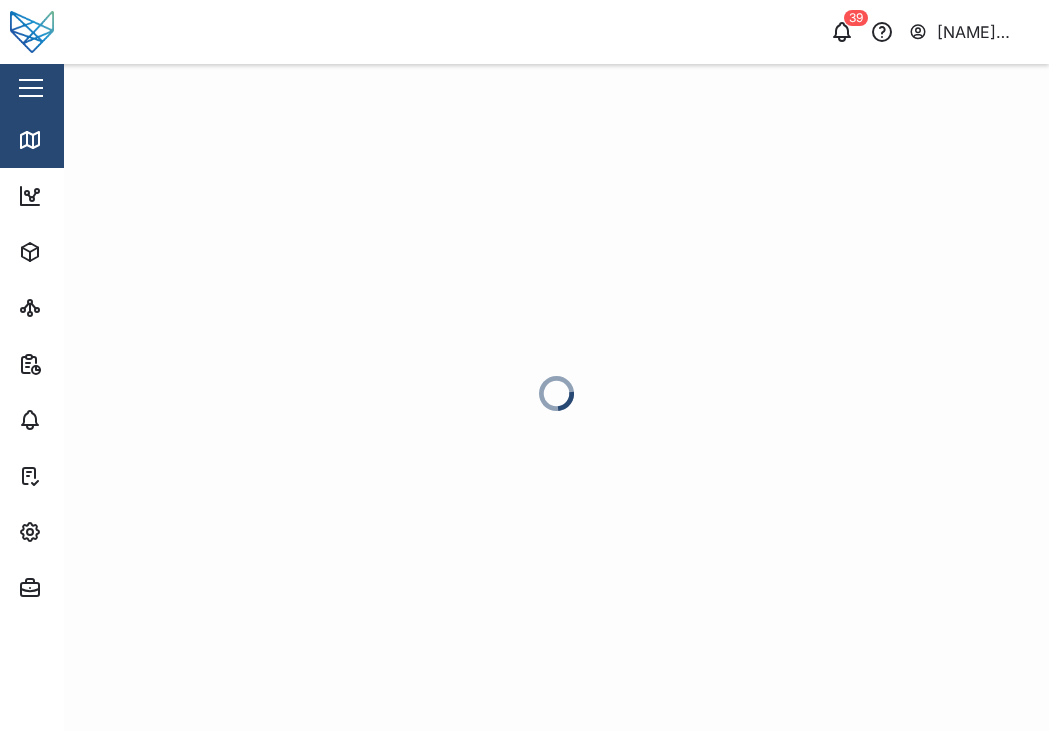 scroll, scrollTop: 0, scrollLeft: 0, axis: both 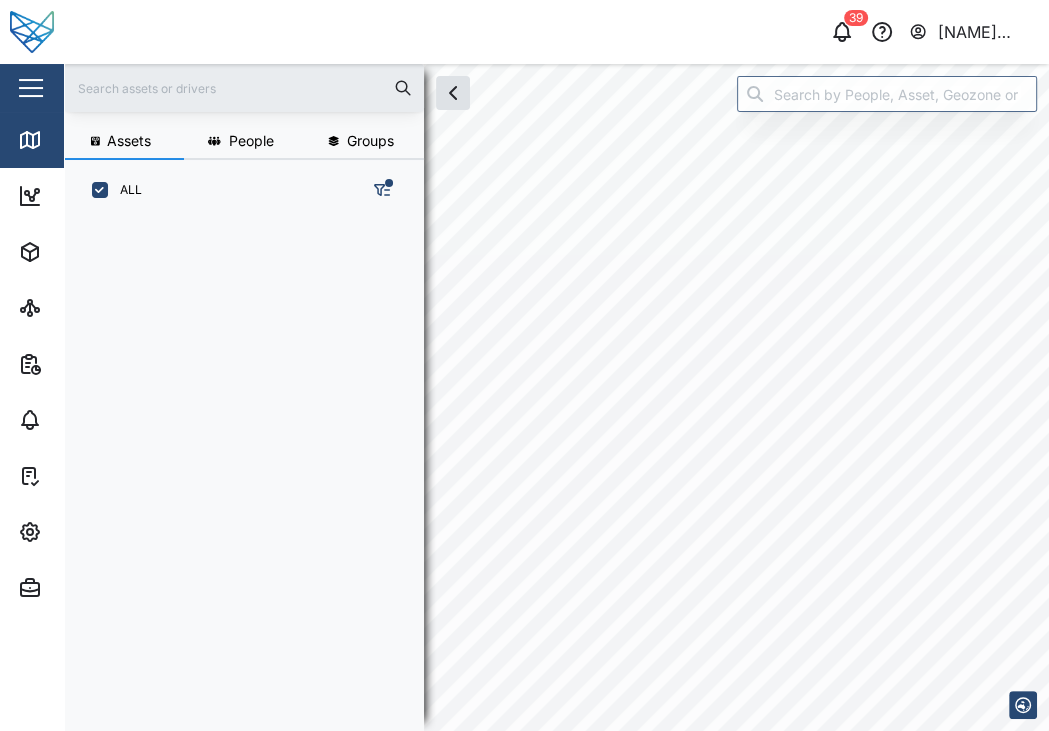 click 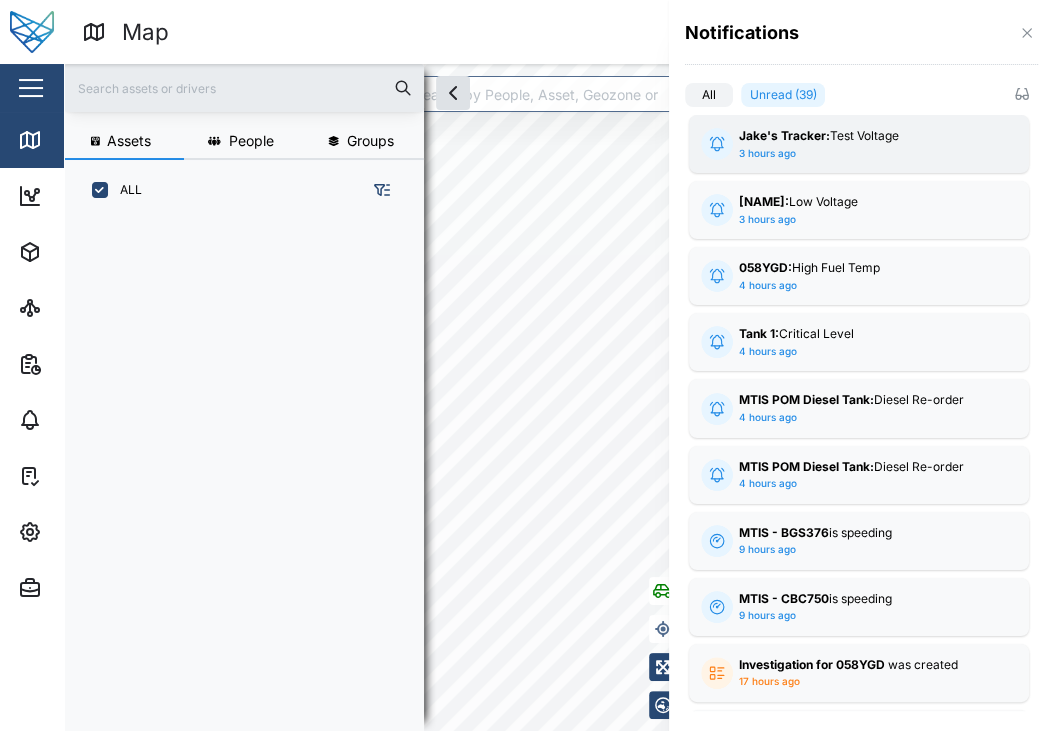 scroll, scrollTop: 0, scrollLeft: 0, axis: both 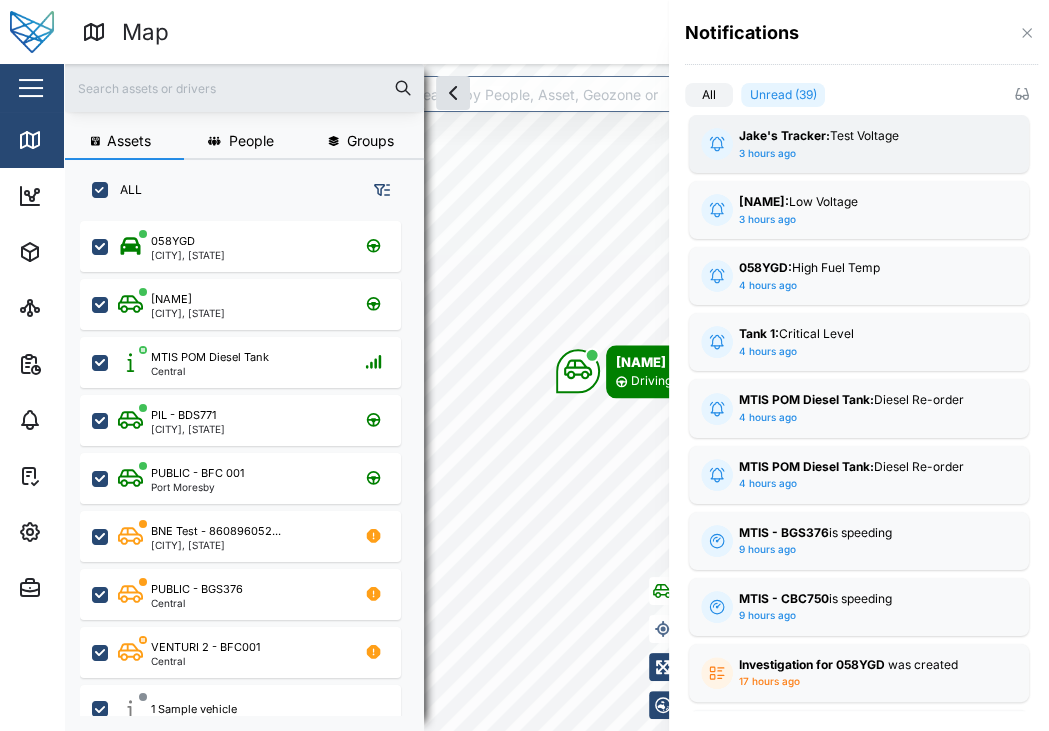click on "Jake's Tracker:  Test Voltage 3 hours ago" at bounding box center (859, 144) 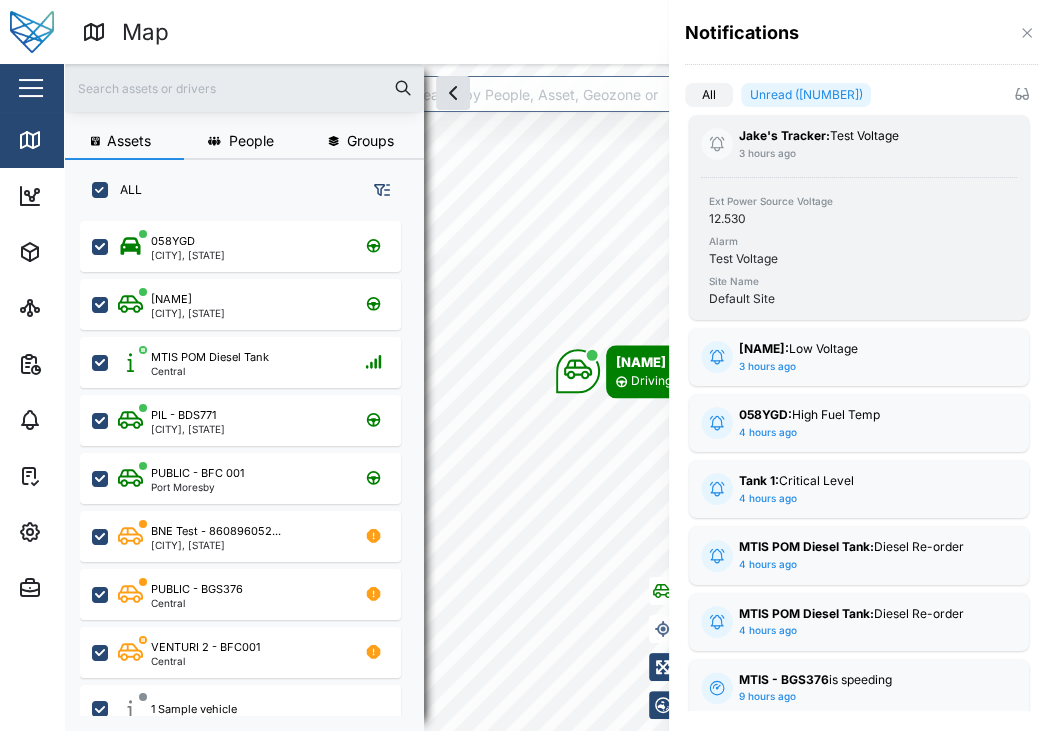 scroll, scrollTop: 0, scrollLeft: 0, axis: both 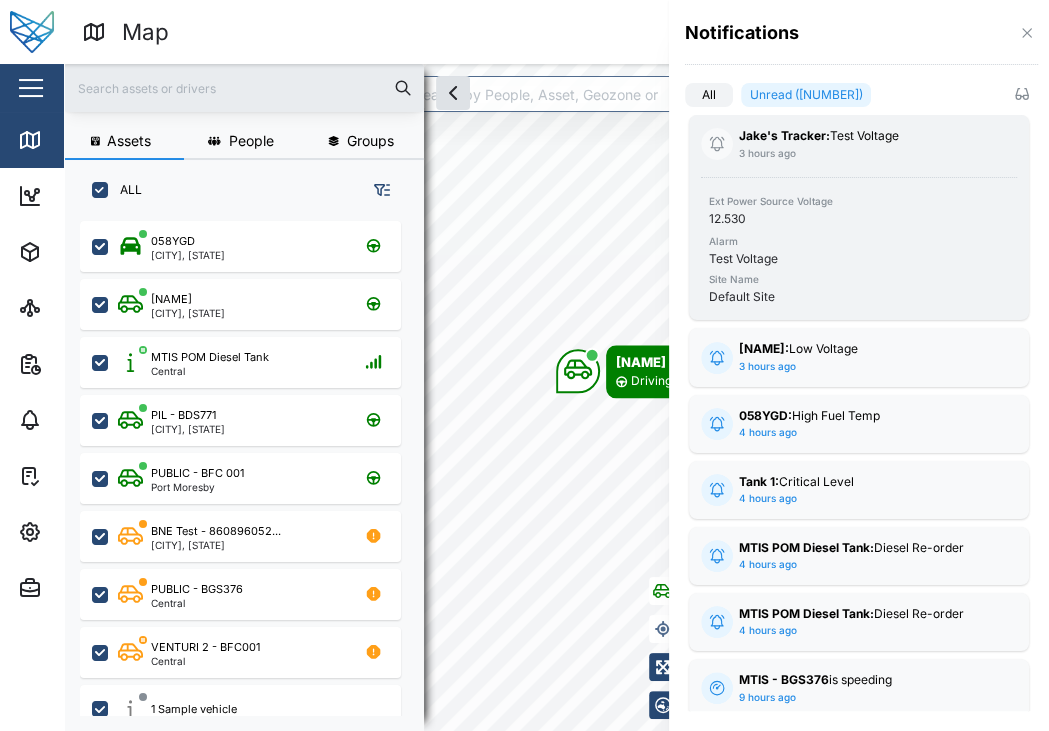 click on "Default Site" at bounding box center (742, 297) 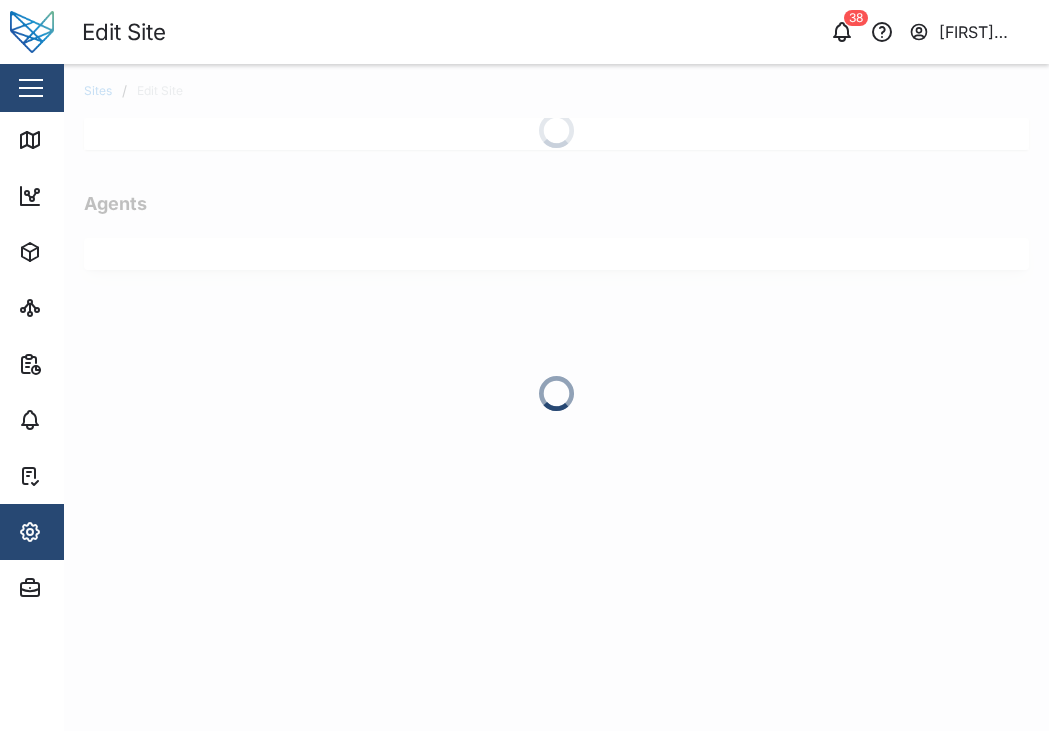 scroll, scrollTop: 0, scrollLeft: 0, axis: both 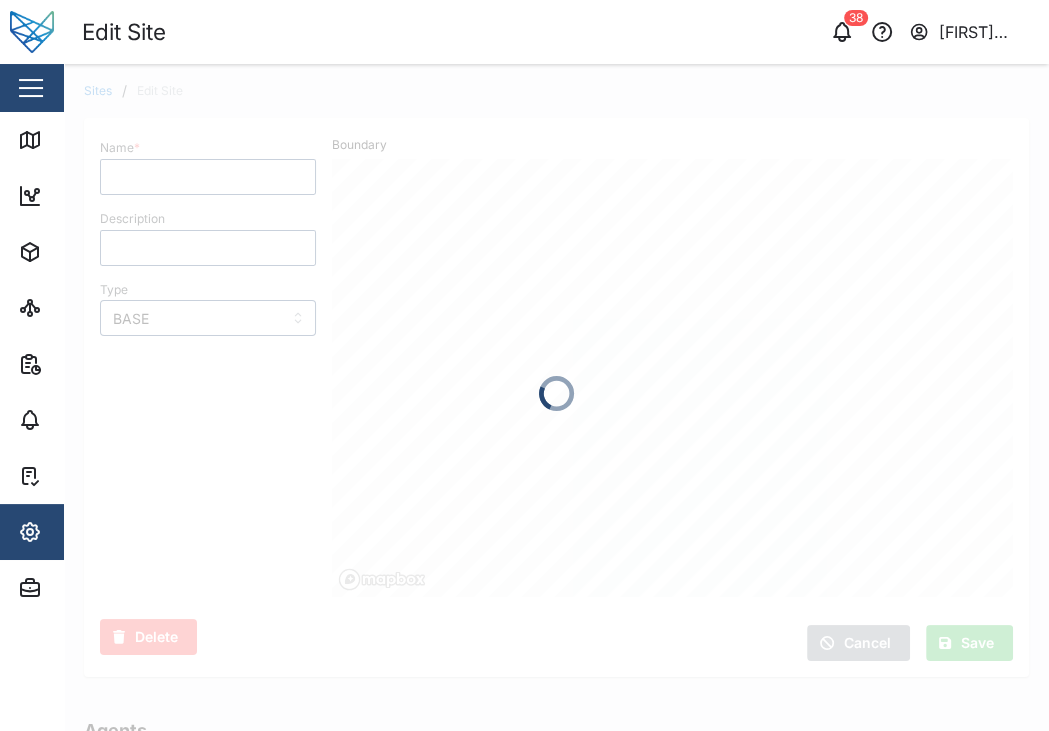 type on "Default Site" 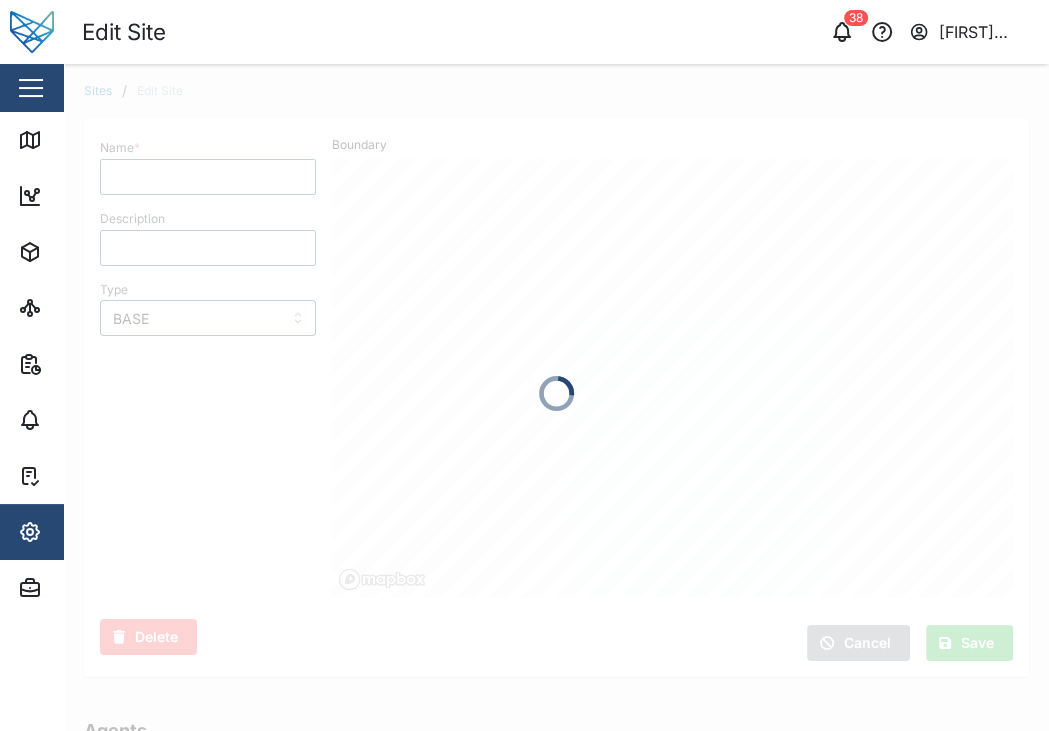 type on "default site" 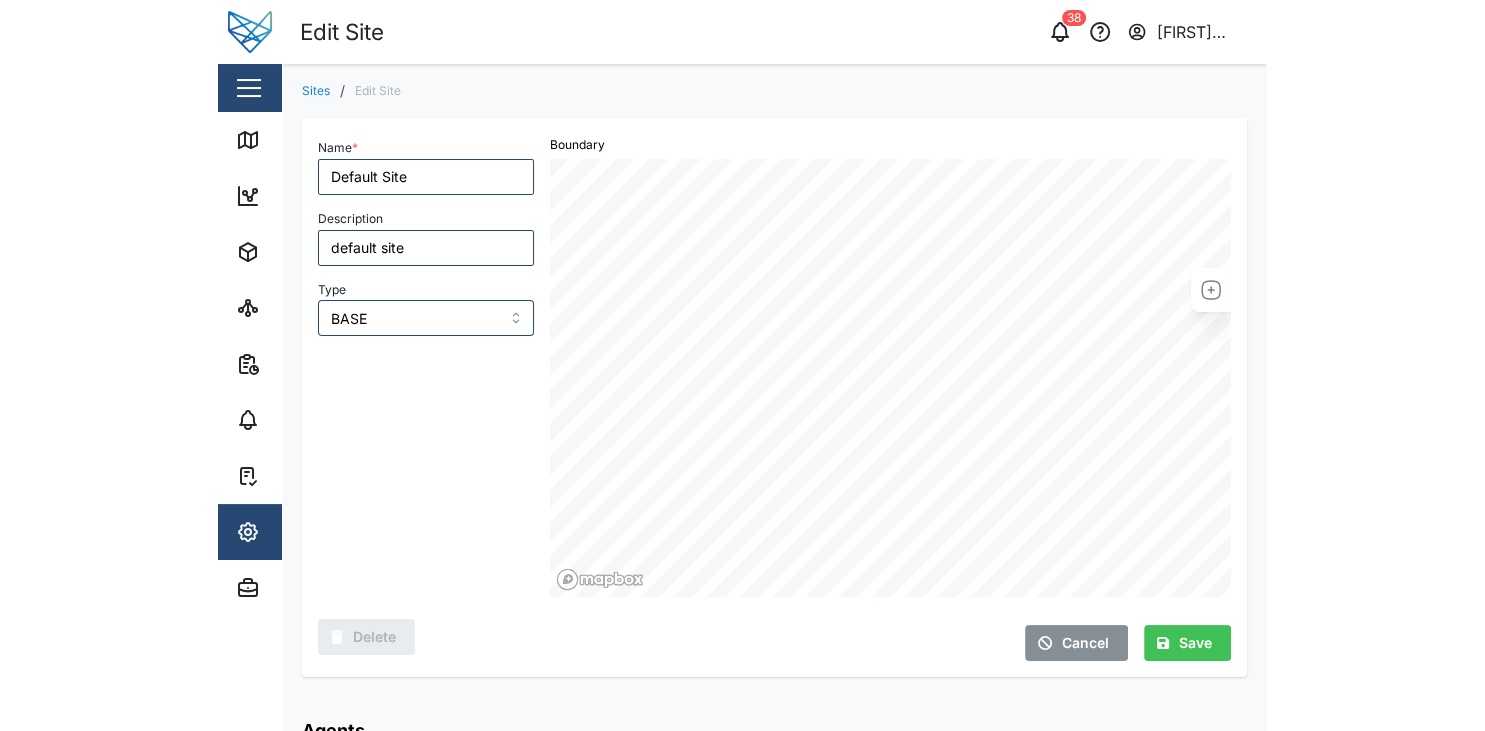 scroll, scrollTop: 0, scrollLeft: 0, axis: both 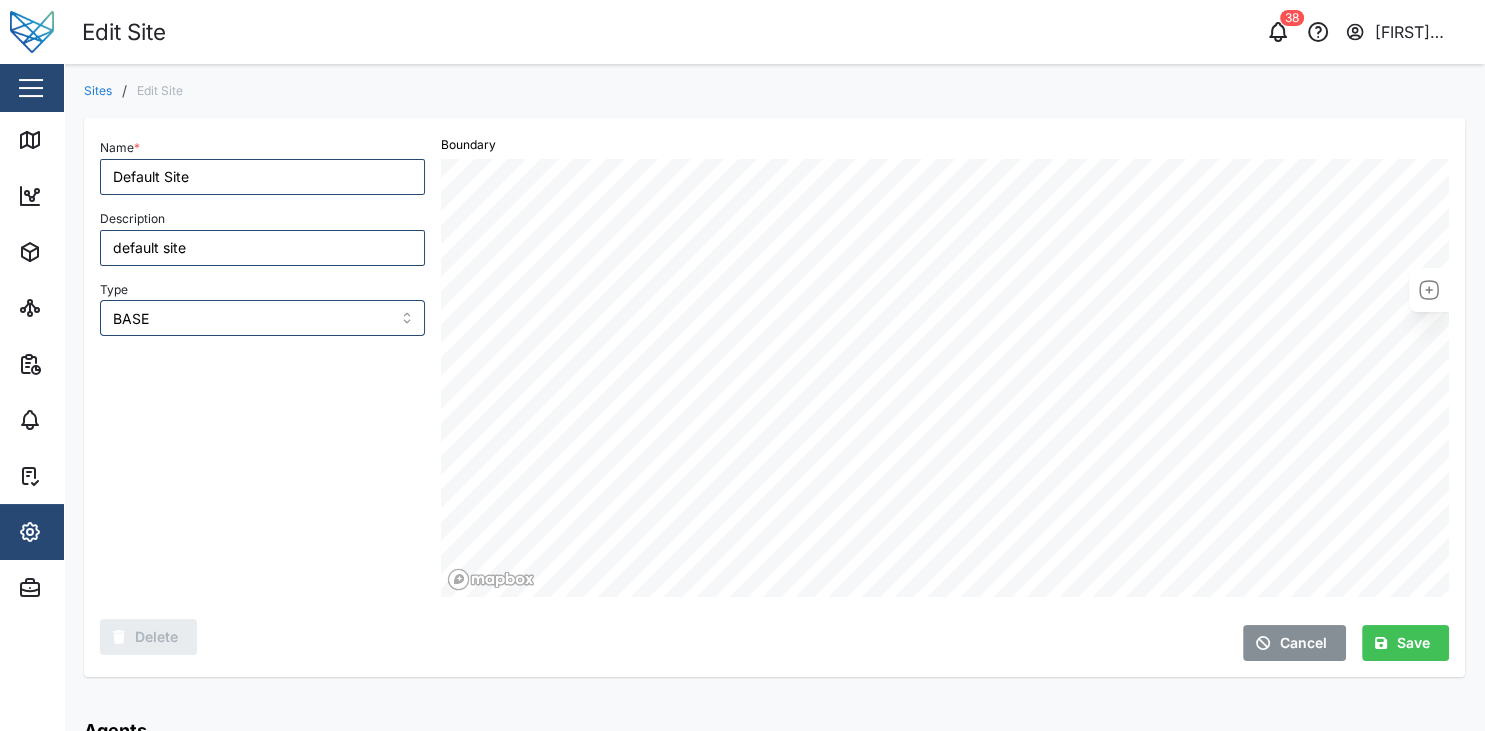 click on "Sites / Edit Site" at bounding box center [774, 91] 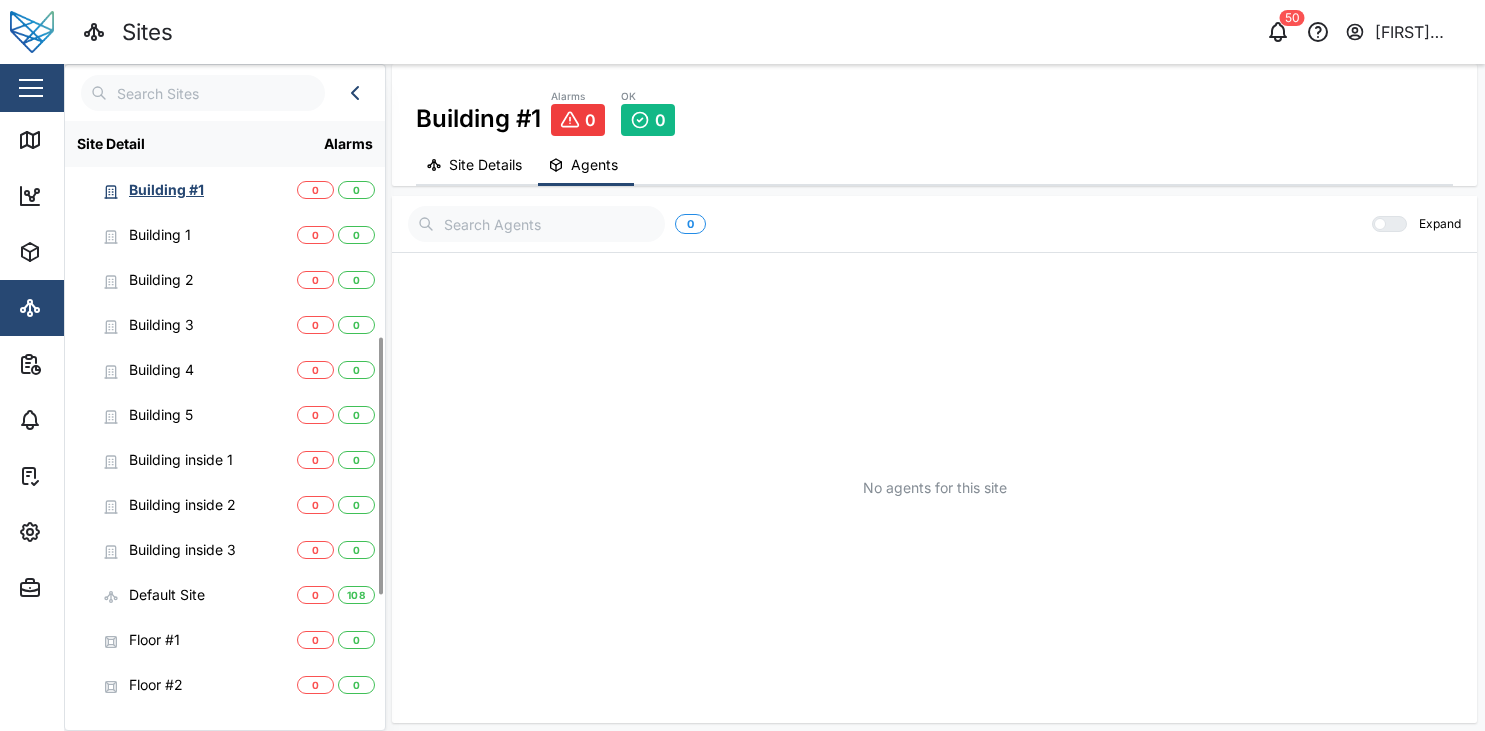 scroll, scrollTop: 0, scrollLeft: 0, axis: both 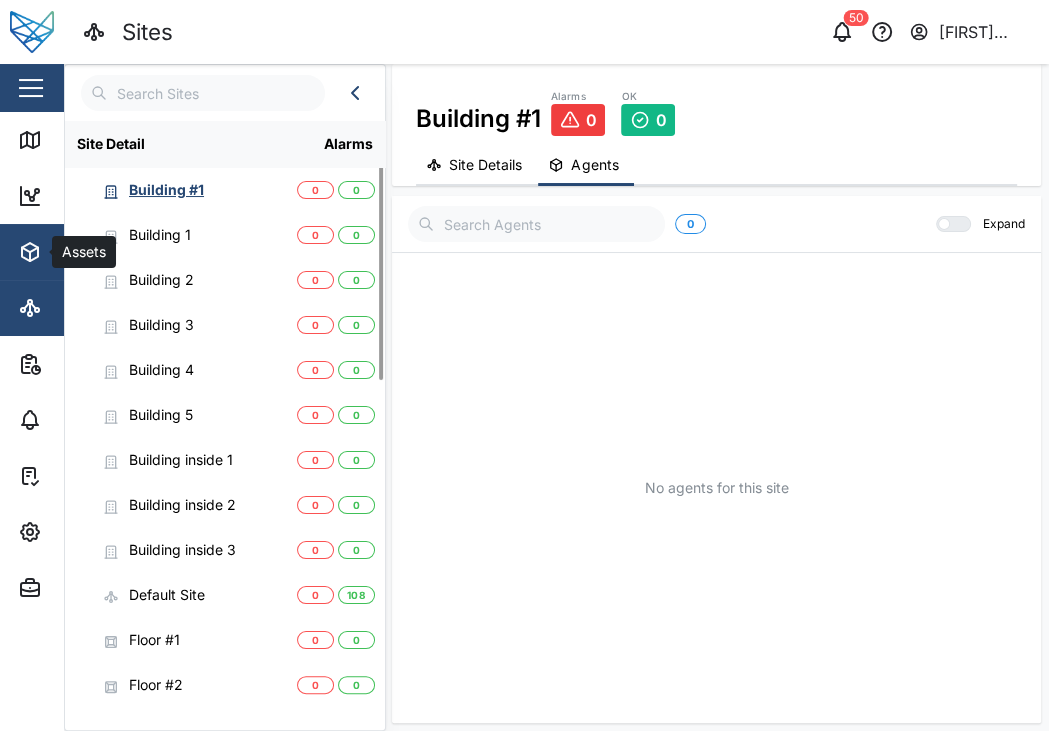 click on "Assets" at bounding box center (130, 252) 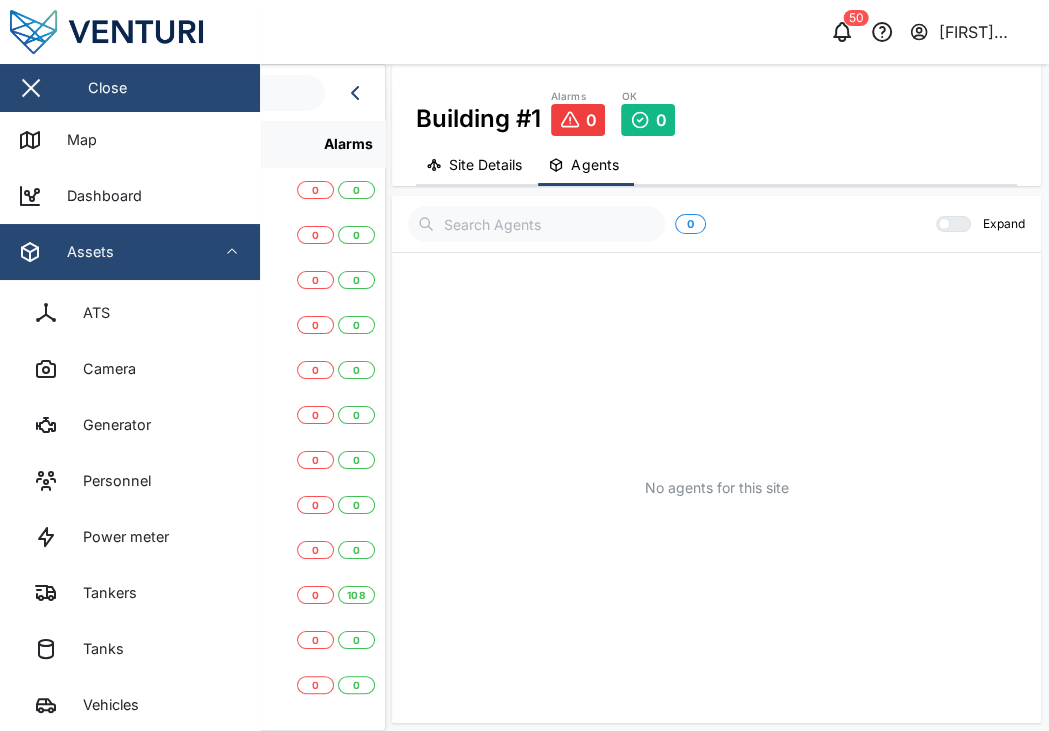 click on "Assets" at bounding box center (109, 252) 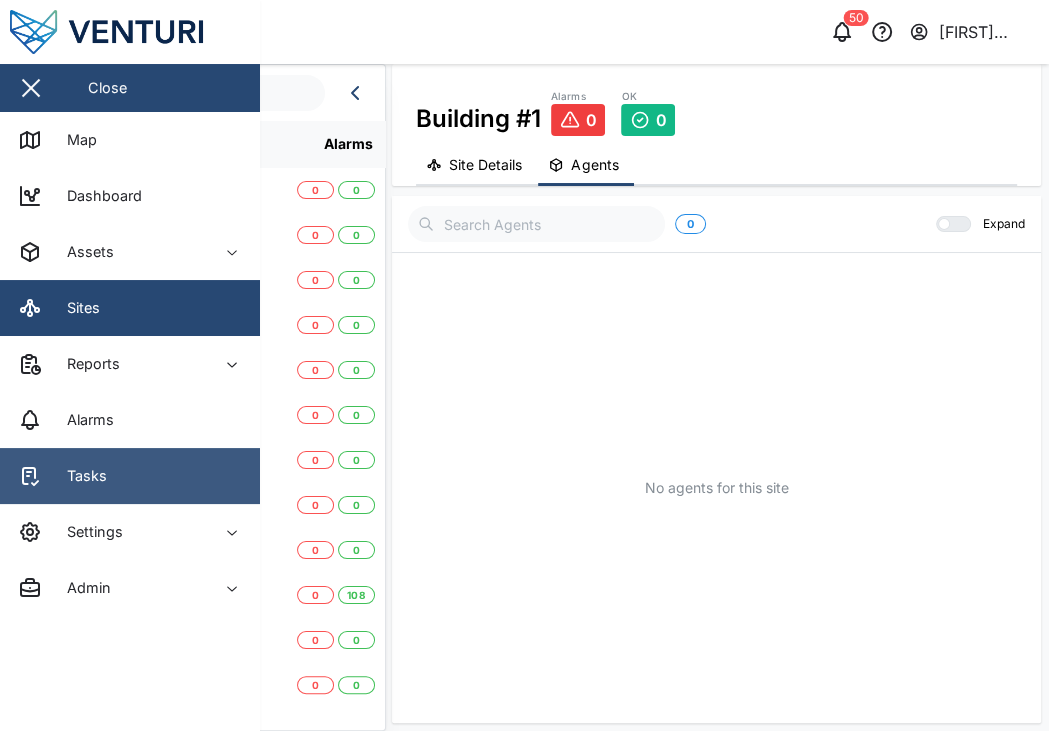 click on "Tasks" at bounding box center [79, 476] 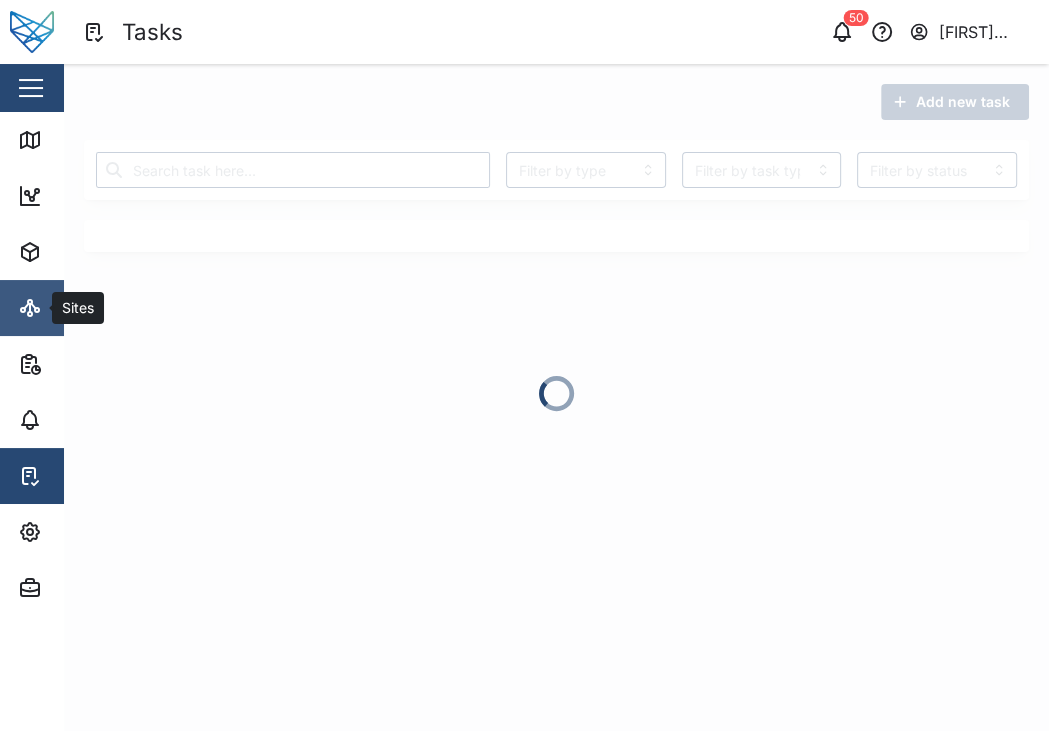 click 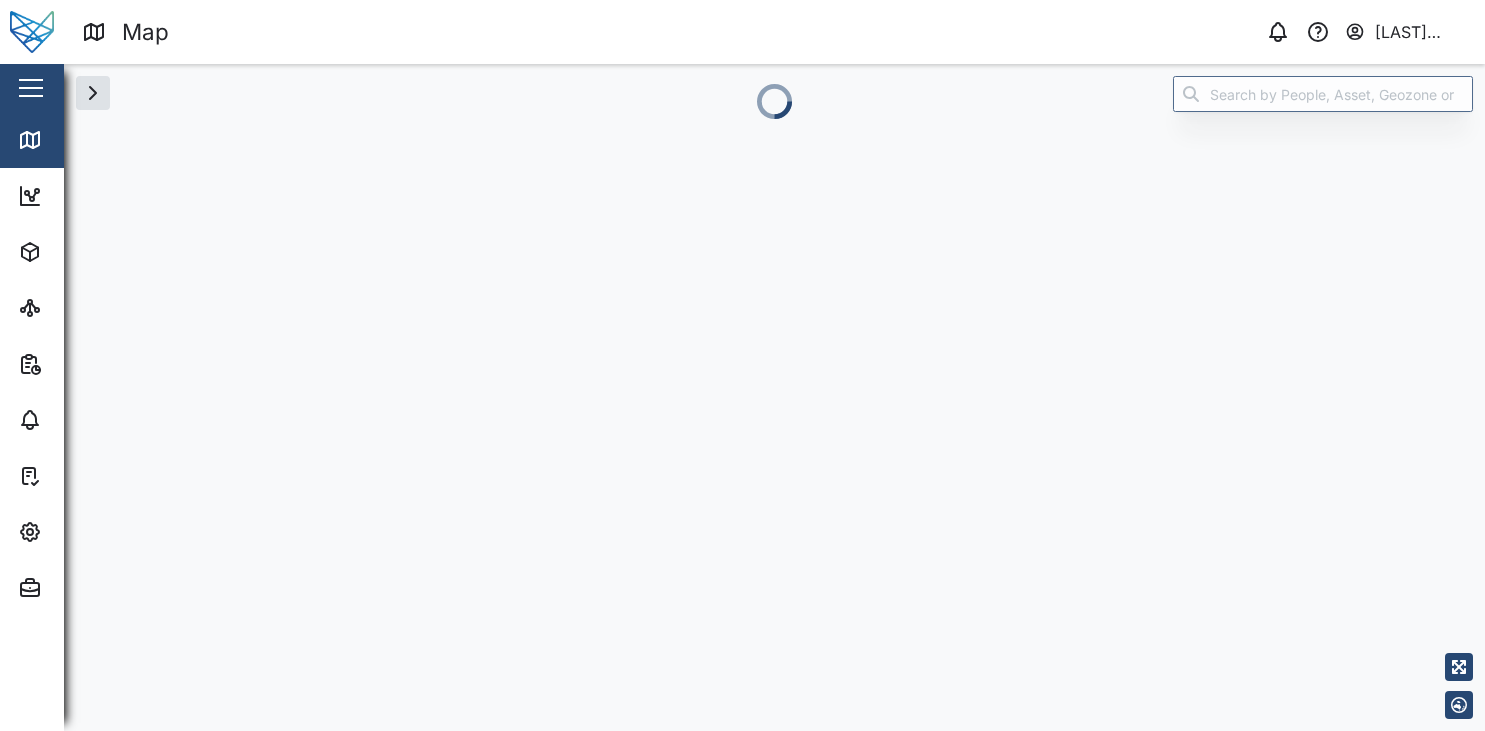 scroll, scrollTop: 0, scrollLeft: 0, axis: both 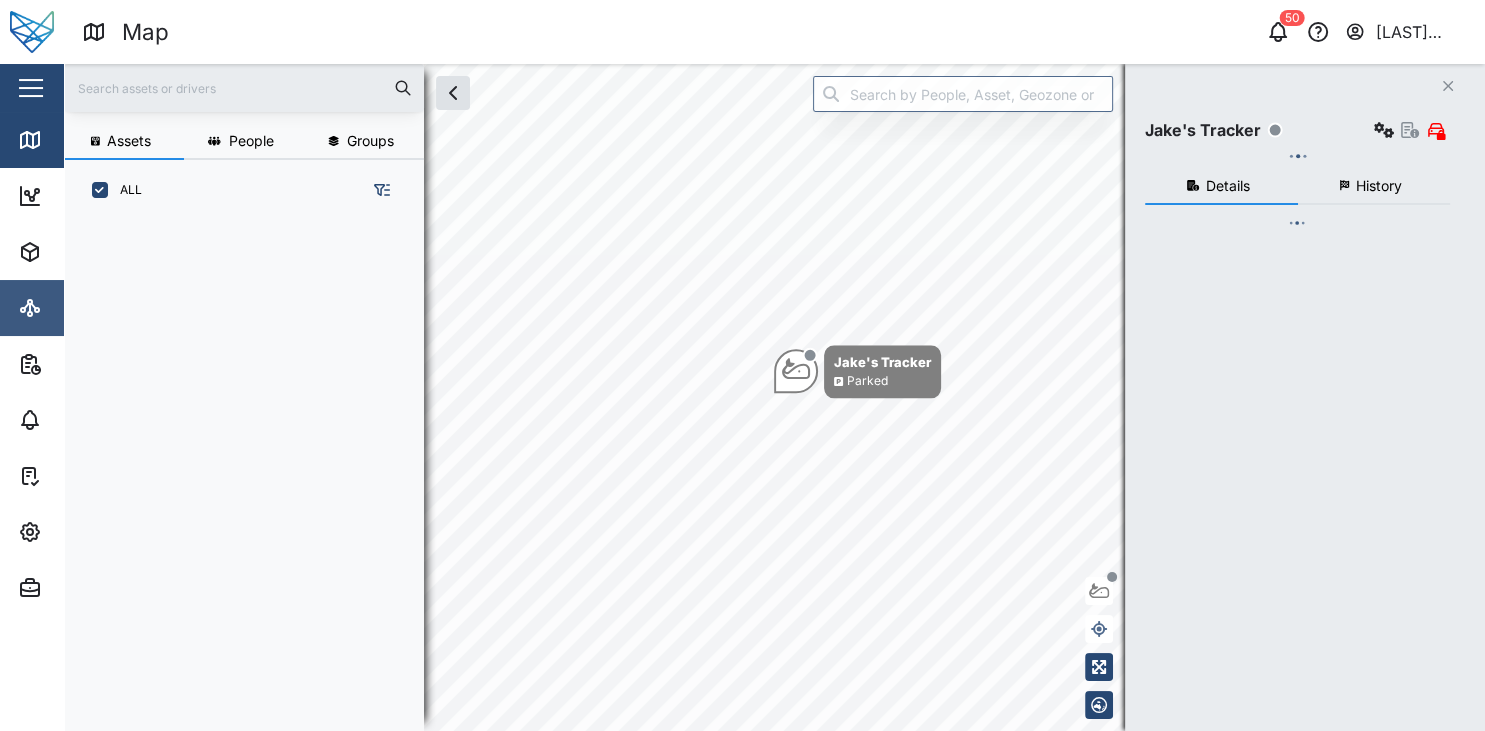 click 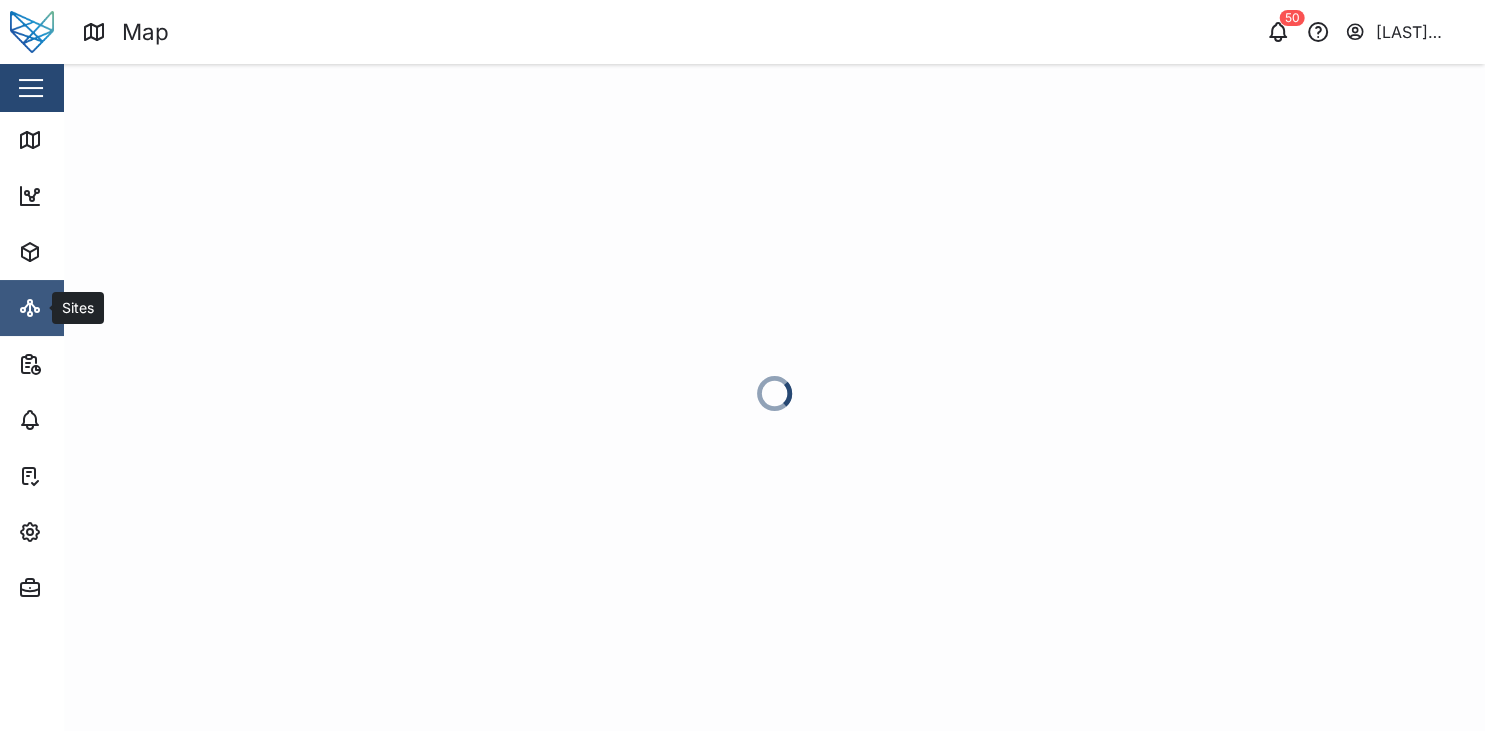 scroll, scrollTop: 0, scrollLeft: 0, axis: both 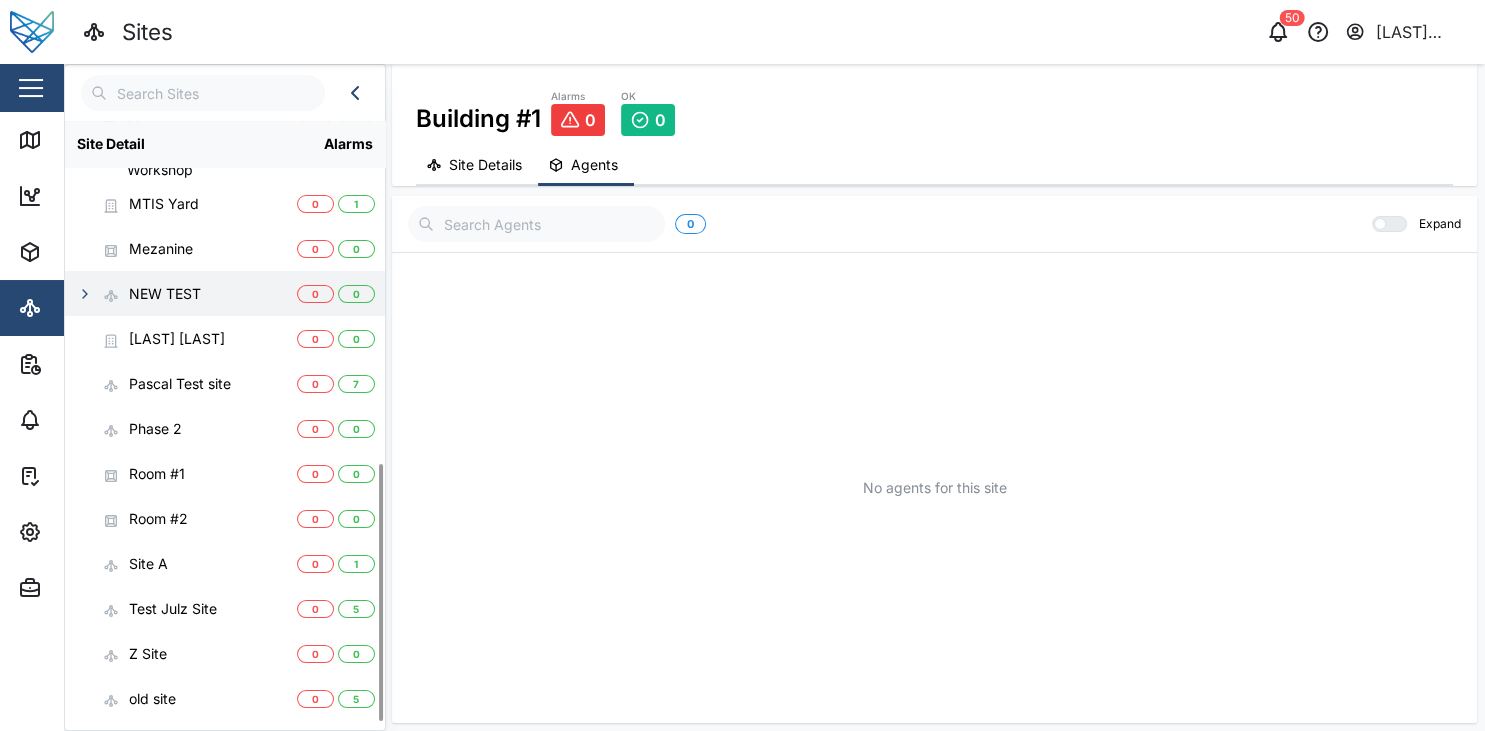 click at bounding box center [85, 294] 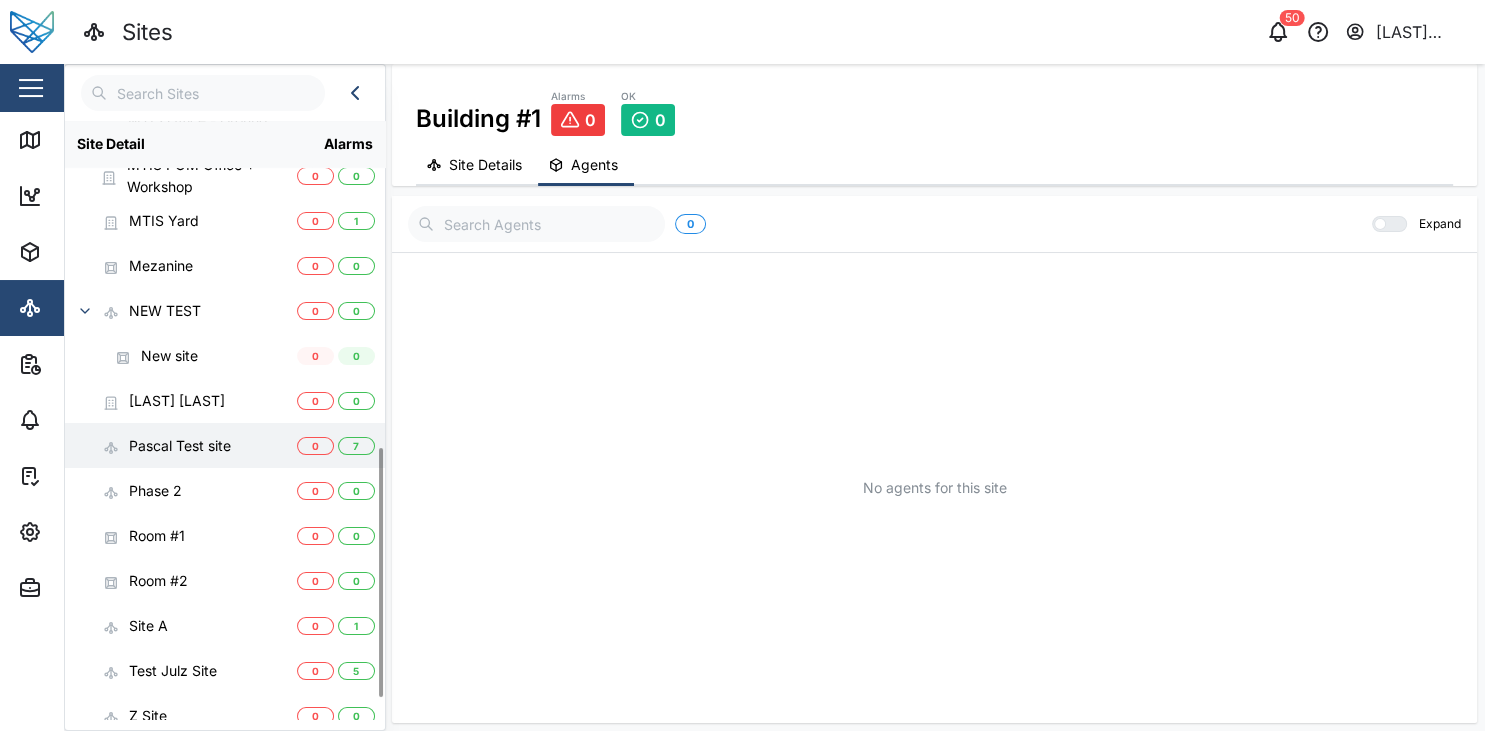 scroll, scrollTop: 796, scrollLeft: 0, axis: vertical 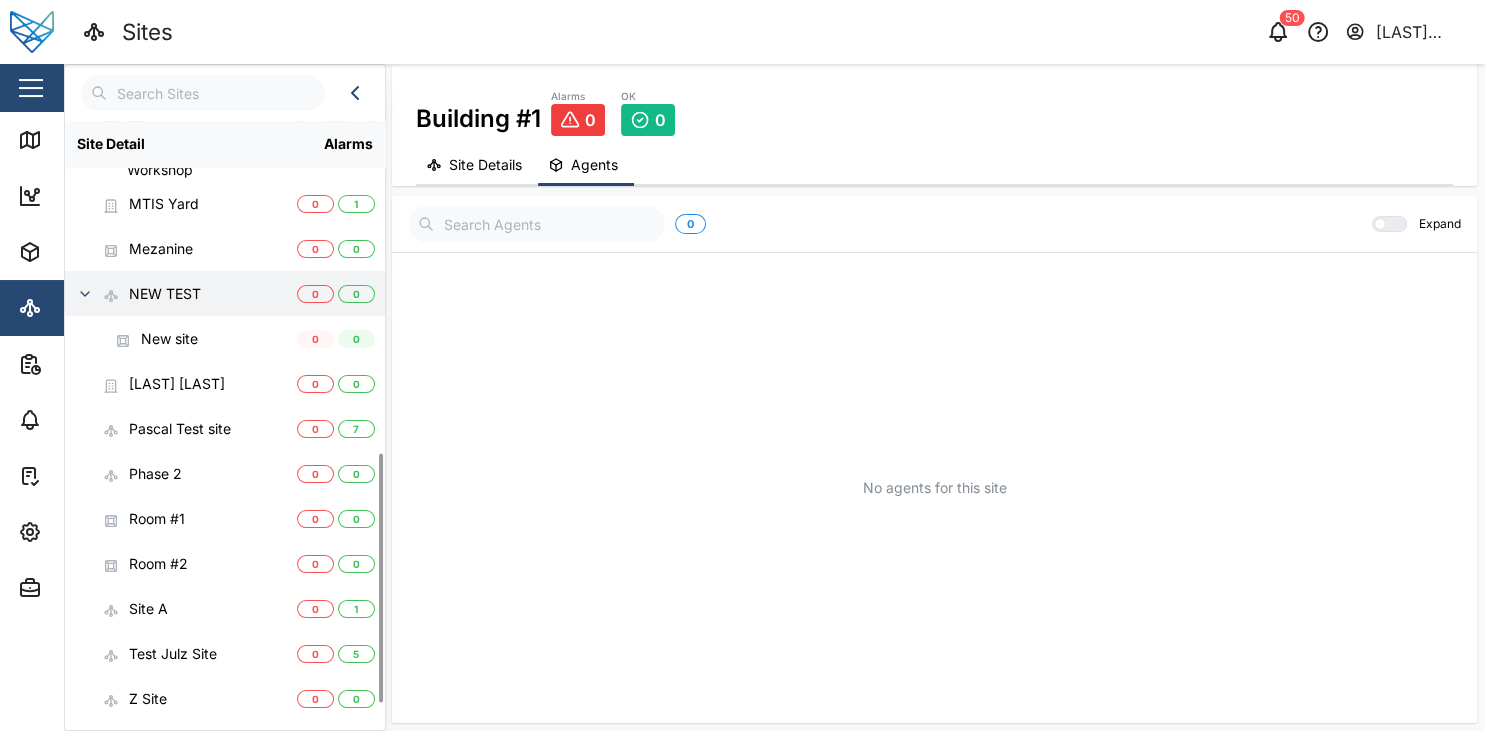 click 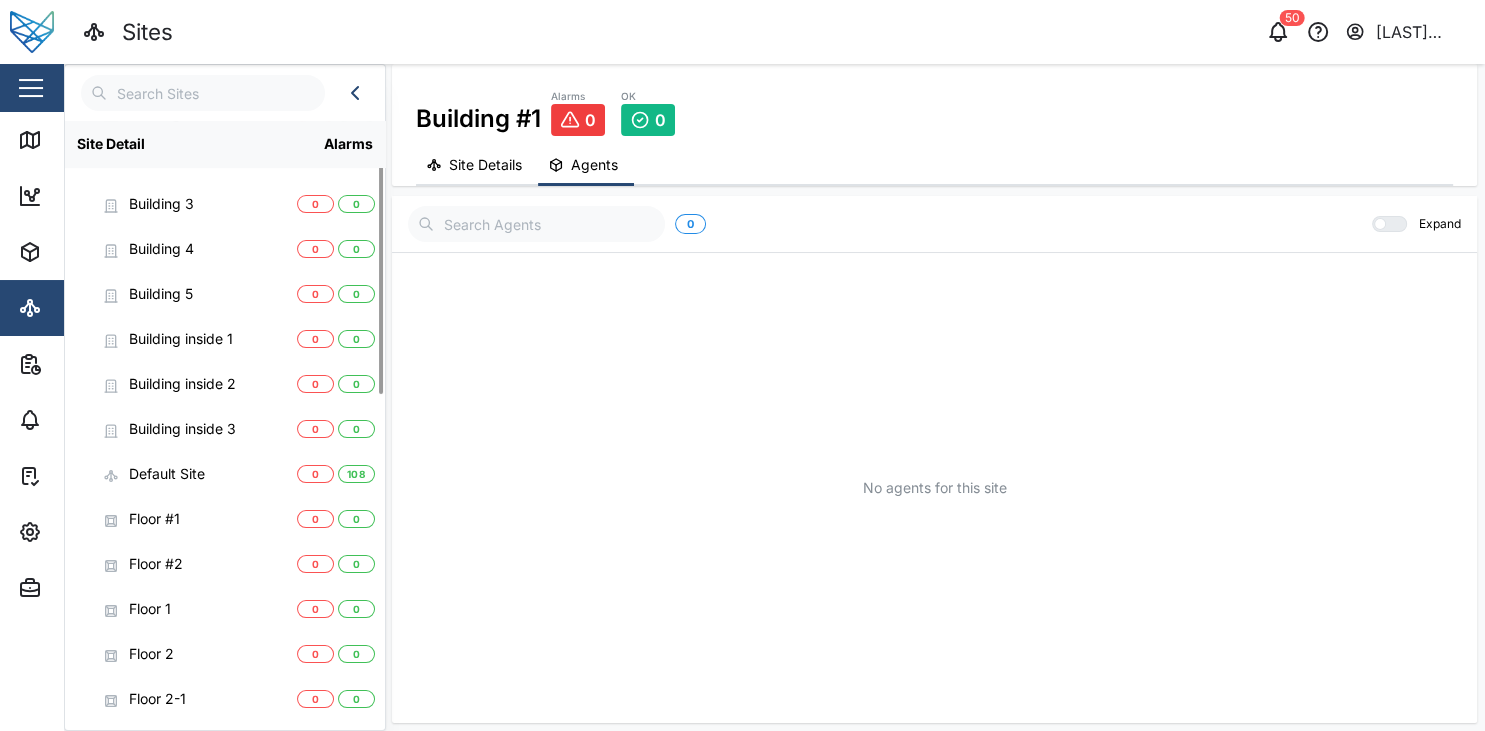 scroll, scrollTop: 0, scrollLeft: 0, axis: both 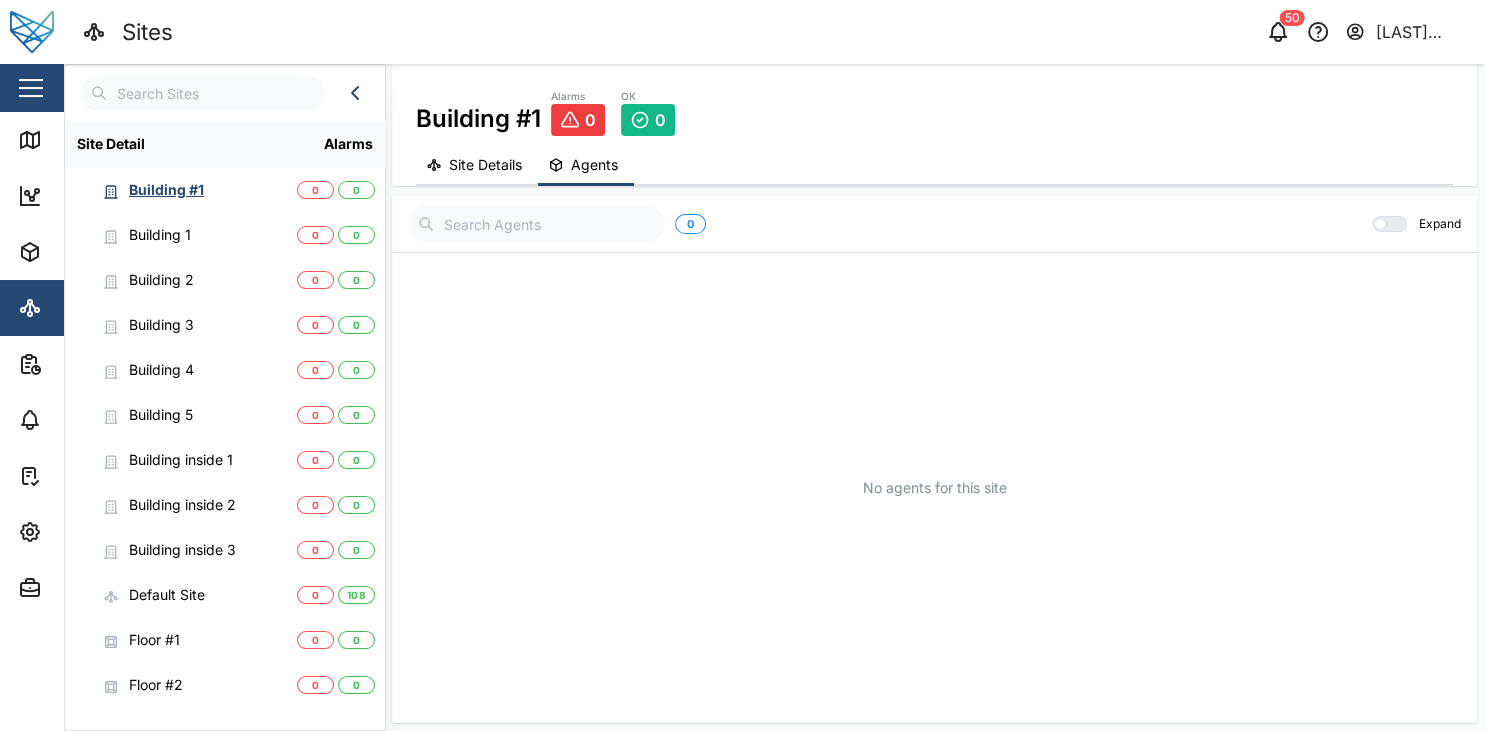 type 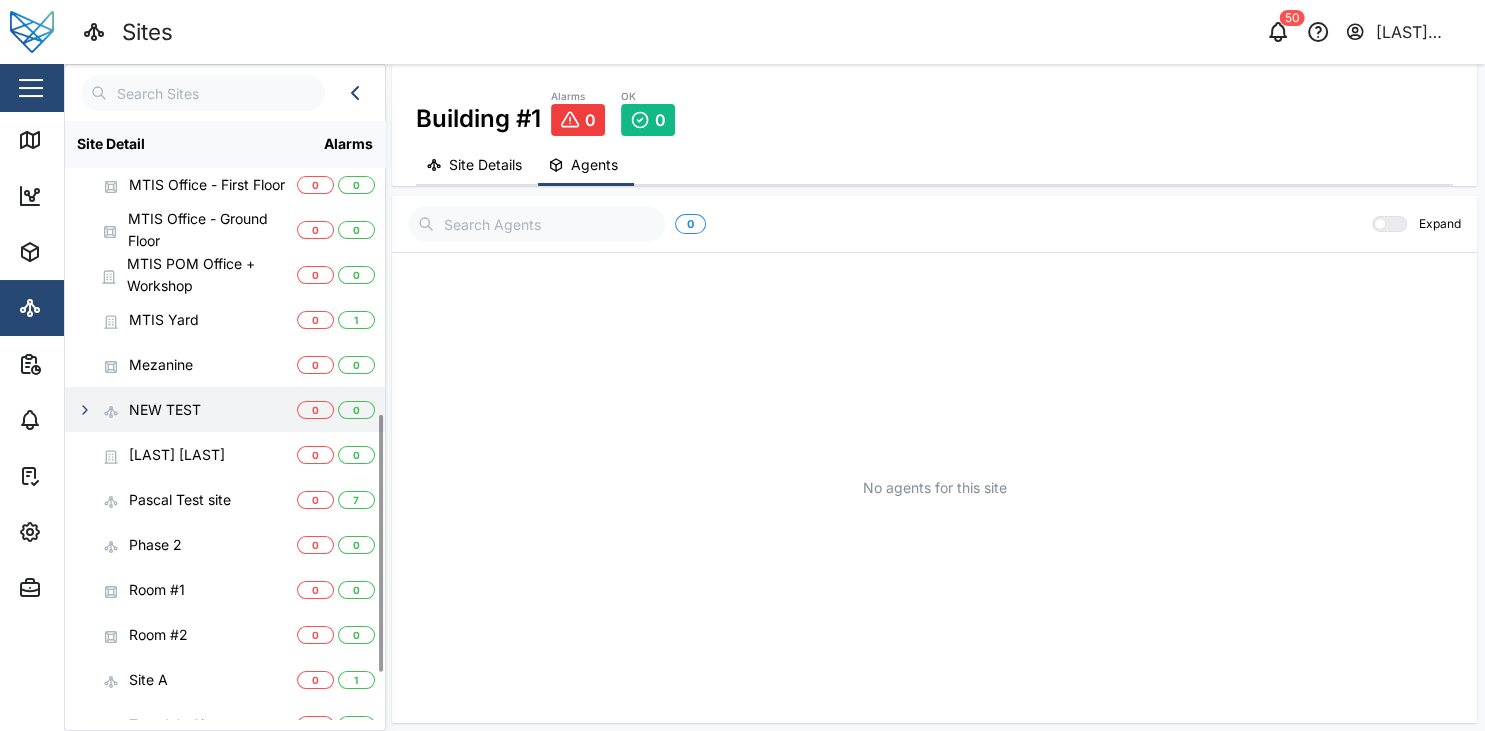 scroll, scrollTop: 709, scrollLeft: 0, axis: vertical 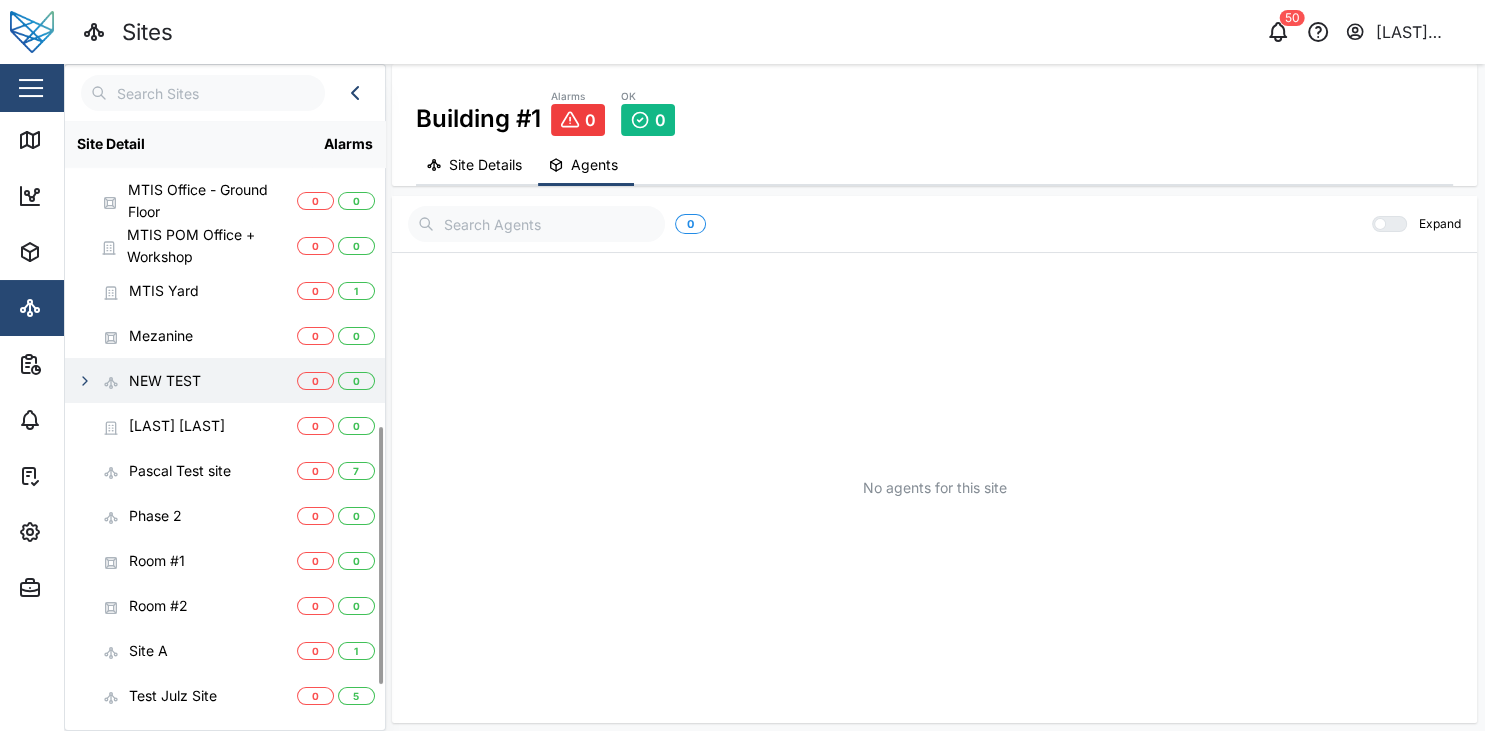click 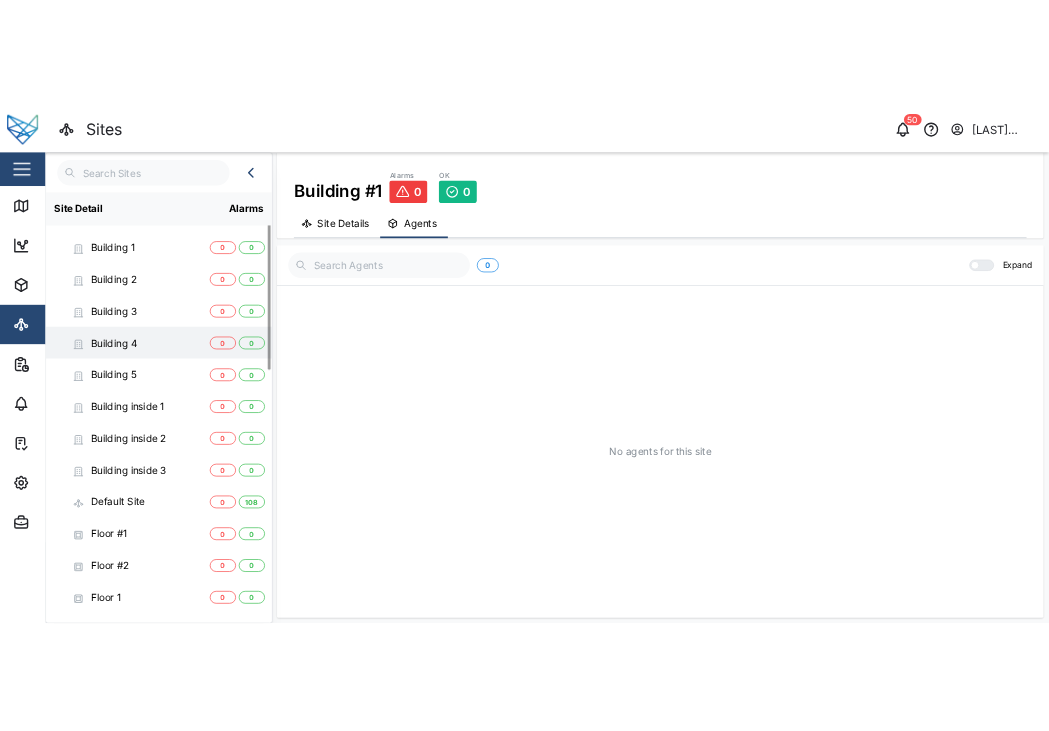 scroll, scrollTop: 0, scrollLeft: 0, axis: both 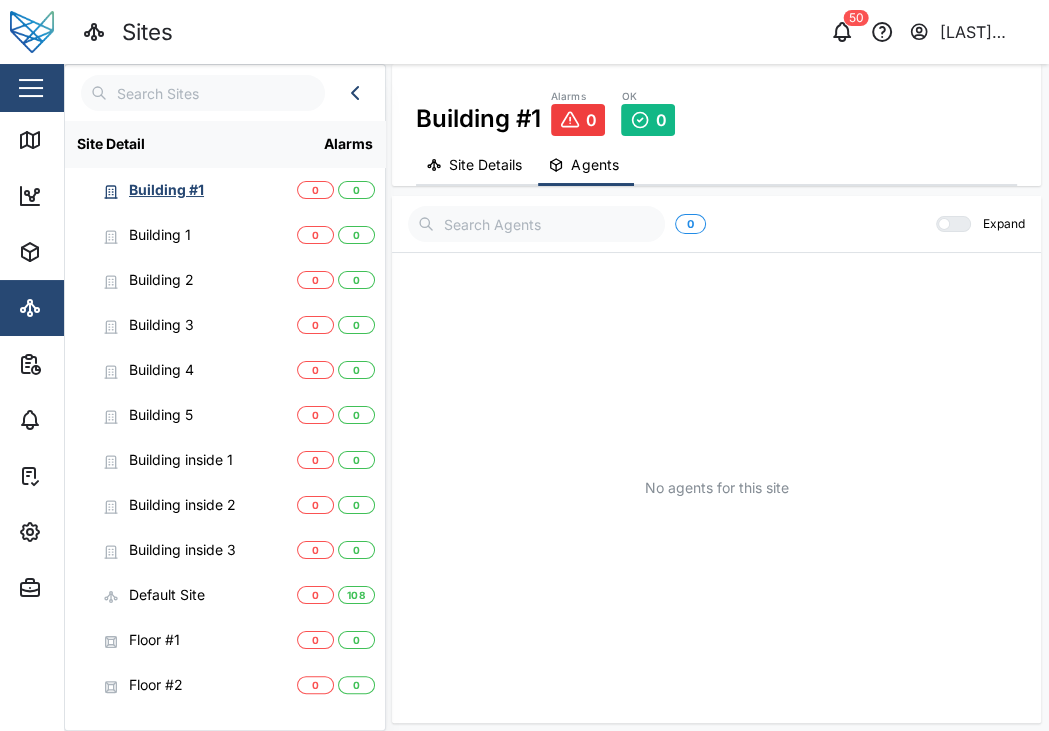 click on "Building #1 Alarms 0 OK 0 Site Details Agents" at bounding box center [716, 125] 